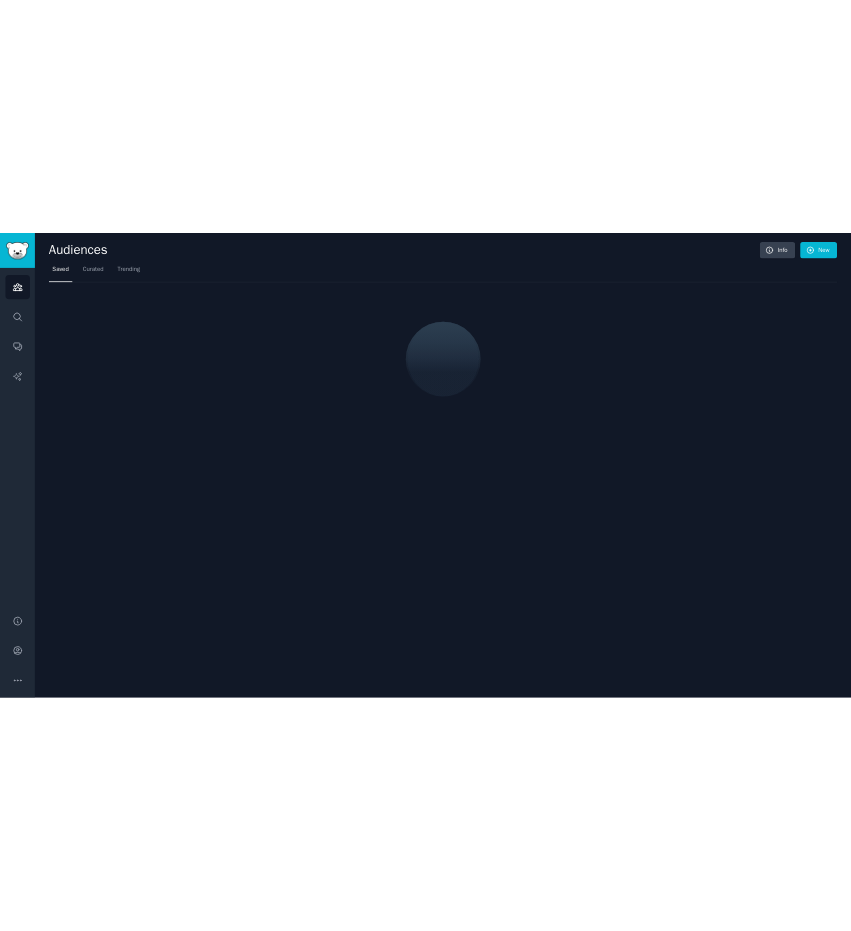 scroll, scrollTop: 0, scrollLeft: 0, axis: both 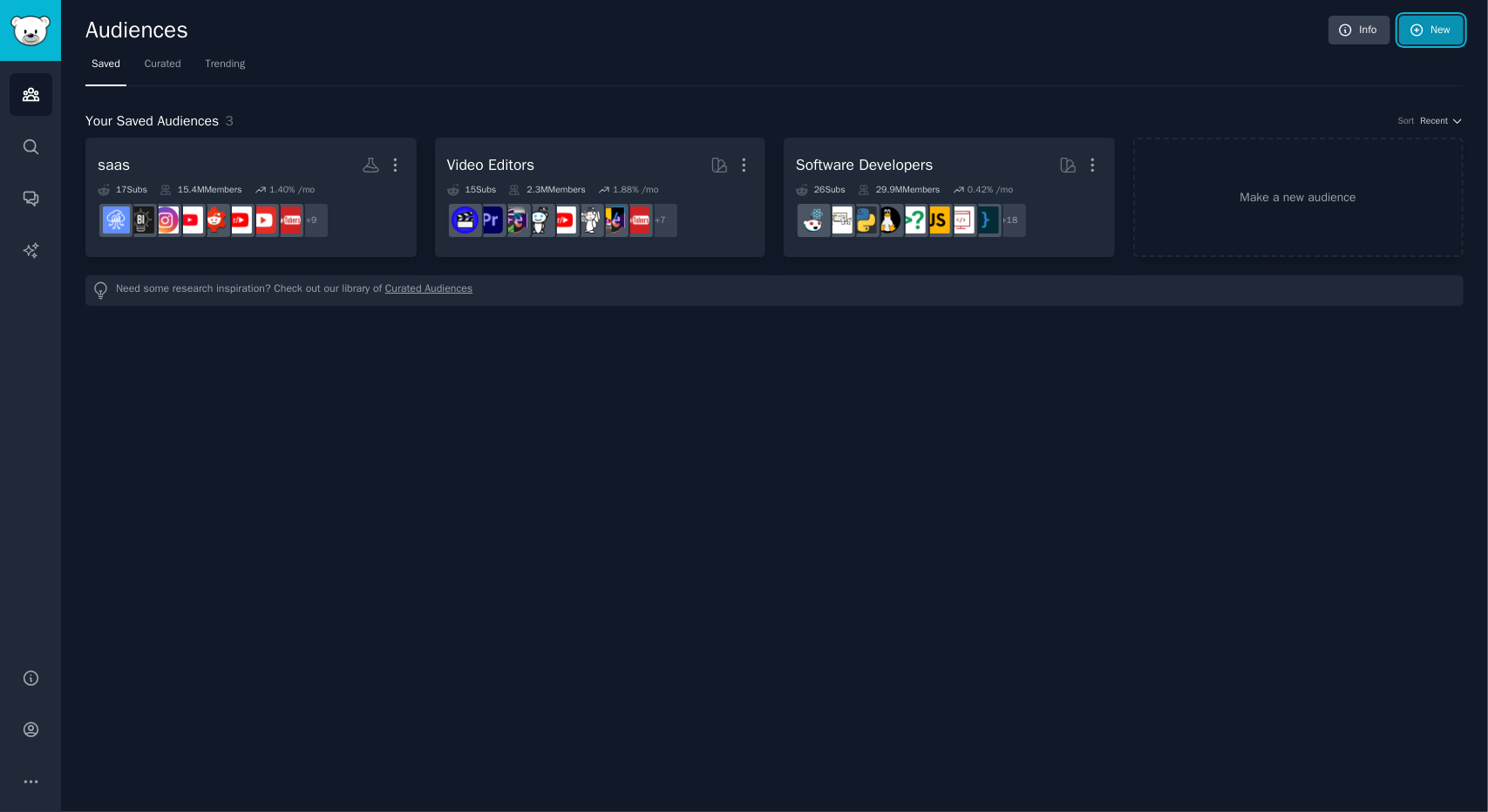 click on "New" at bounding box center [1431, 30] 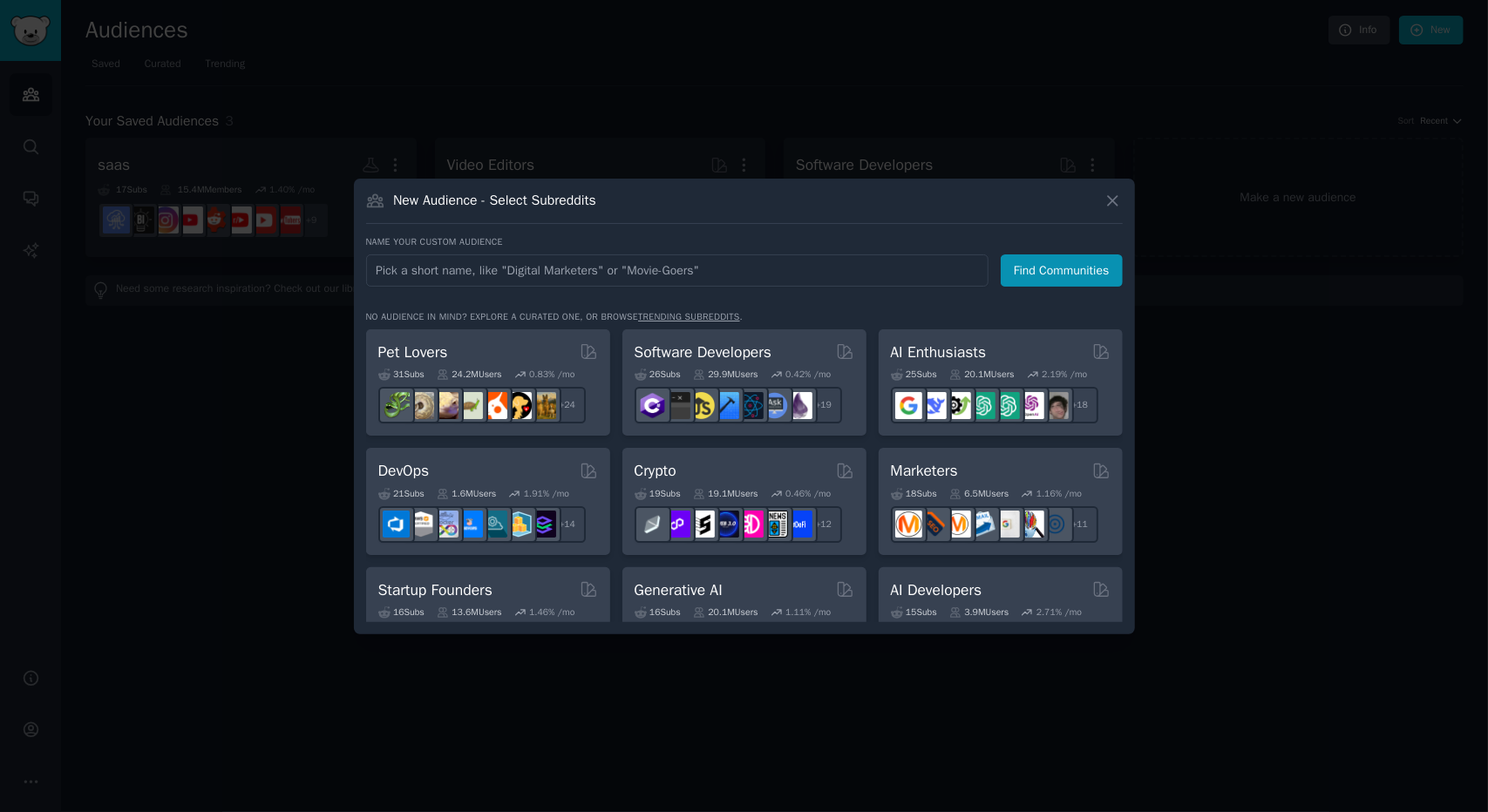 click on "New Audience - Select Subreddits Name your custom audience Audience Name Find Communities No audience in mind? Explore a curated one, or browse  trending subreddits . Pet Lovers 31  Sub s 24.2M  Users 0.83 % /mo + 24 Software Developers 26  Sub s 29.9M  Users 0.42 % /mo + 19 AI Enthusiasts 25  Sub s 20.1M  Users 2.19 % /mo + 18 DevOps 21  Sub s 1.6M  Users 1.91 % /mo + 14 Crypto 19  Sub s 19.1M  Users 0.46 % /mo + 12 Marketers 18  Sub s 6.5M  Users 1.16 % /mo + 11 Startup Founders 16  Sub s 13.6M  Users 1.46 % /mo + 9 Generative AI 16  Sub s 20.1M  Users 1.11 % /mo + 9 AI Developers 15  Sub s 3.9M  Users 2.71 % /mo + 8 Stock Investors 15  Sub s 28.5M  Users 0.64 % /mo + 8 Video Editors 15  Sub s 2.3M  Users 1.88 % /mo + 8 Designers 13  Sub s 9.8M  Users 0.21 % /mo + 6 Data Scientists 13  Sub s 7.6M  Users 0.59 % /mo + 6 Fitness Enthusiasts 12  Sub s 31.1M  Users 0.16 % /mo + 5 Gardeners 11  Sub s 13.6M  Users 1.09 % /mo + 4 Photographers 11  Sub s 10.7M  Users 0.64 % /mo + 4 Gaming 11  Sub s 53.0M  Users 0.24" at bounding box center [744, 406] 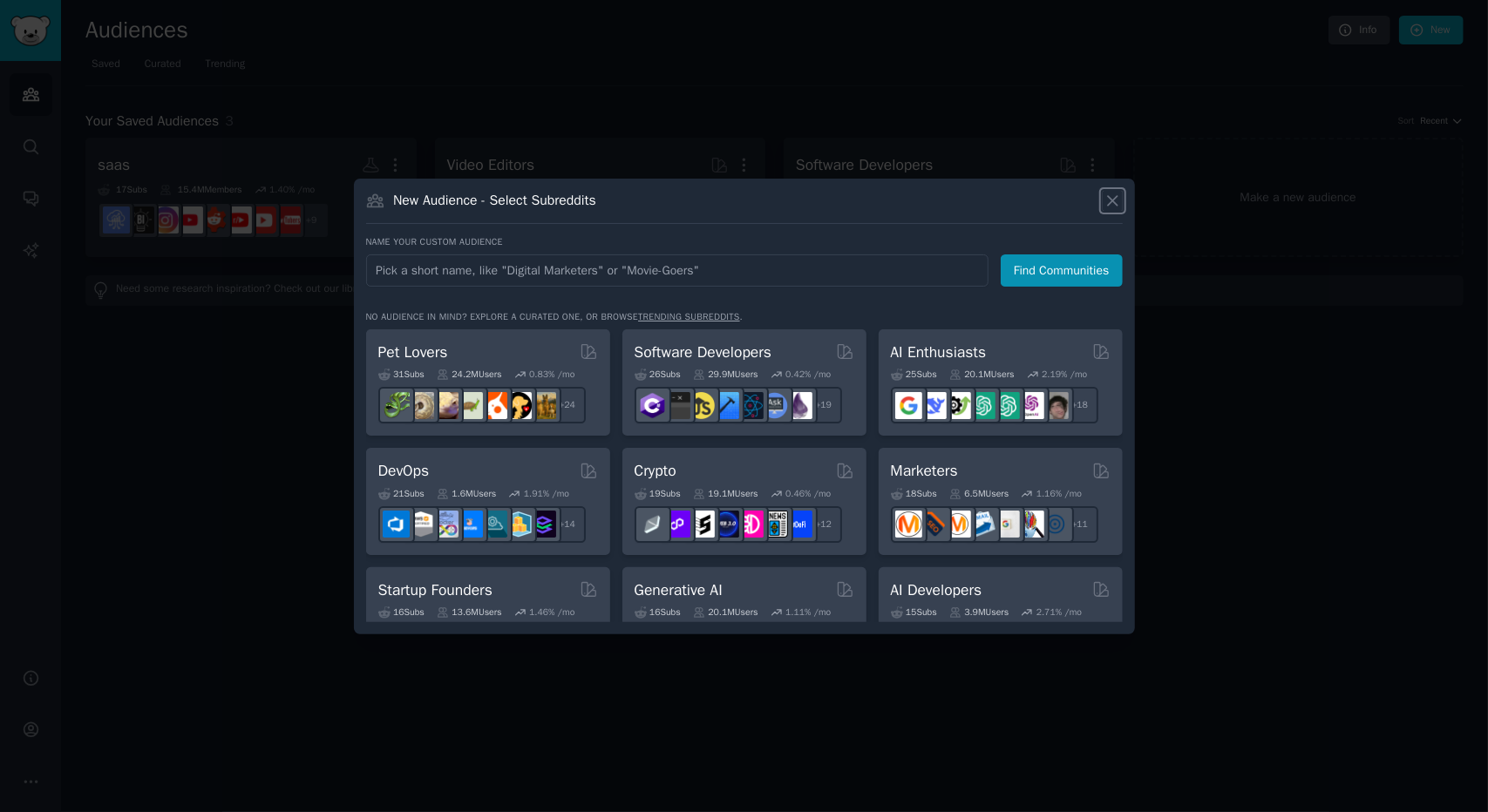 click 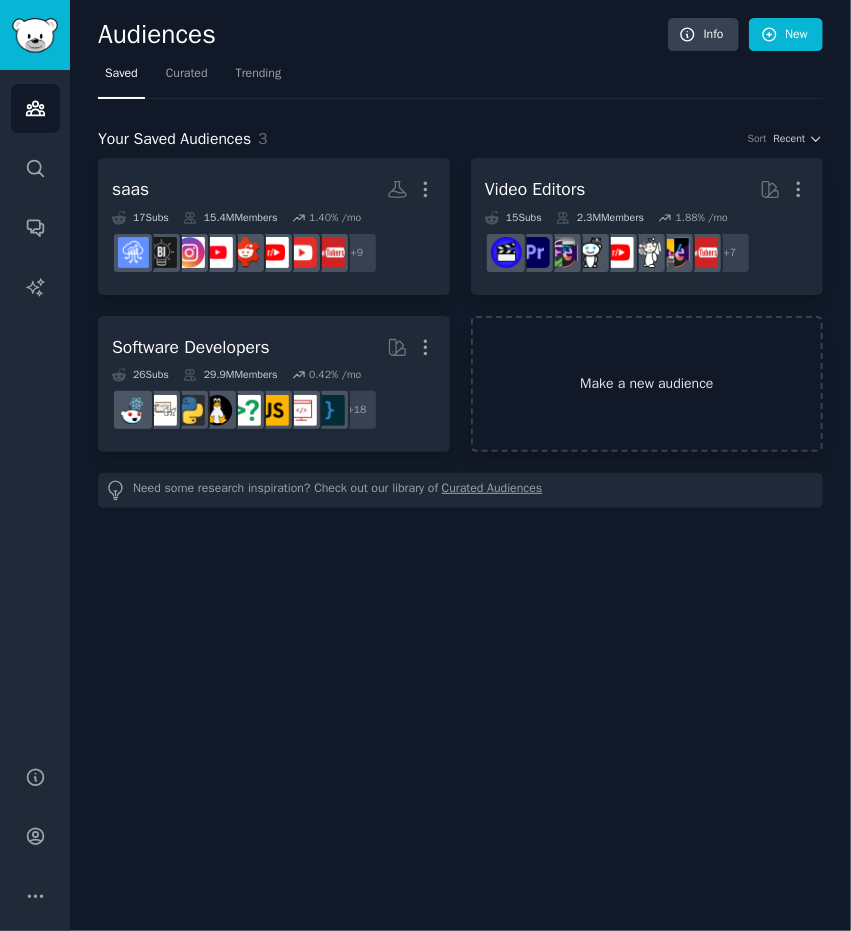 click on "Make a new audience" at bounding box center (647, 384) 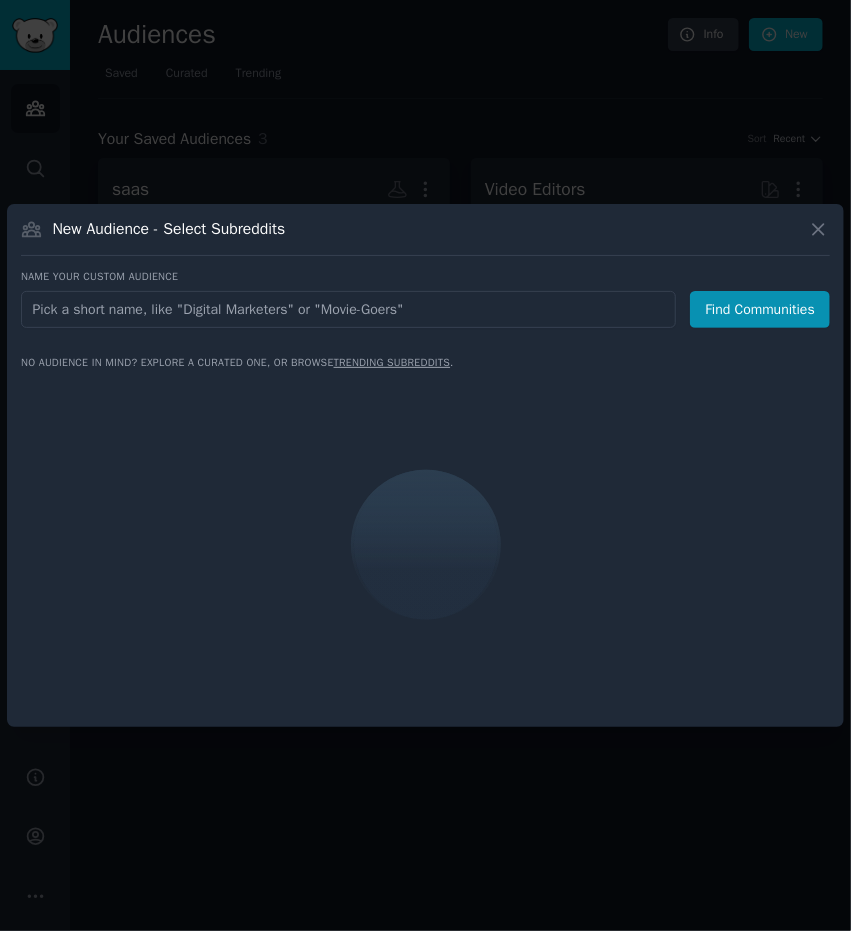 click at bounding box center [348, 309] 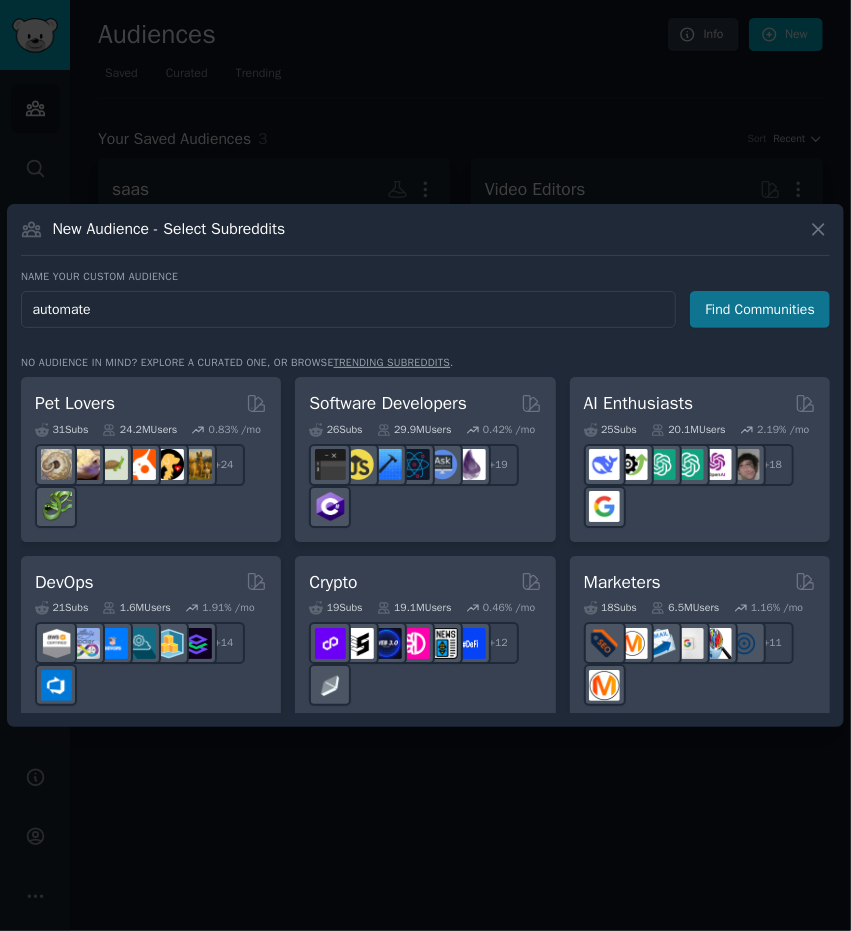 type on "automate" 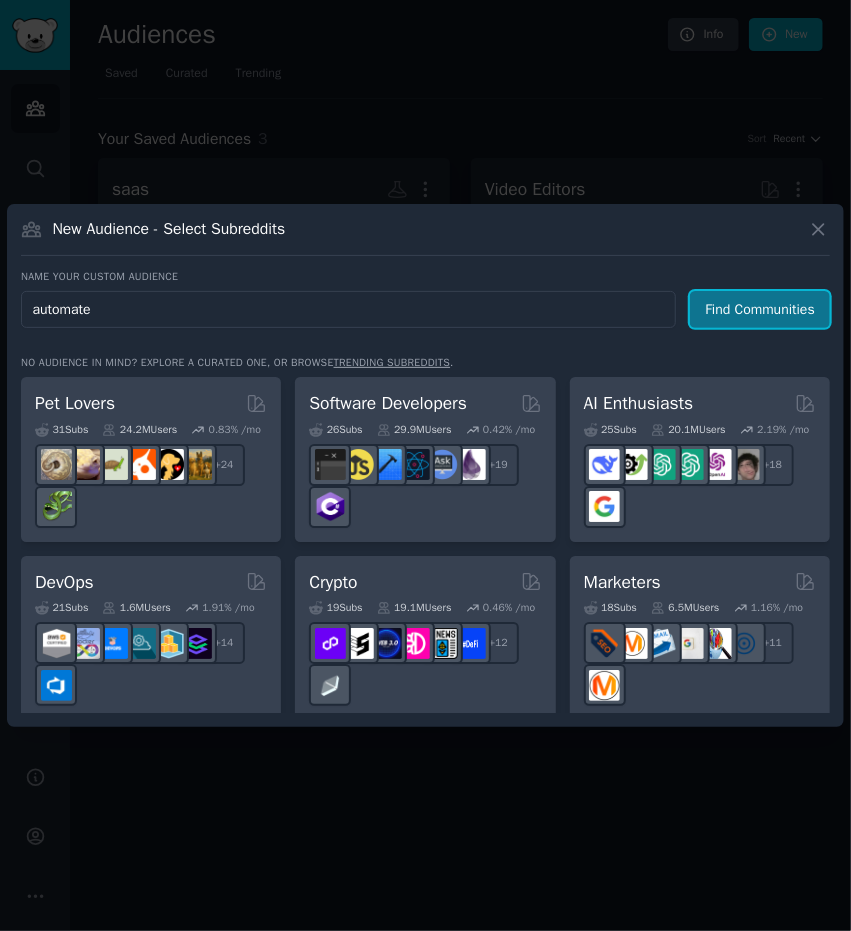 click on "Find Communities" at bounding box center [760, 309] 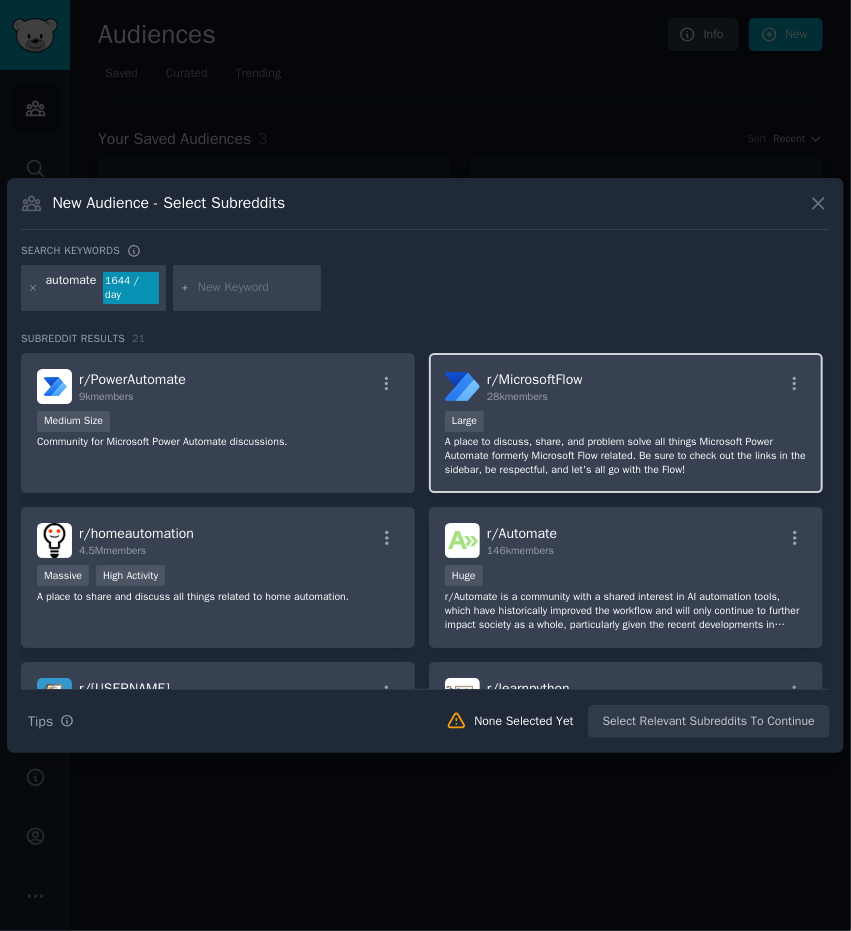 click on "A place to discuss, share, and problem solve all things Microsoft Power Automate formerly Microsoft Flow related. Be sure to check out the links in the sidebar, be respectful, and let's all go with the Flow!" at bounding box center (626, 456) 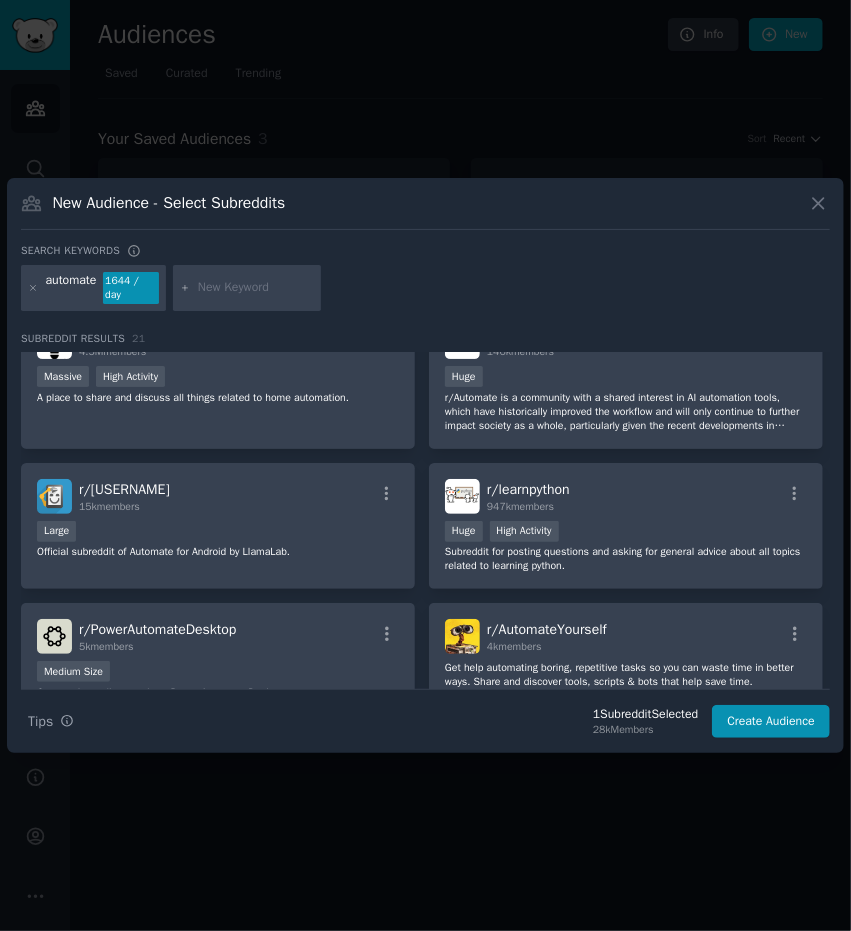 scroll, scrollTop: 200, scrollLeft: 0, axis: vertical 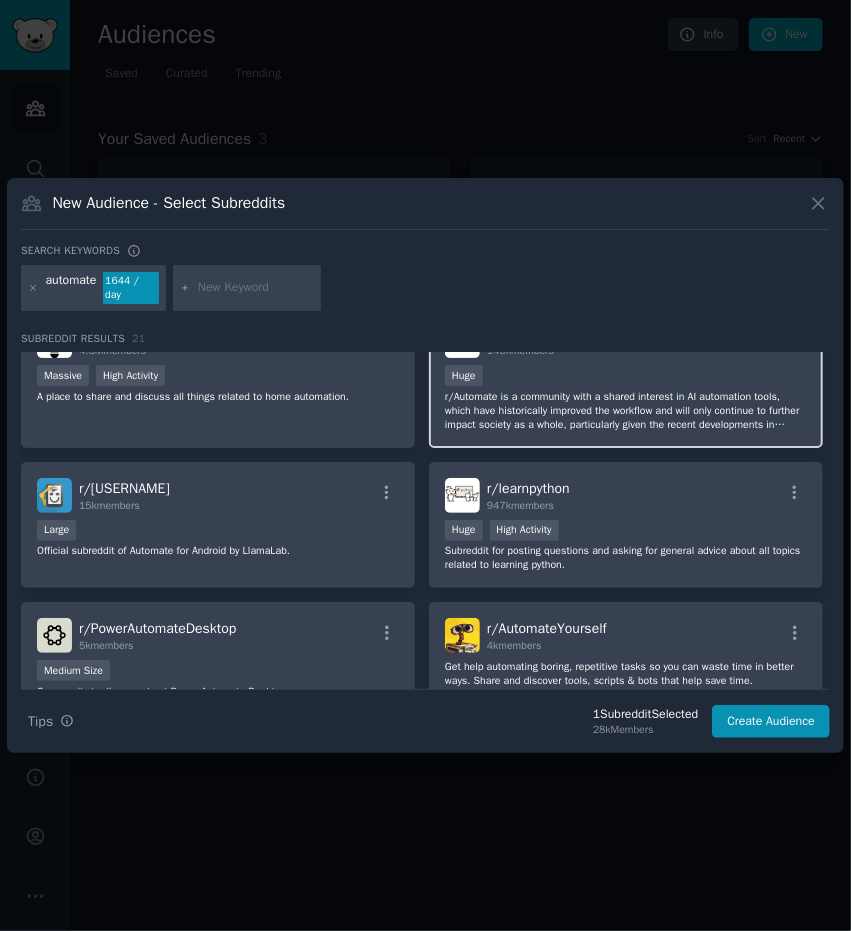 click on "r/Automate is a community with a shared interest in AI automation tools, which have historically improved the workflow and will only continue to further impact society as a whole, particularly given the recent developments in frontier LLMs and generative AI technologies, namely MCP and agentic applications." at bounding box center (626, 411) 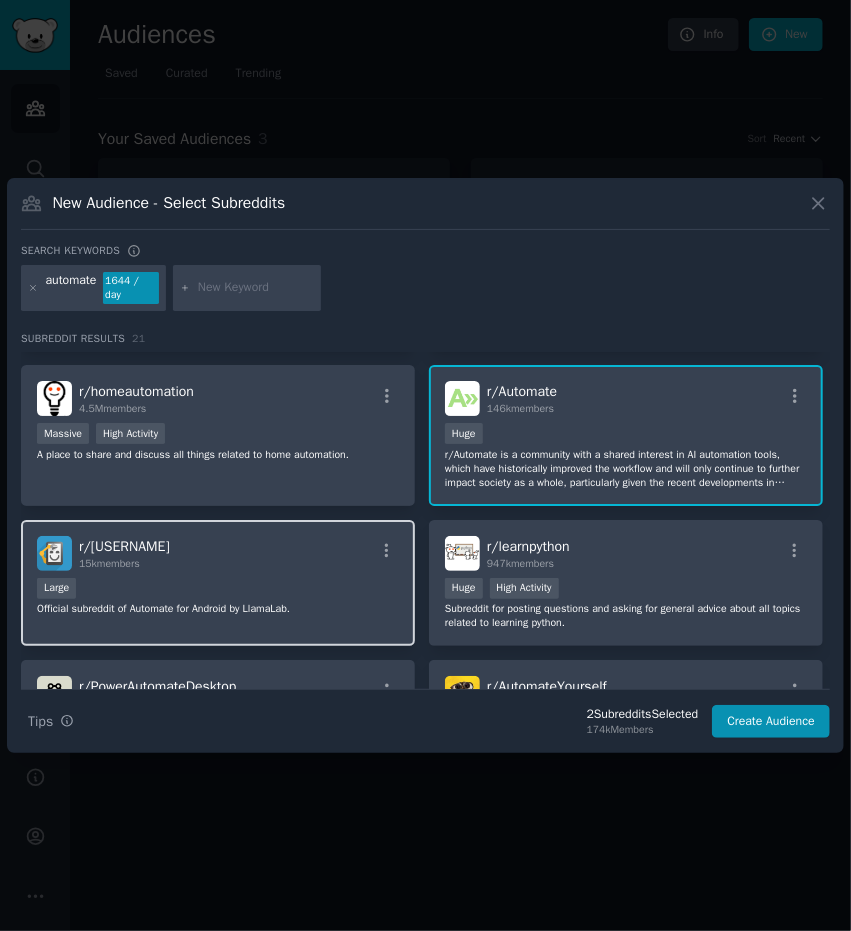 scroll, scrollTop: 0, scrollLeft: 0, axis: both 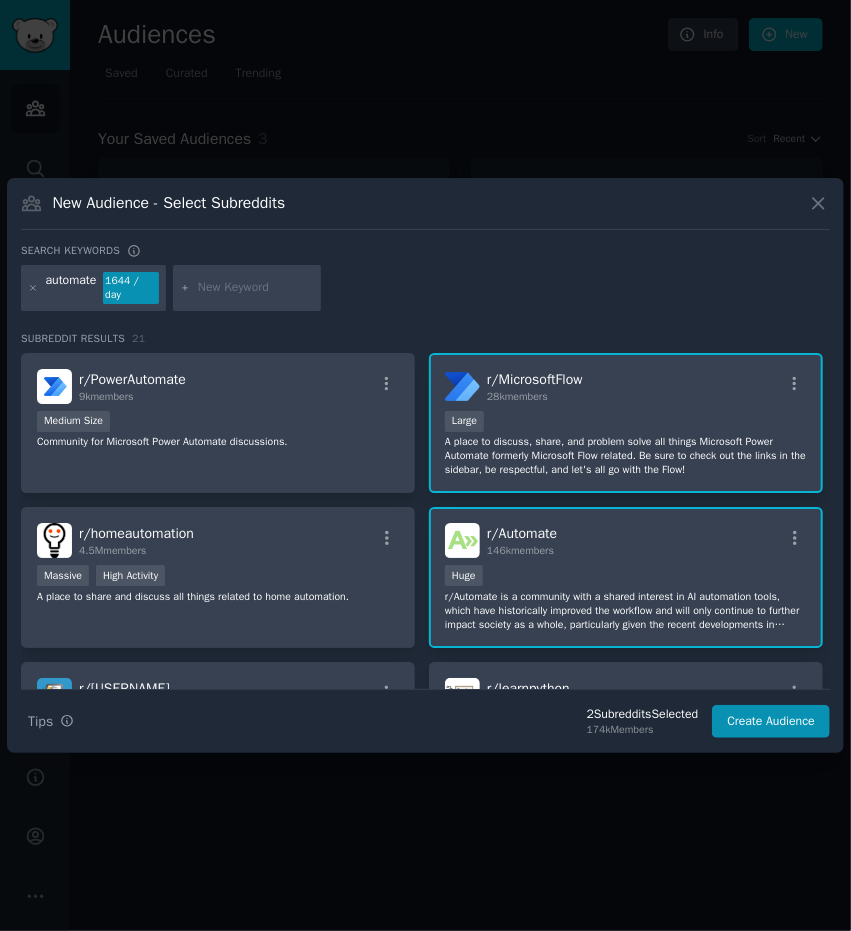click at bounding box center (256, 288) 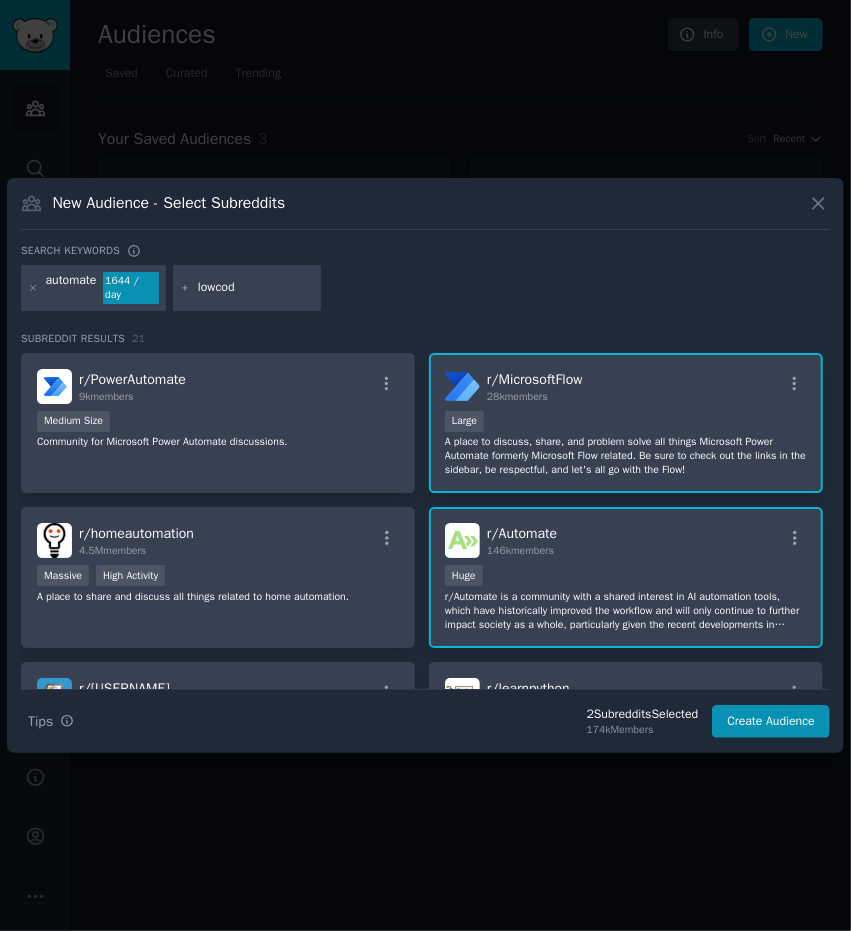 type on "lowcode" 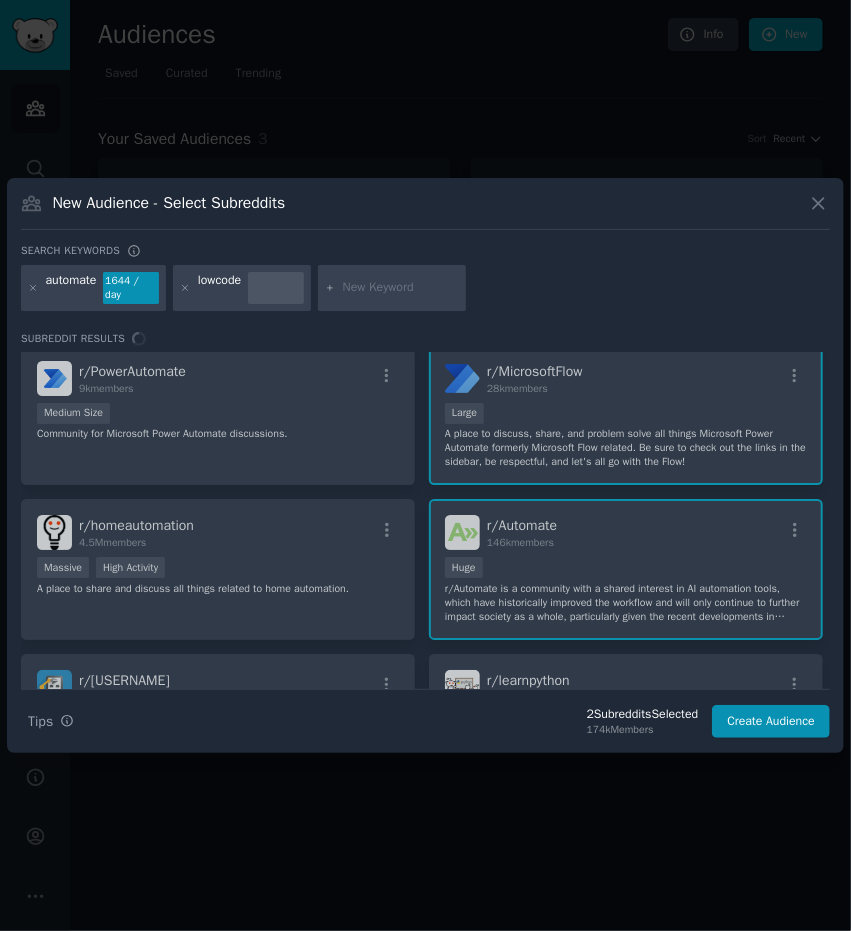 scroll, scrollTop: 0, scrollLeft: 0, axis: both 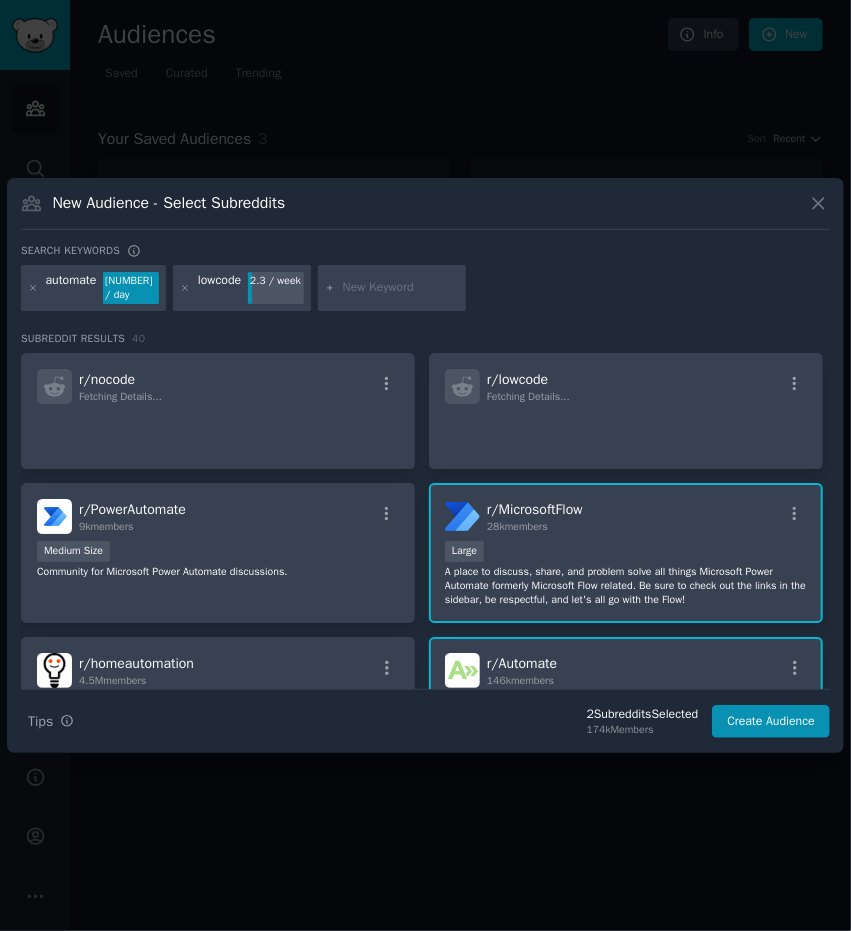 click on "Search keywords automate 1529 / day lowcode 2.3 / week Subreddit Results 40 r/nocode Fetching Details... r/lowcode Fetching Details... r/PowerAutomate 9k  members Medium Size Community for Microsoft Power Automate discussions. r/MicrosoftFlow 28k  members Large A place to discuss, share, and problem solve all things Microsoft Power Automate formerly Microsoft Flow related. Be sure to check out the links in the sidebar, be respectful, and let's all go with the Flow! r/homeautomation 4.5M  members Massive High Activity A place to share and discuss all things related to home automation. r/Automate 146k  members Huge r/Automate is a community with a shared interest in AI automation tools, which have historically improved the workflow and will only continue to further impact society as a whole, particularly given the recent developments in frontier LLMs and generative AI technologies, namely MCP and agentic applications. r/AutomateUser 15k  members Large r/learnpython 947k  members Huge High Activity r/ 5k" at bounding box center (425, 491) 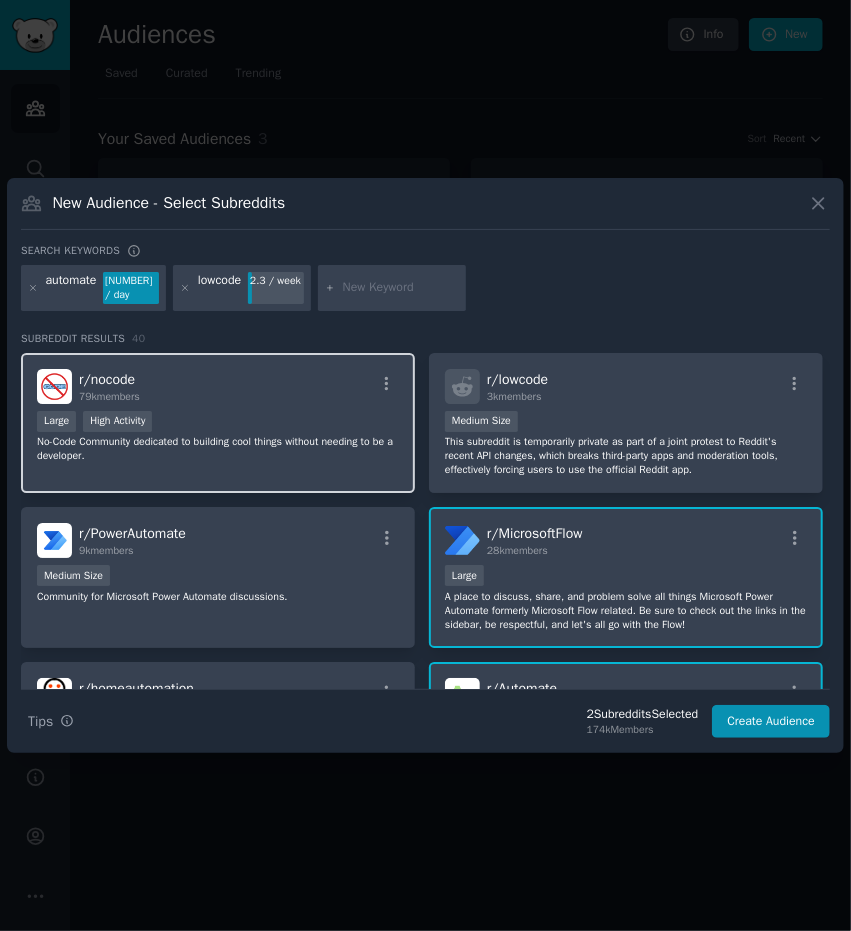 click on "r/ [COMMUNITY] [NUMBER]  members Large High Activity No-Code Community dedicated to building cool things without needing to be a developer." at bounding box center [218, 423] 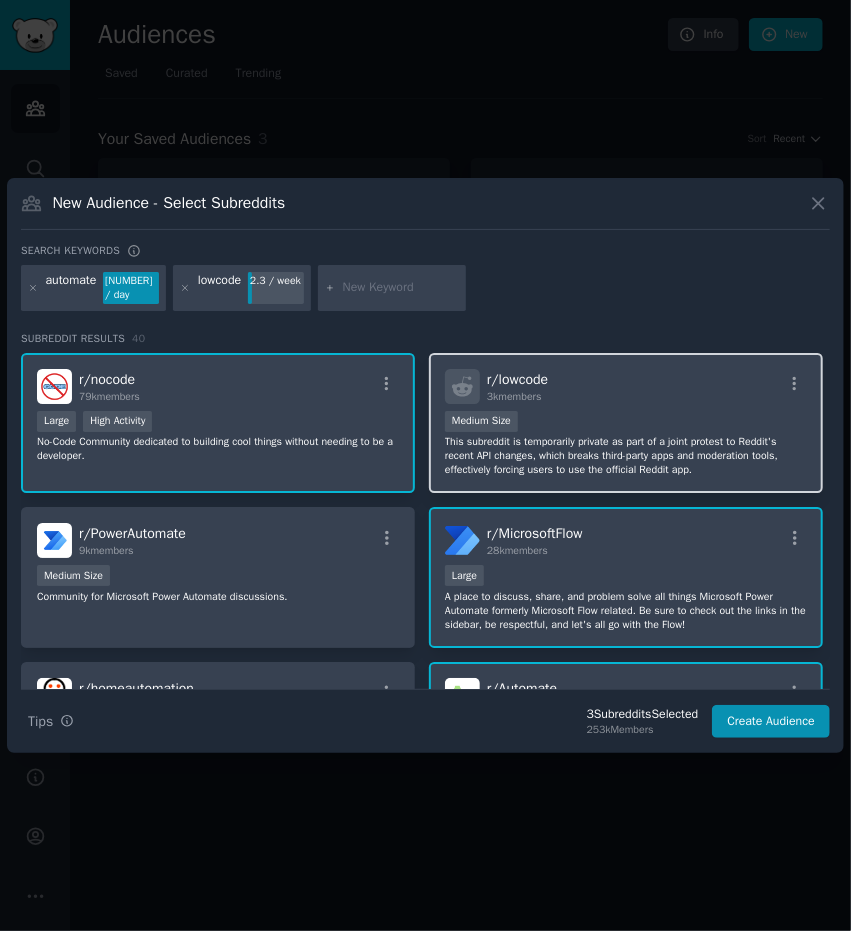 click on "This subreddit is temporarily private as part of a joint protest to Reddit's recent API changes, which breaks third-party apps and moderation tools, effectively forcing users to use the official Reddit app." at bounding box center [626, 456] 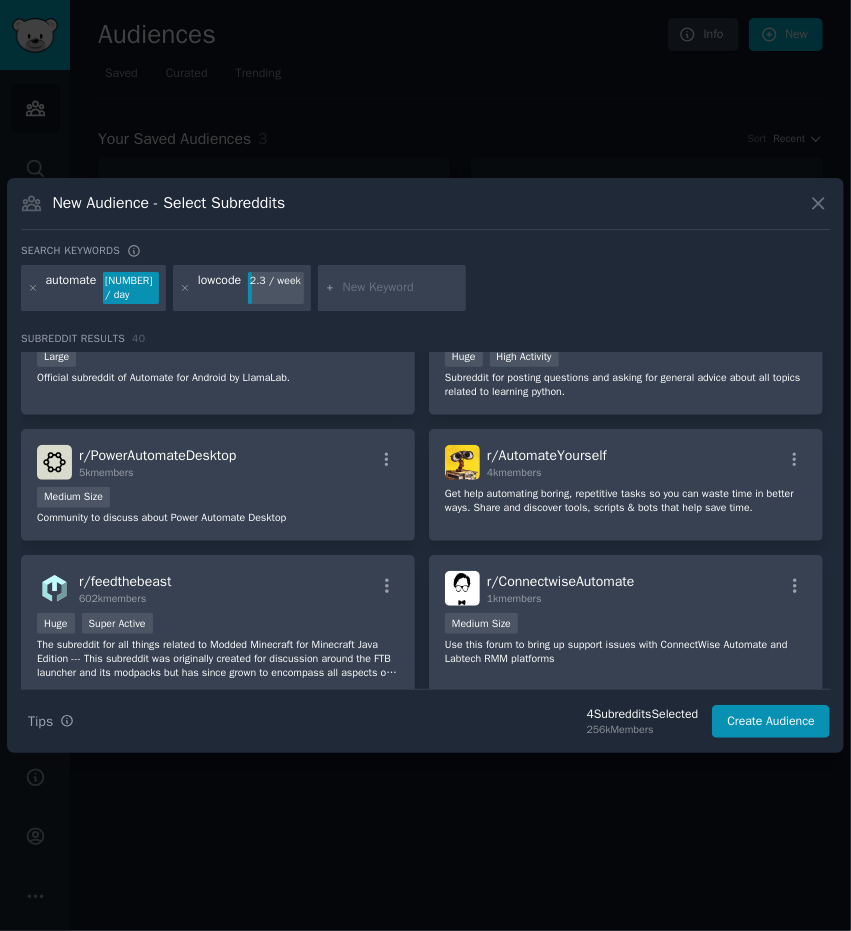 scroll, scrollTop: 600, scrollLeft: 0, axis: vertical 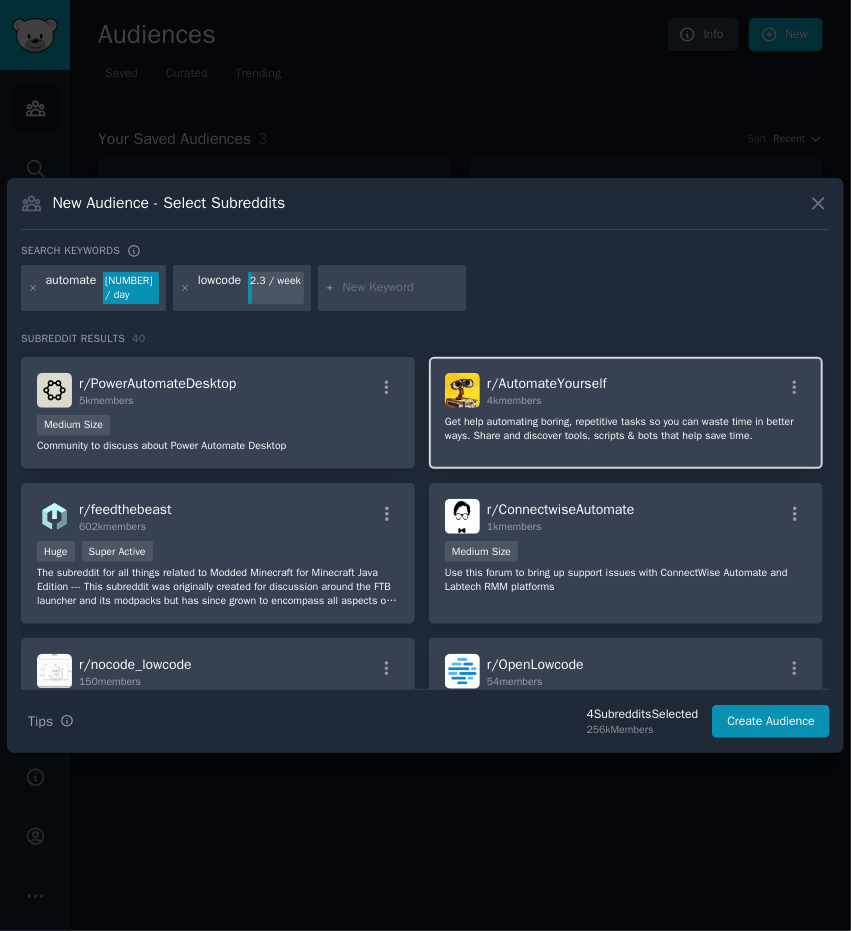 click on "Get help automating boring, repetitive tasks so you can waste time in better ways. Share and discover tools, scripts & bots that help save time." 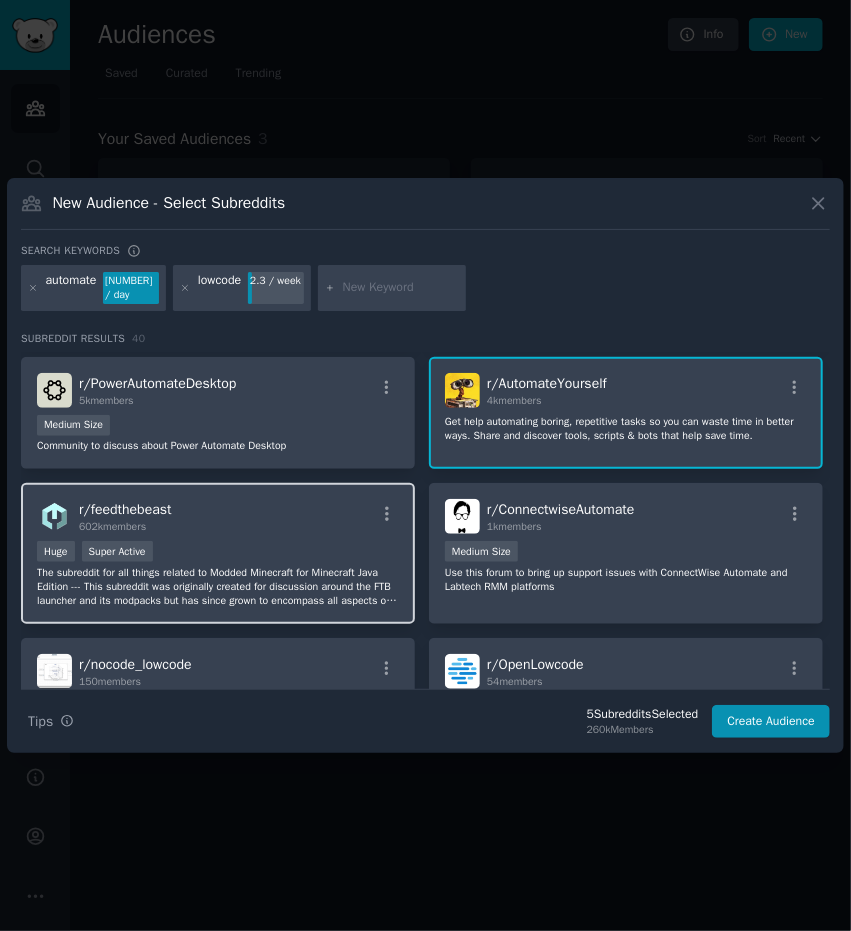 scroll, scrollTop: 700, scrollLeft: 0, axis: vertical 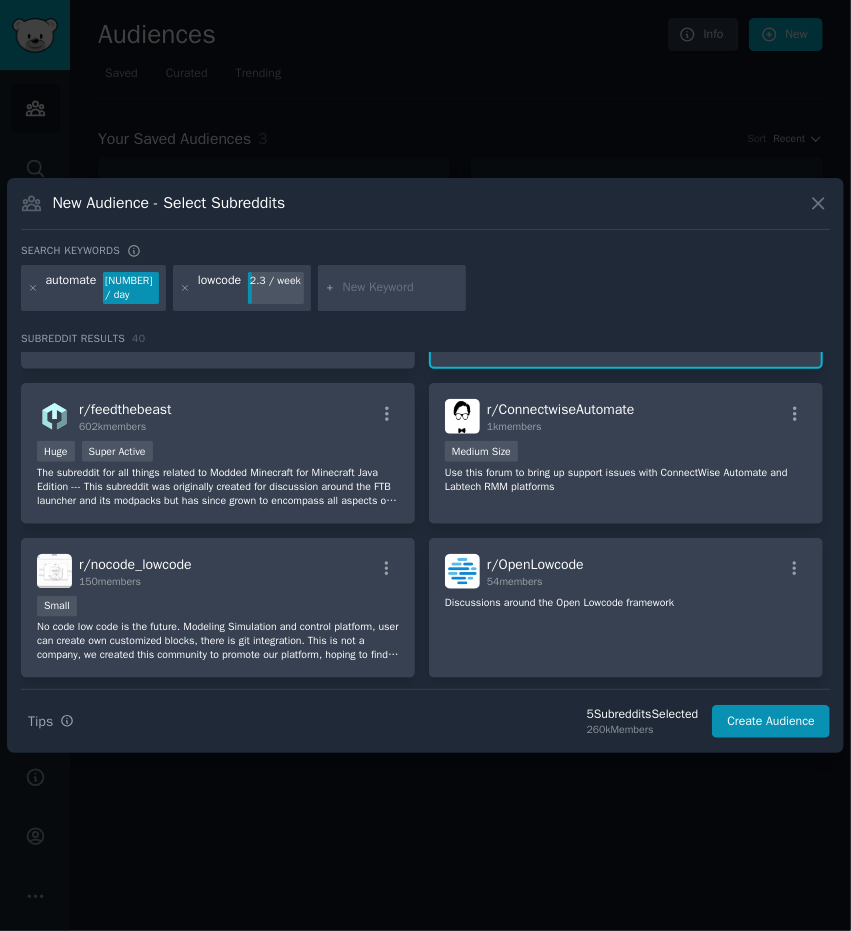 click at bounding box center (401, 288) 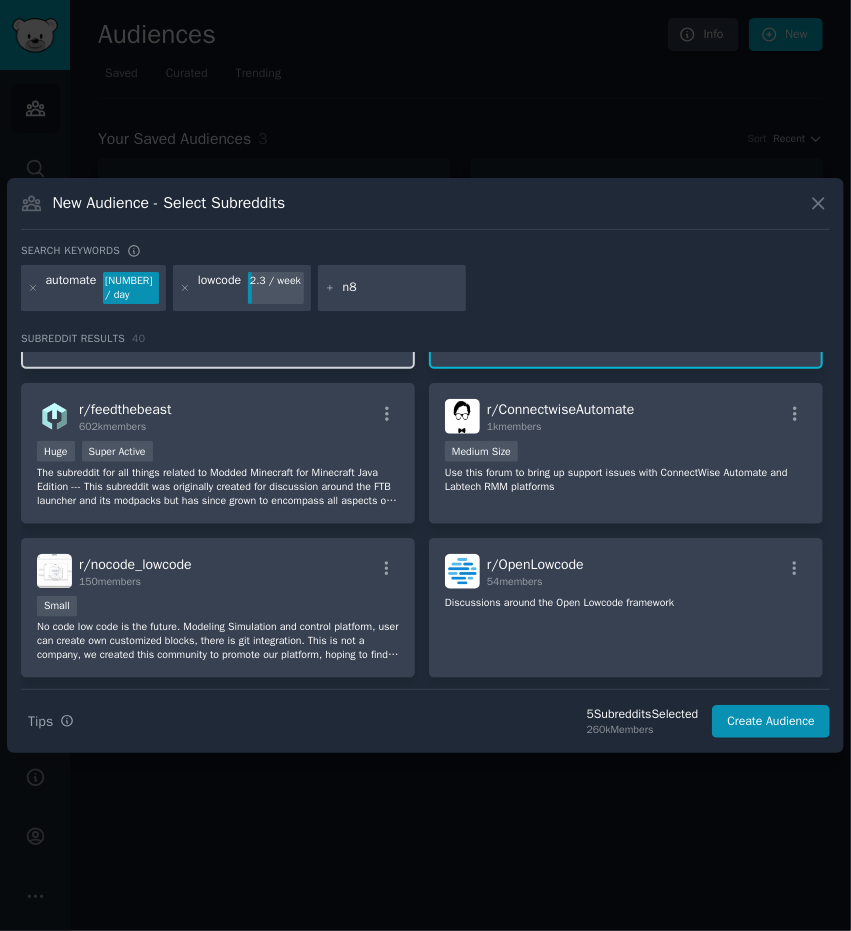 type on "n8n" 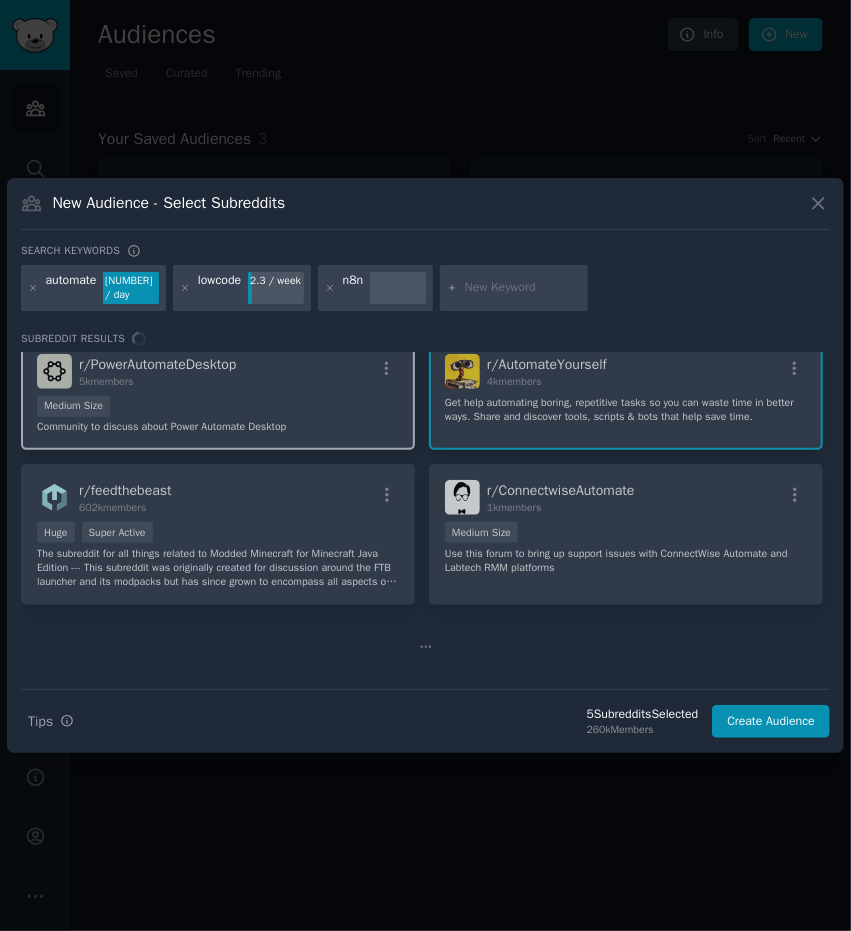 scroll, scrollTop: 0, scrollLeft: 0, axis: both 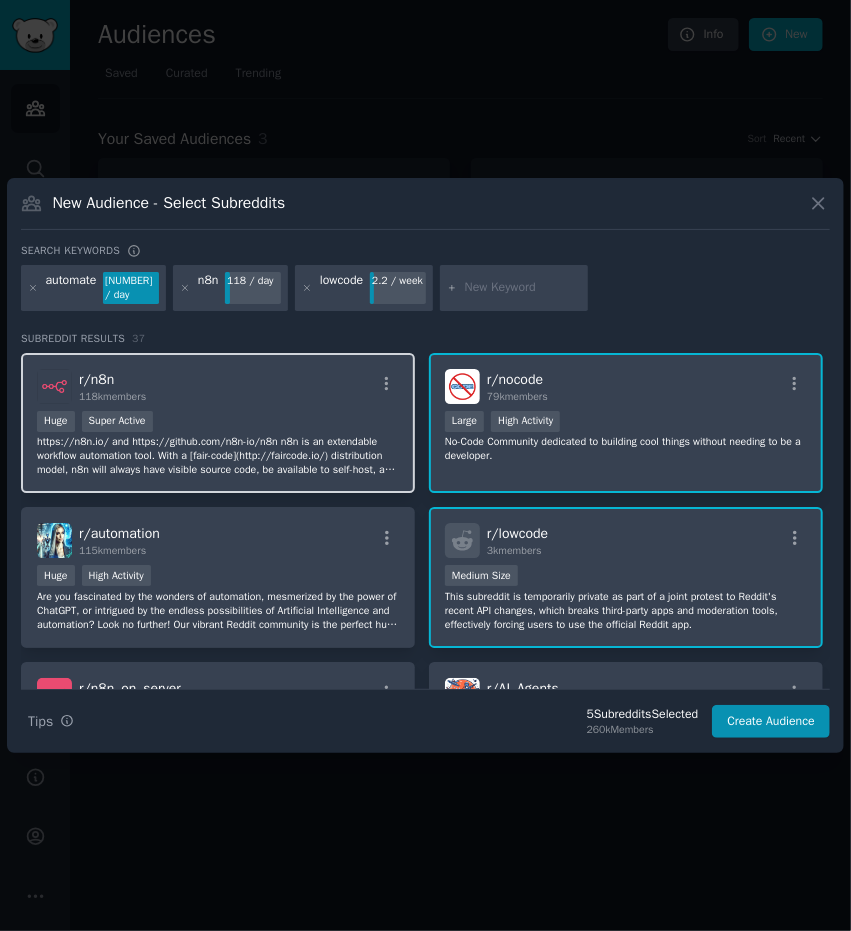 click on "Huge Super Active" at bounding box center [218, 423] 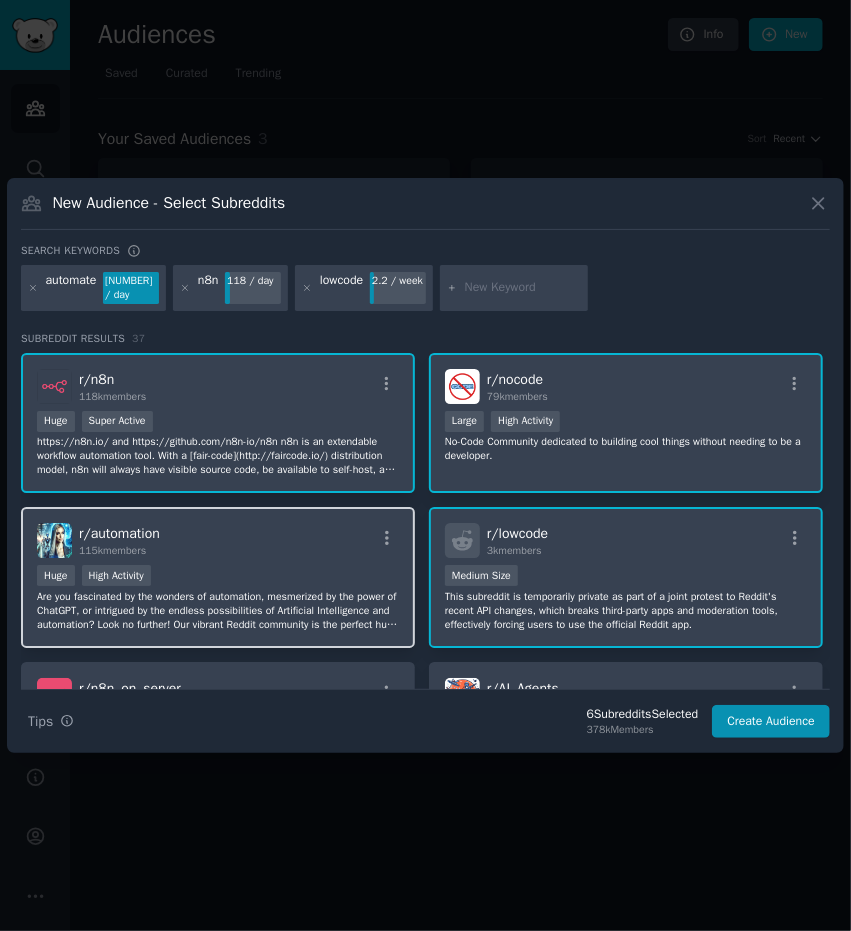 click on "r/ automation 115k  members" at bounding box center [218, 540] 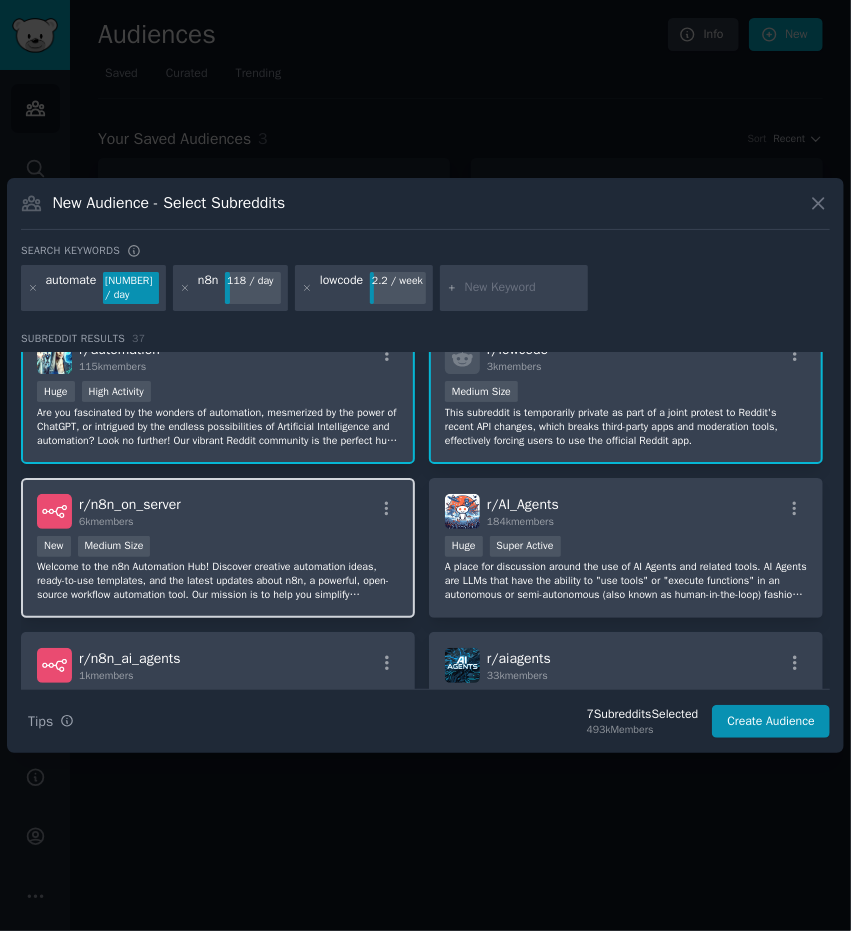 scroll, scrollTop: 200, scrollLeft: 0, axis: vertical 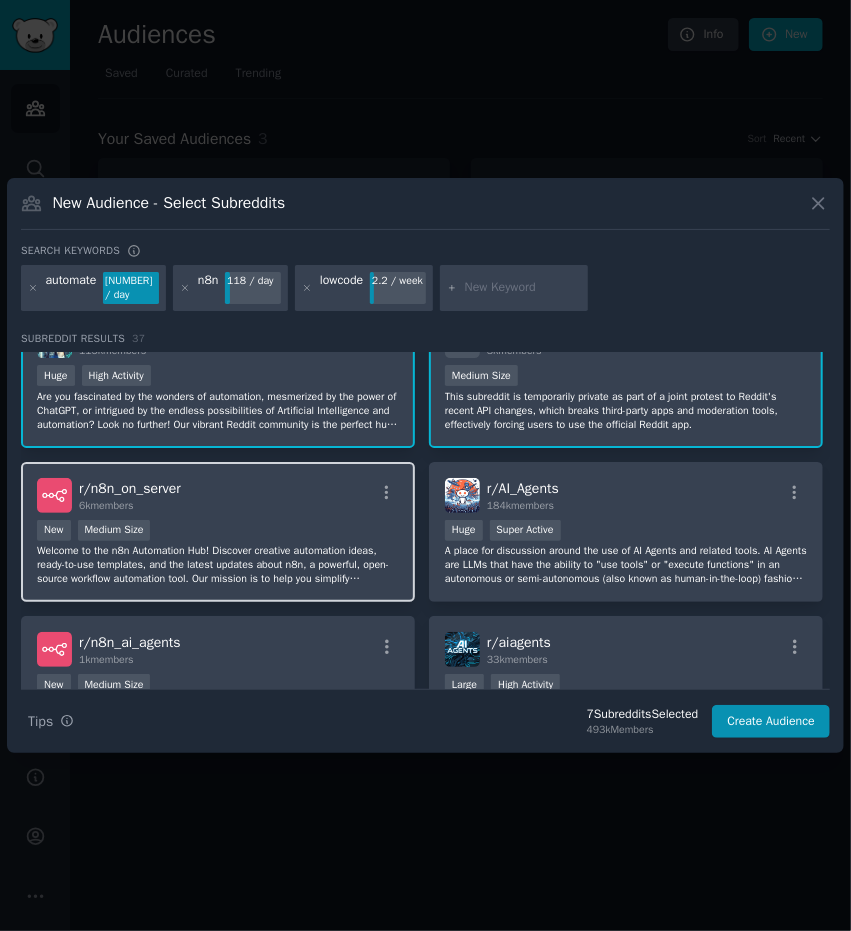 click on "New Medium Size" at bounding box center [218, 532] 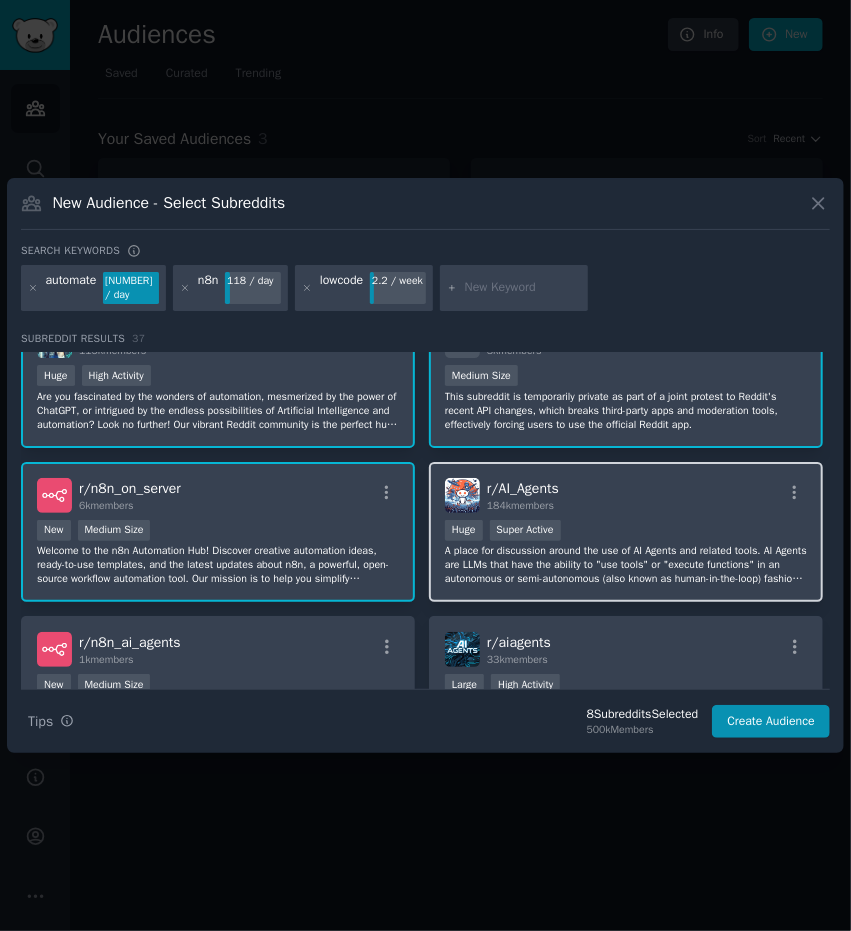 click on "r/ [COMMUNITY]" at bounding box center (523, 488) 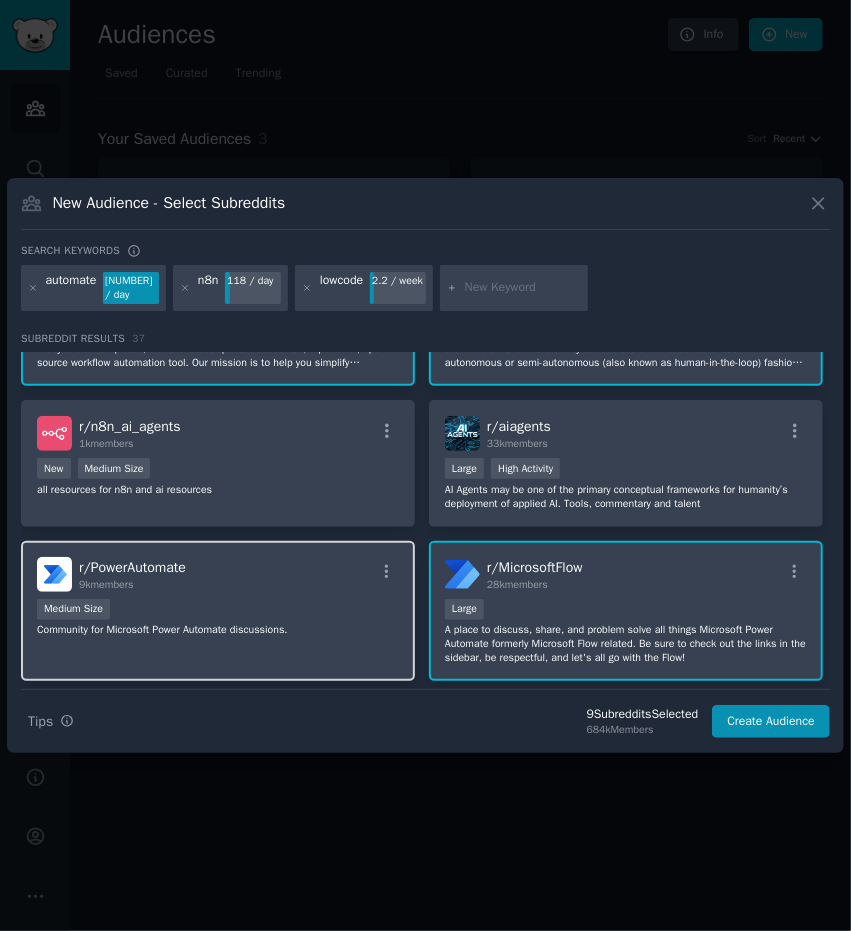 scroll, scrollTop: 400, scrollLeft: 0, axis: vertical 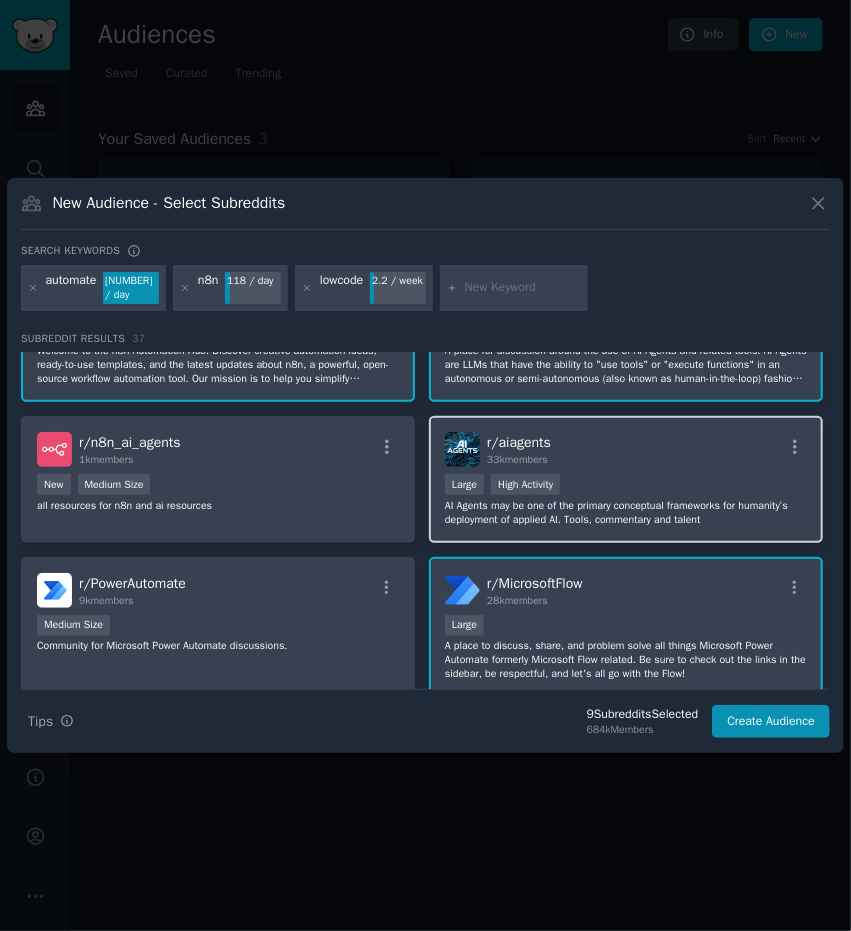 click on "Large High Activity" at bounding box center [626, 486] 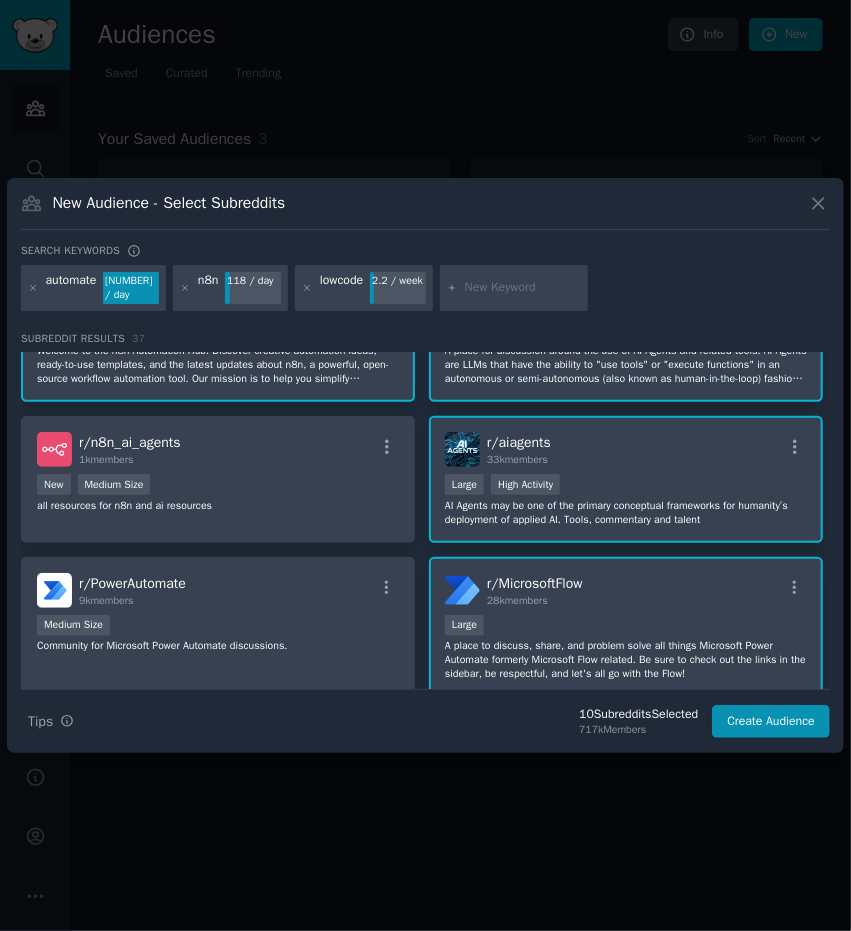 click at bounding box center [523, 288] 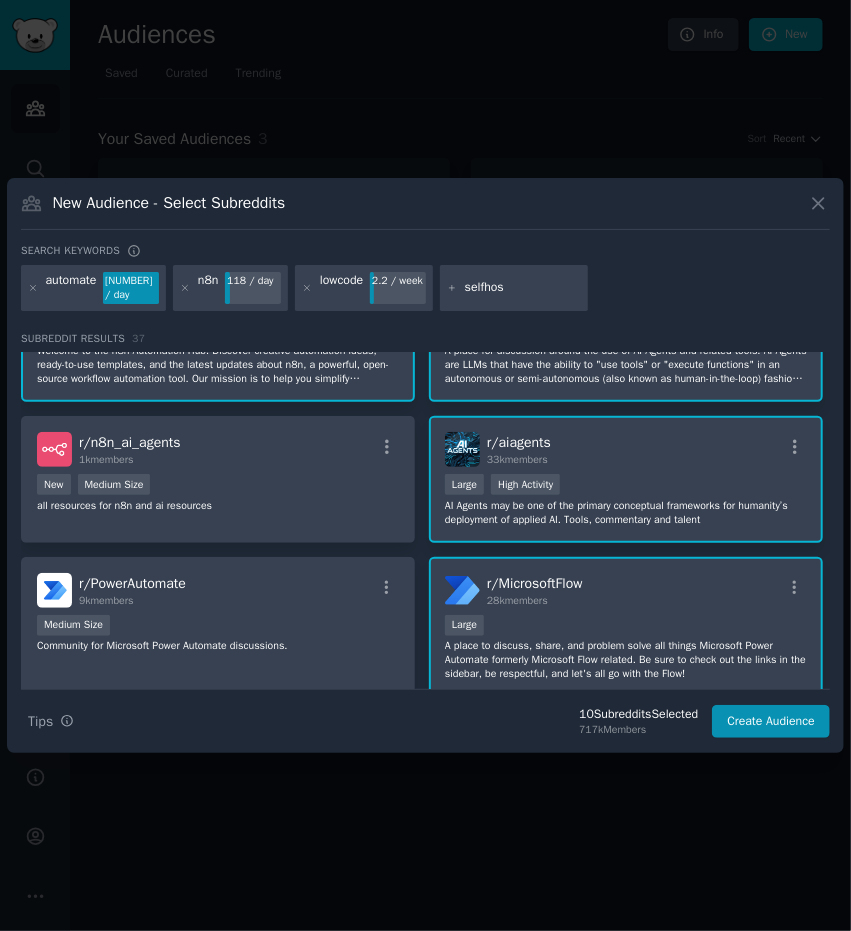 type on "selfhost" 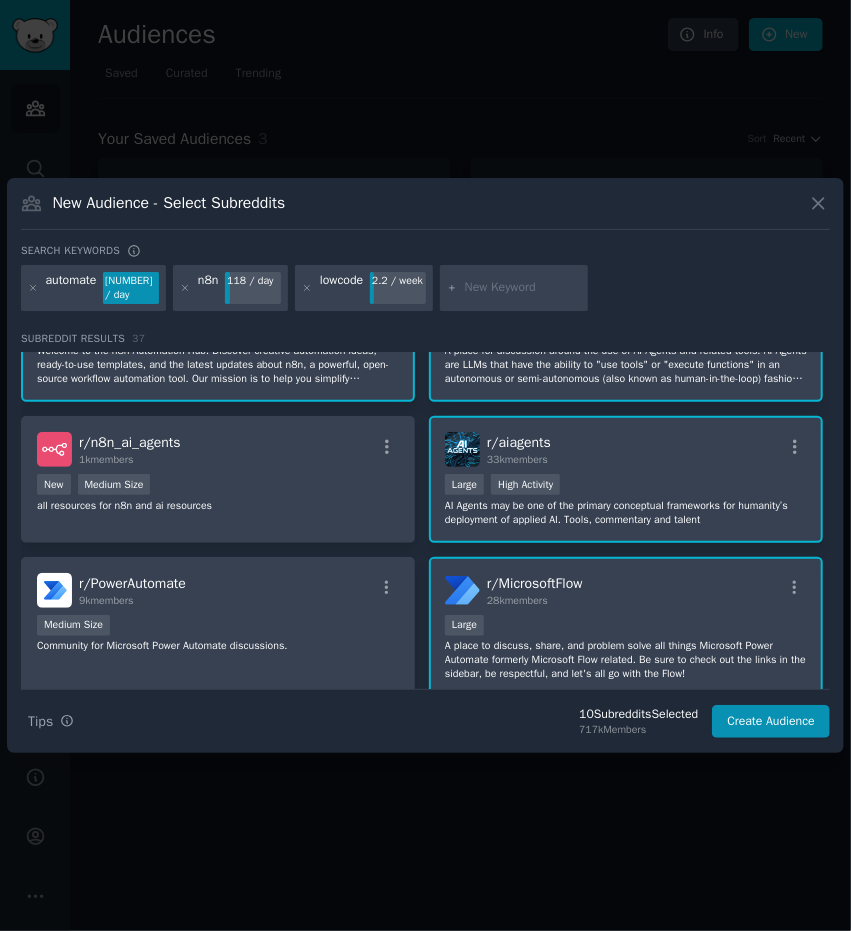 scroll, scrollTop: 0, scrollLeft: 0, axis: both 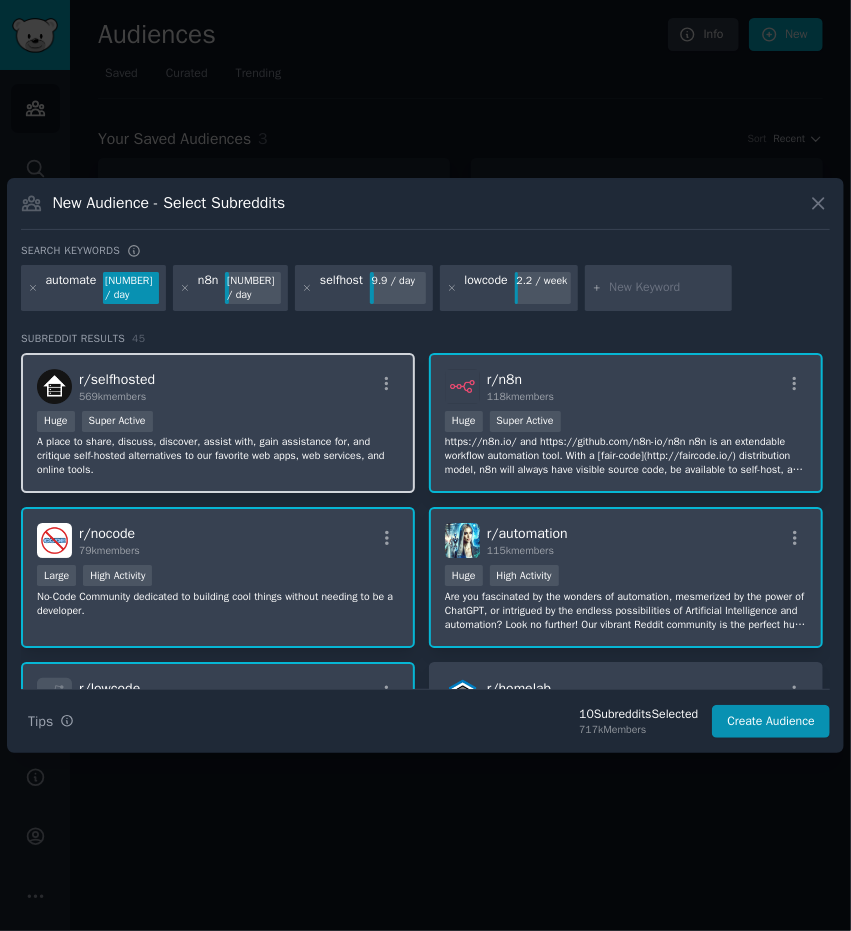 click on "r/ selfhosted 569k  members" at bounding box center [218, 386] 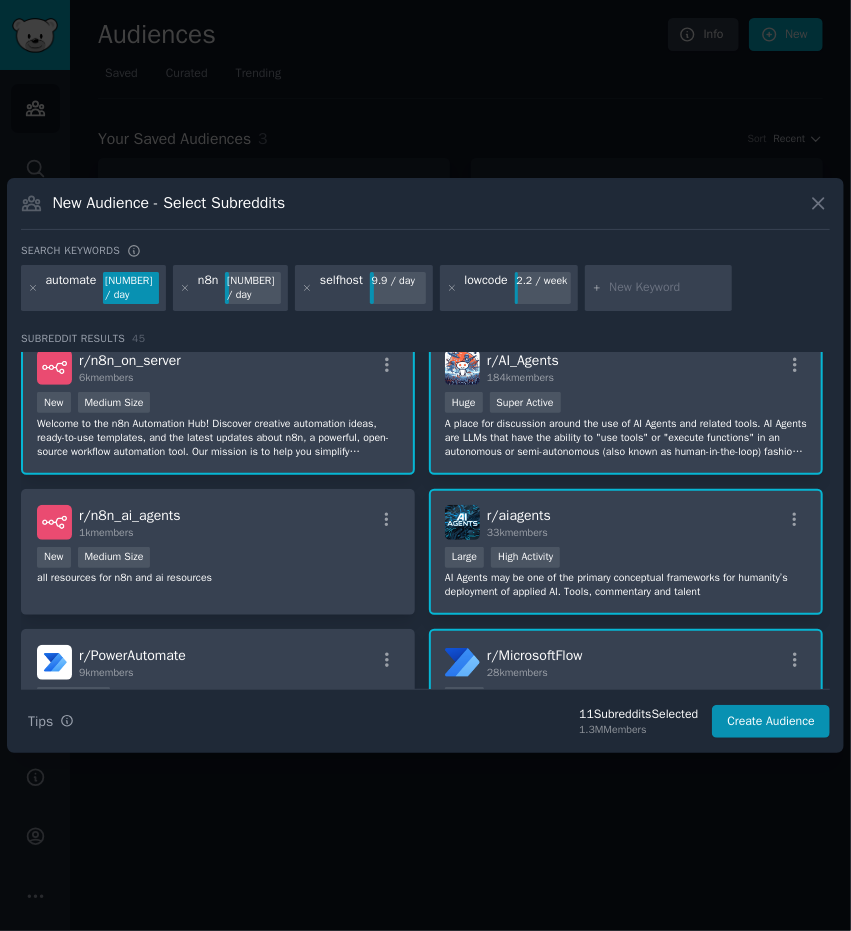 scroll, scrollTop: 500, scrollLeft: 0, axis: vertical 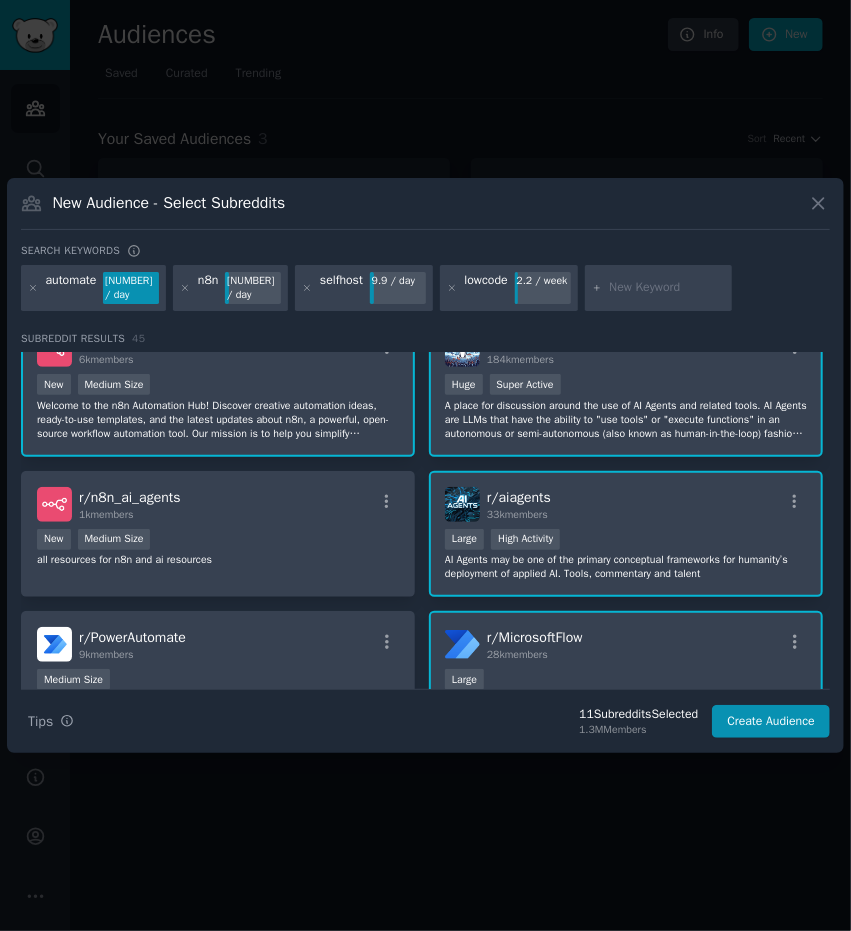 click at bounding box center (667, 288) 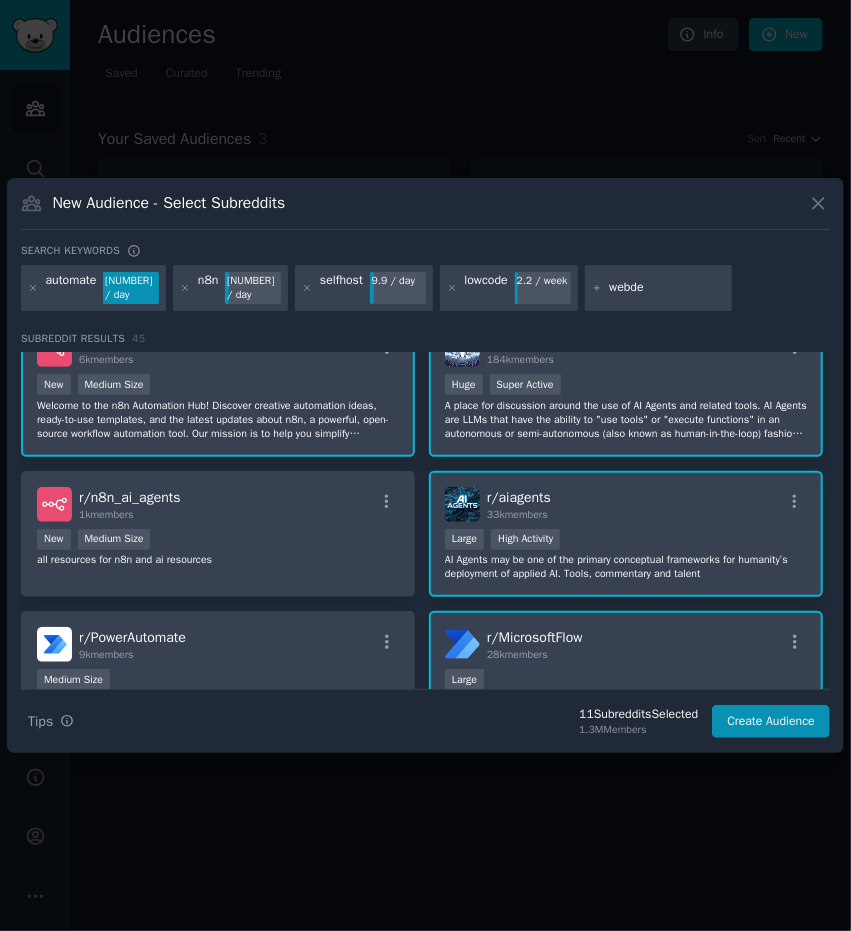type on "webdev" 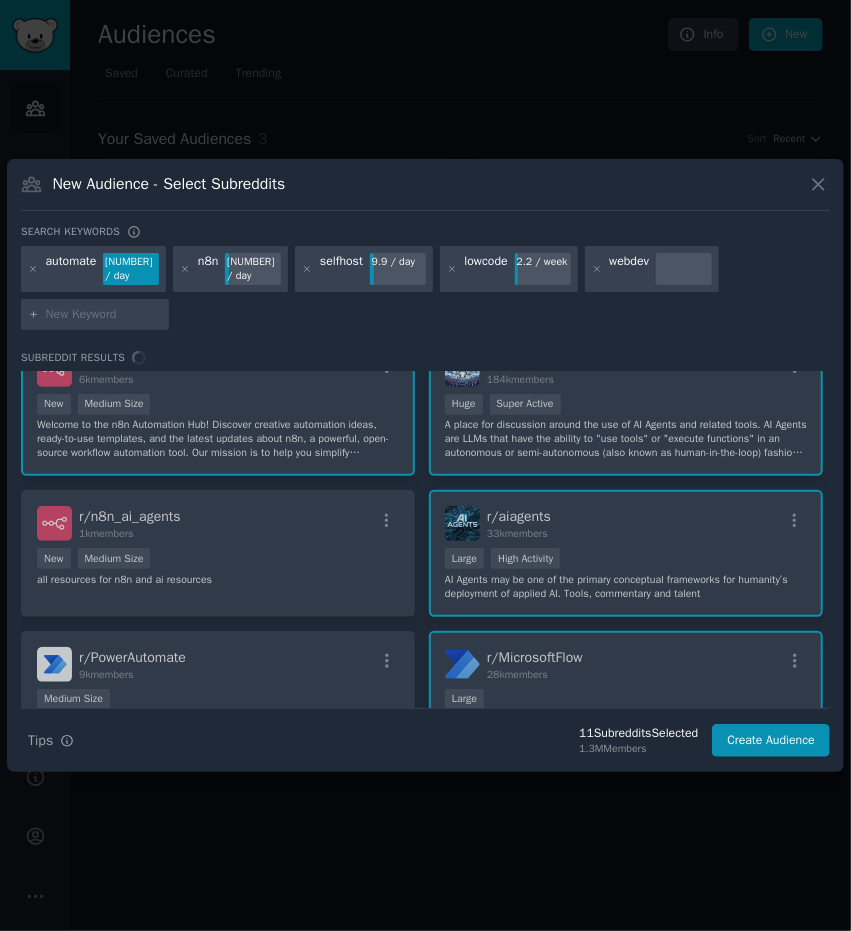 scroll, scrollTop: 0, scrollLeft: 0, axis: both 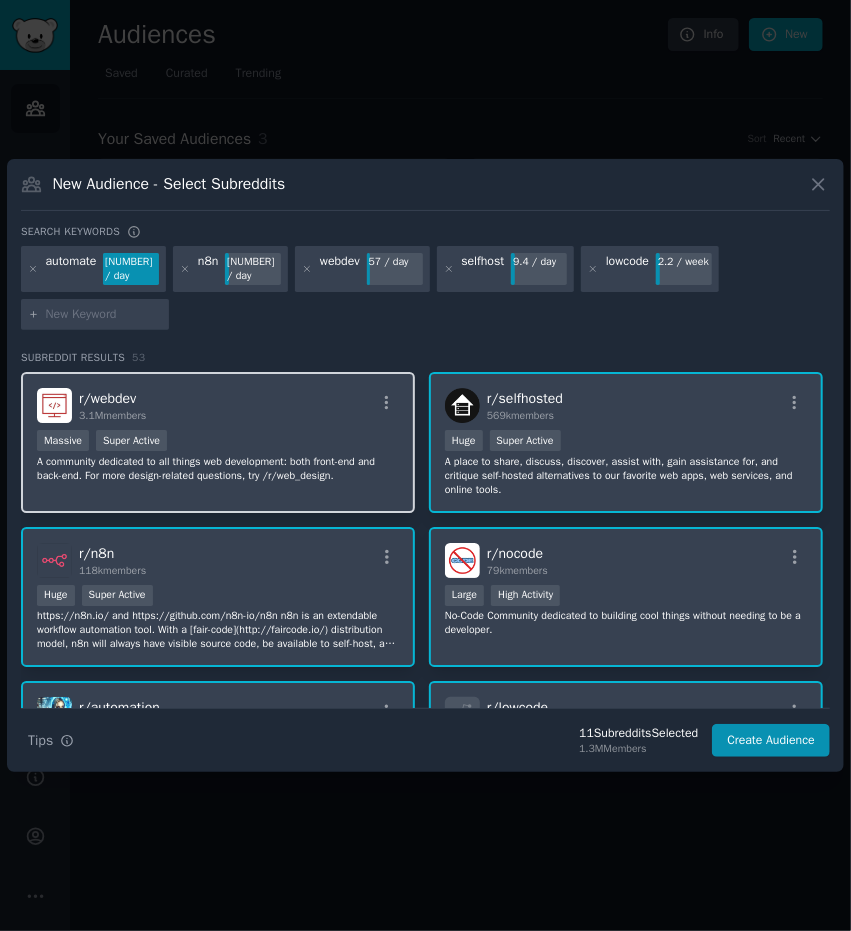 click on "r/ webdev 3.1M  members Massive Super Active A community dedicated to all things web development: both front-end and back-end. For more design-related questions, try /r/web_design." at bounding box center (218, 442) 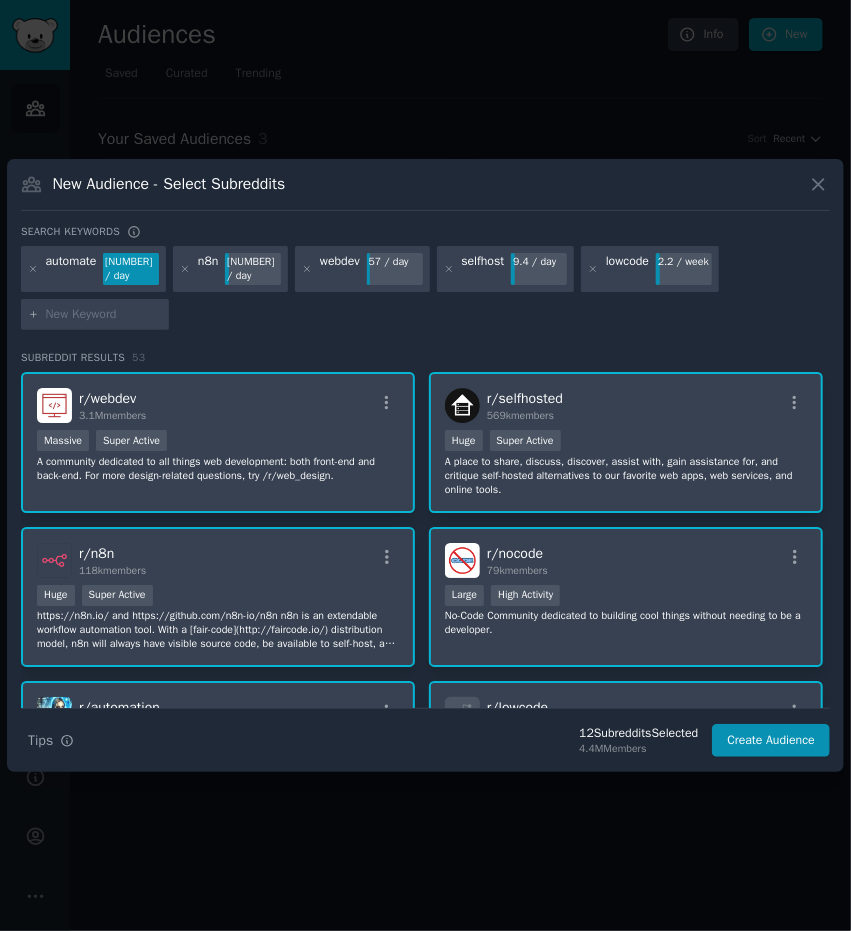 click at bounding box center (104, 315) 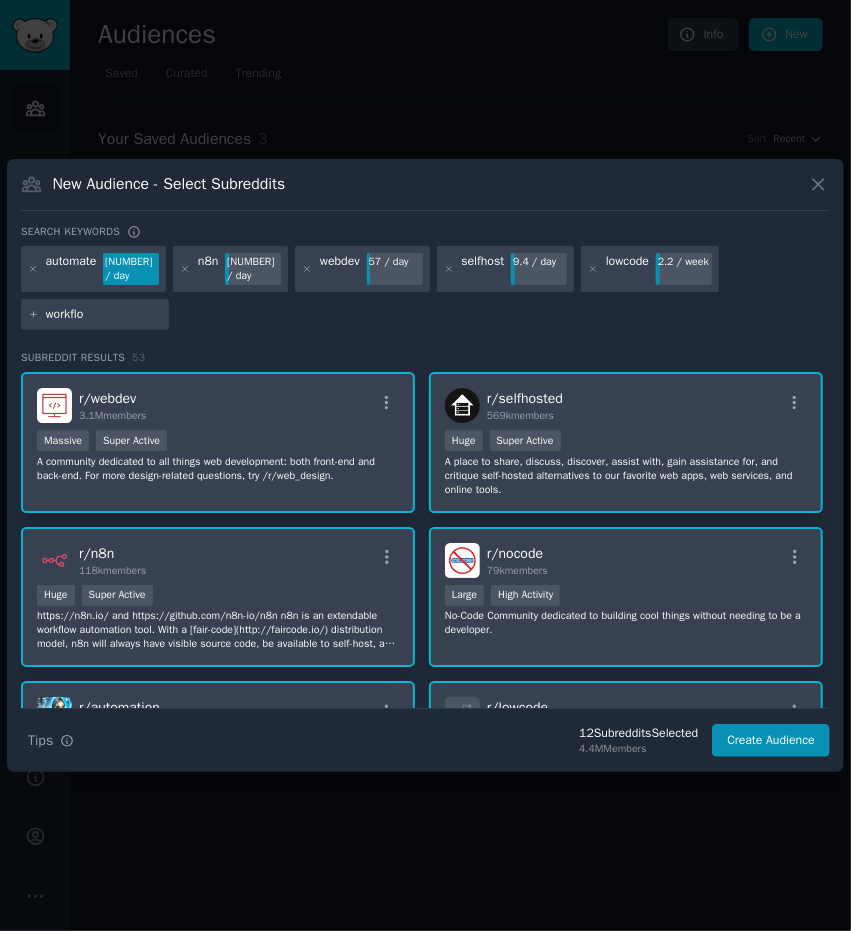 type on "workflow" 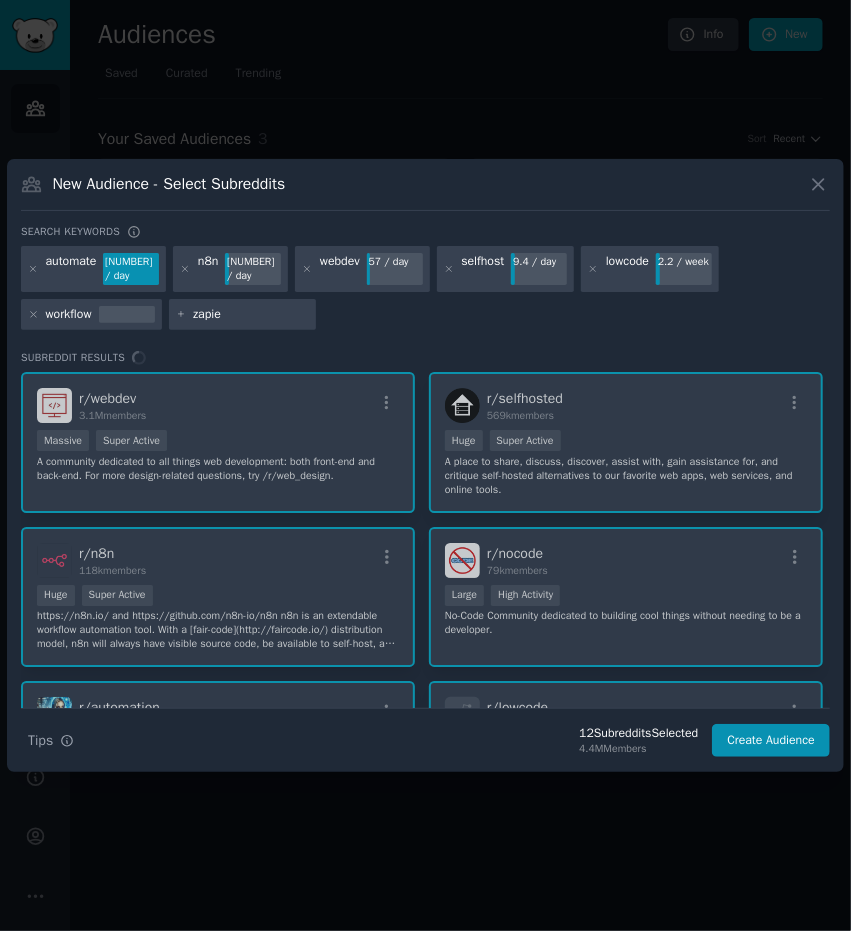 type on "zapier" 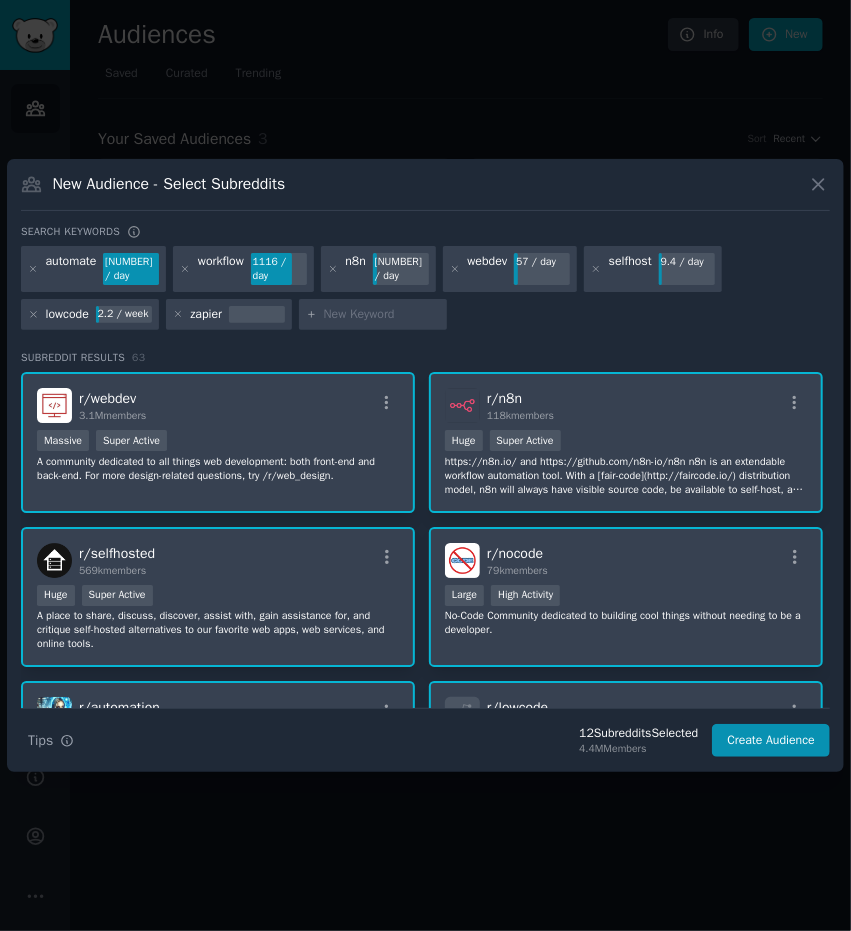 click on "lowcode" at bounding box center [67, 315] 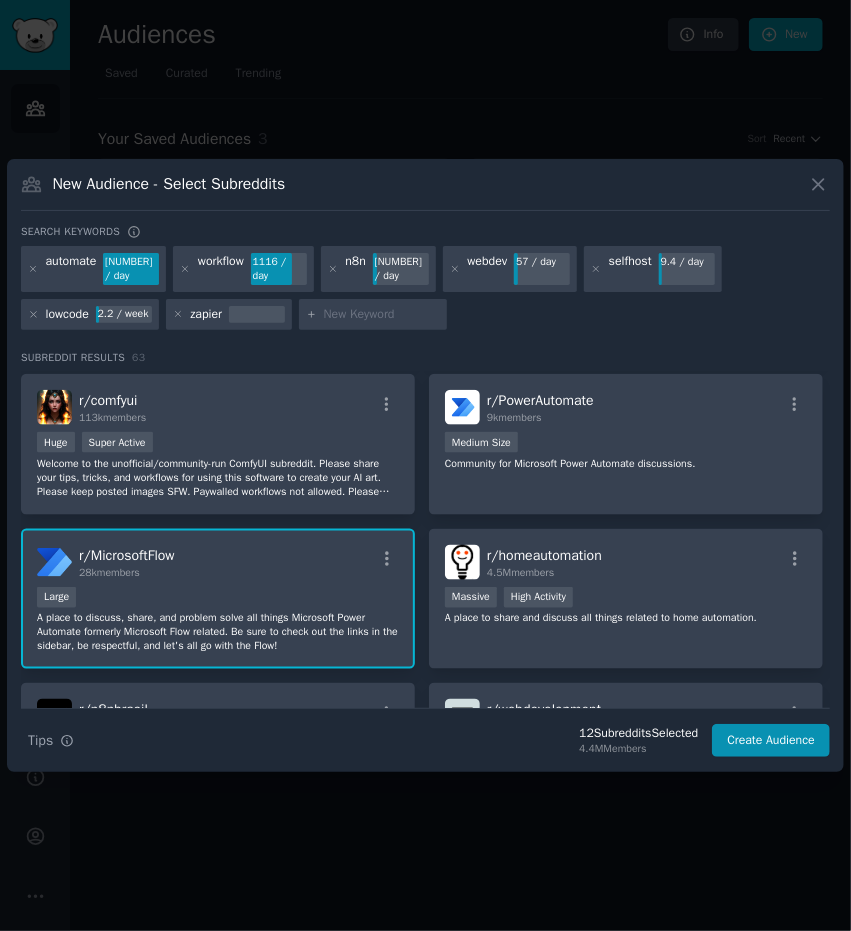 scroll, scrollTop: 860, scrollLeft: 0, axis: vertical 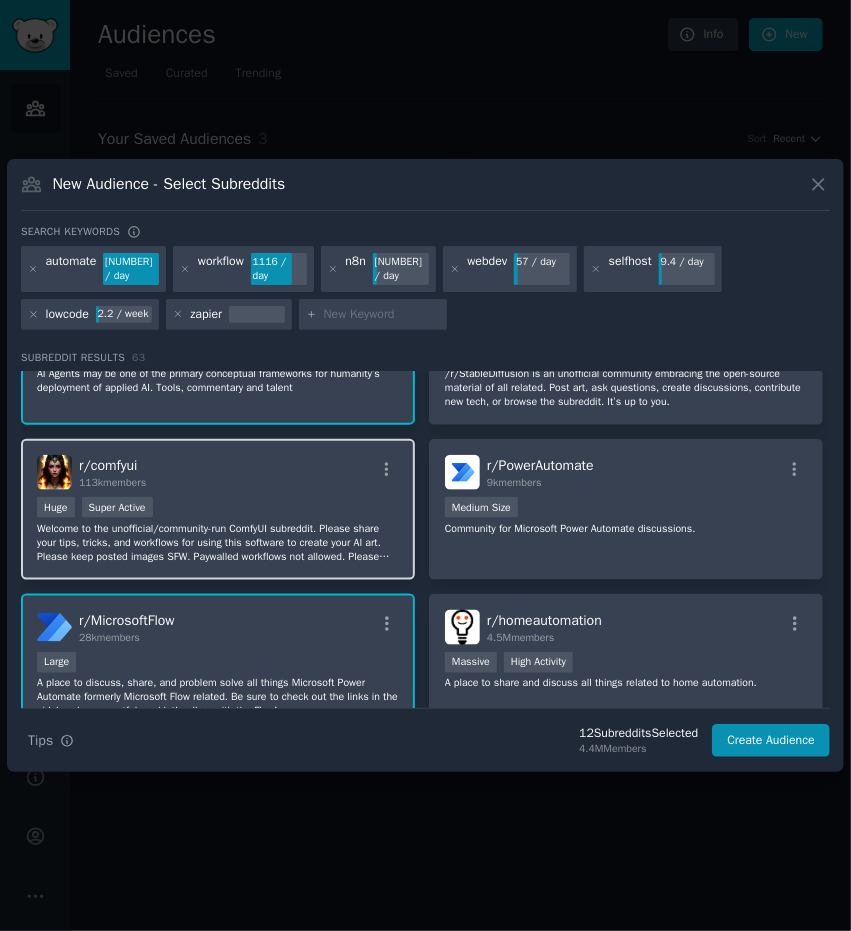 click on "r/ comfyui 113k members" at bounding box center (218, 472) 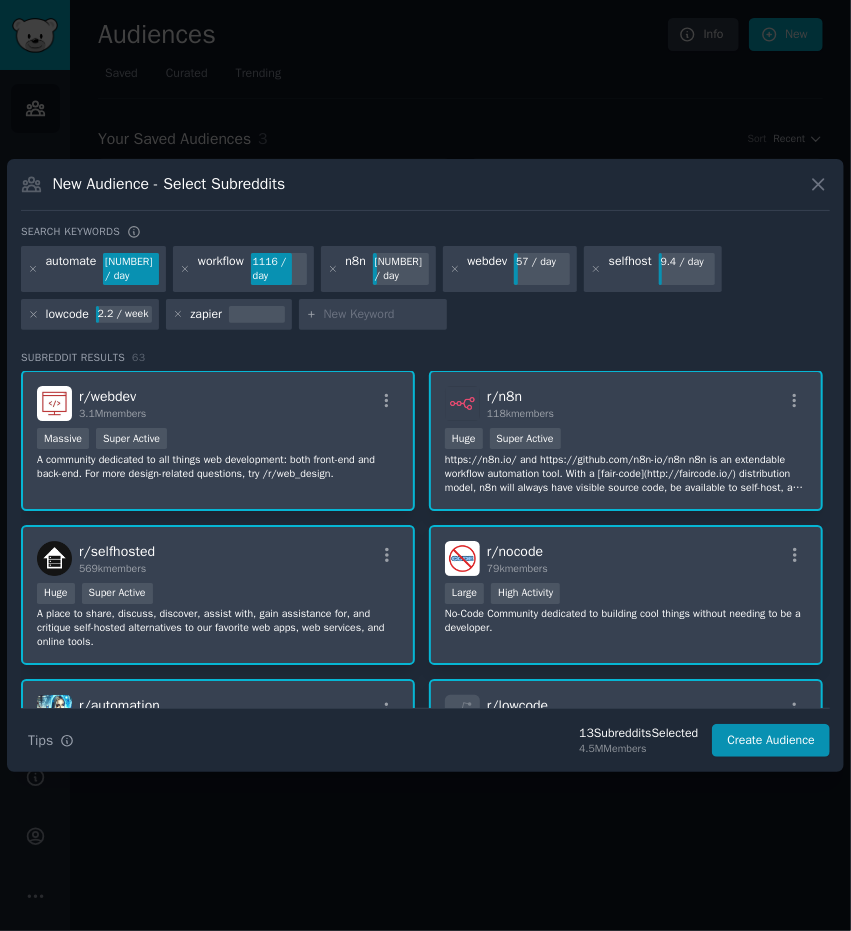 scroll, scrollTop: 0, scrollLeft: 0, axis: both 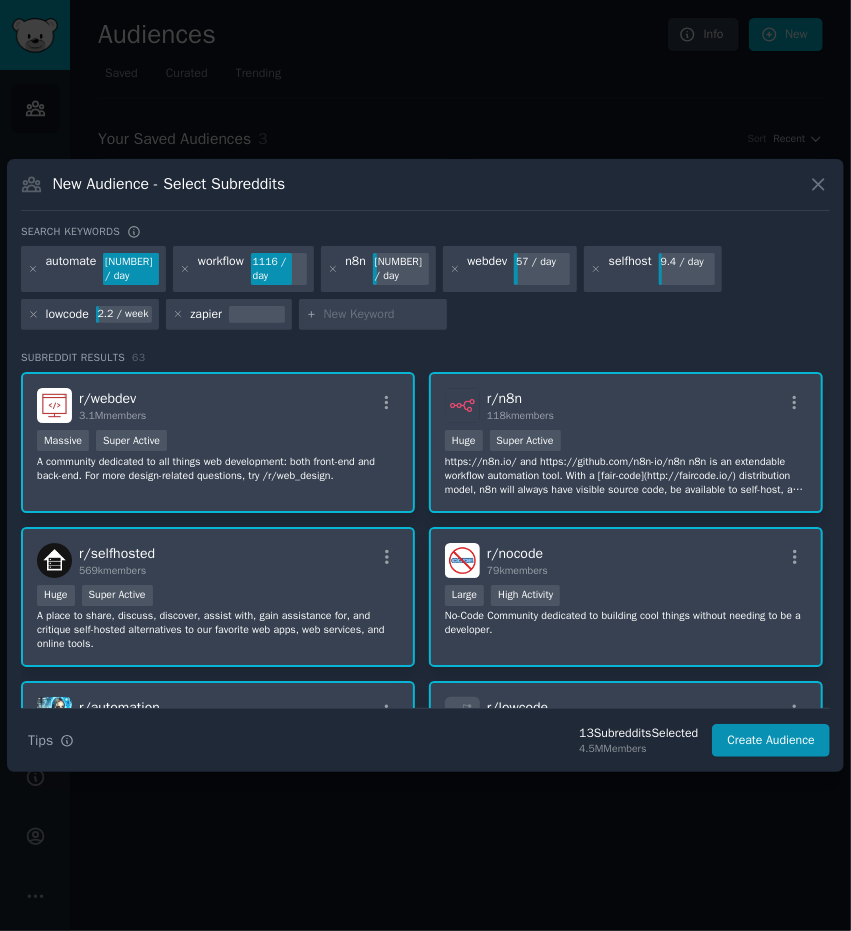click at bounding box center [257, 315] 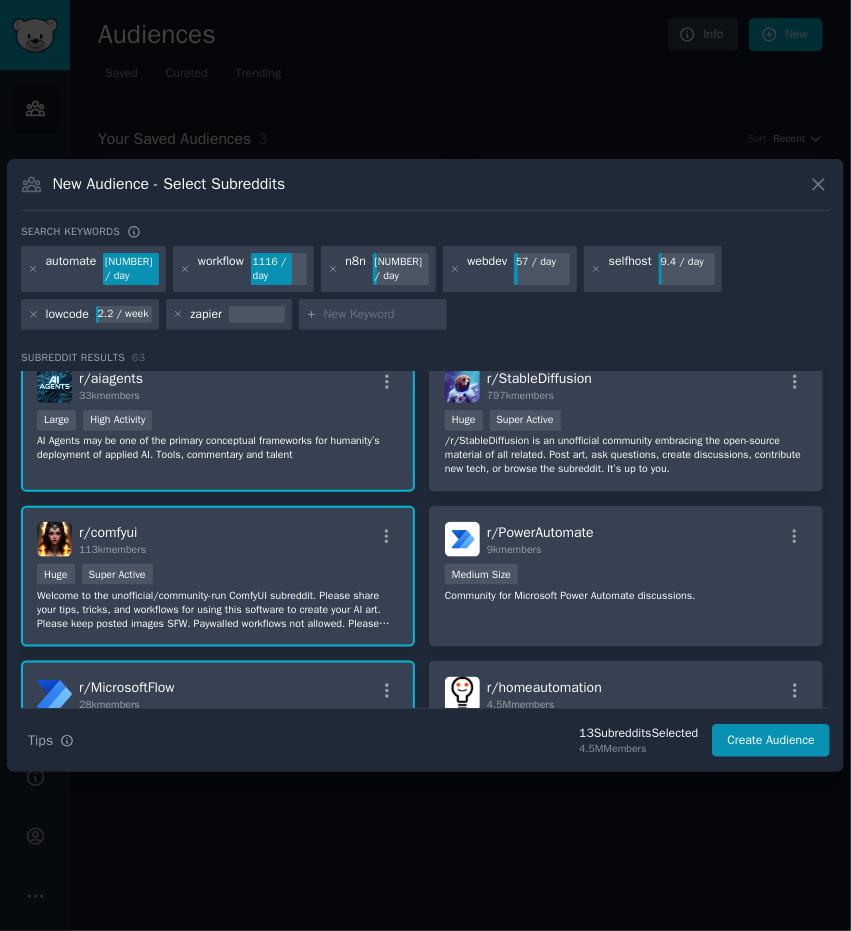 scroll, scrollTop: 700, scrollLeft: 0, axis: vertical 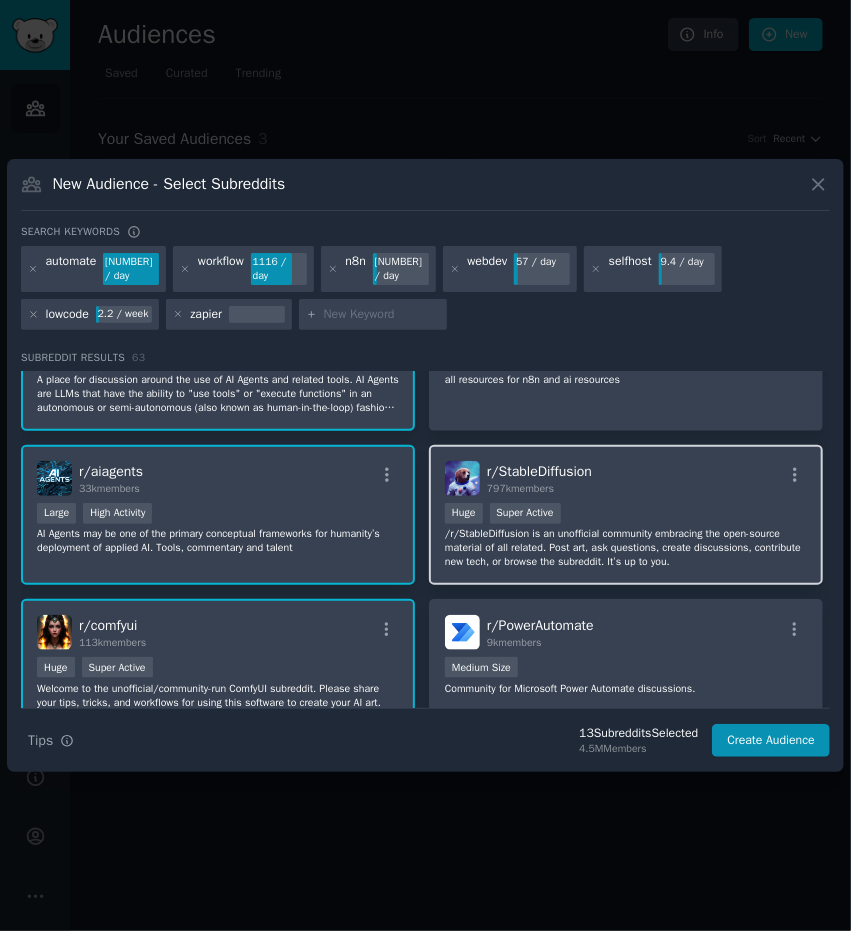 click on "r/ StableDiffusion" at bounding box center (539, 471) 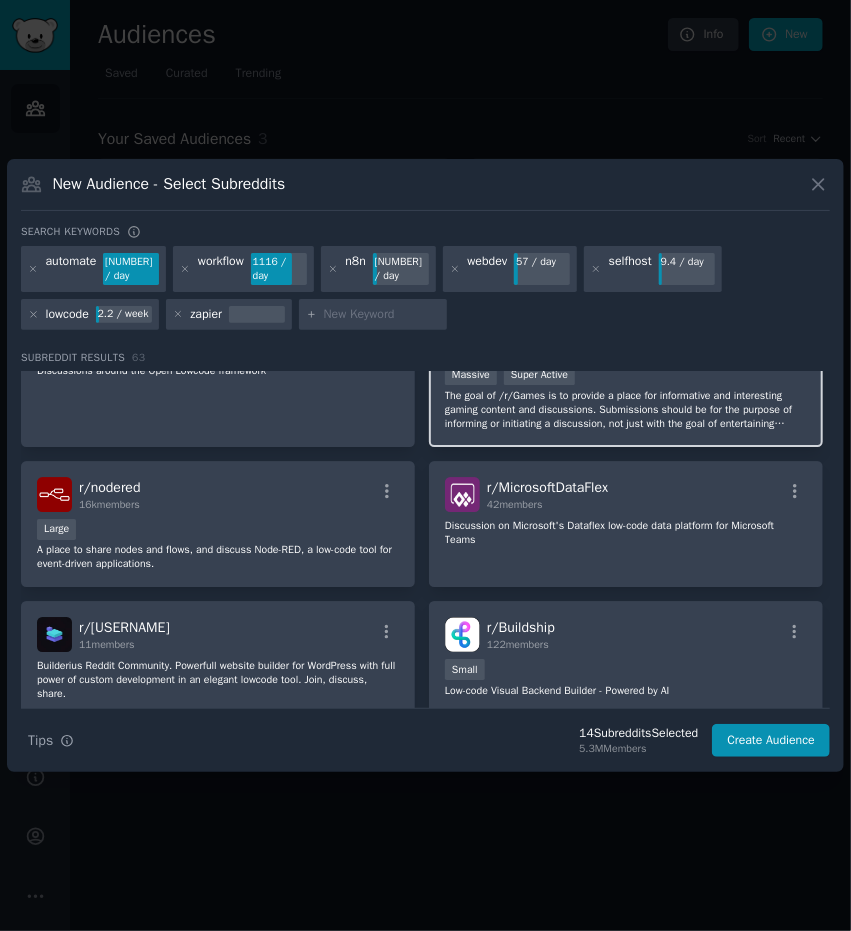 scroll, scrollTop: 2200, scrollLeft: 0, axis: vertical 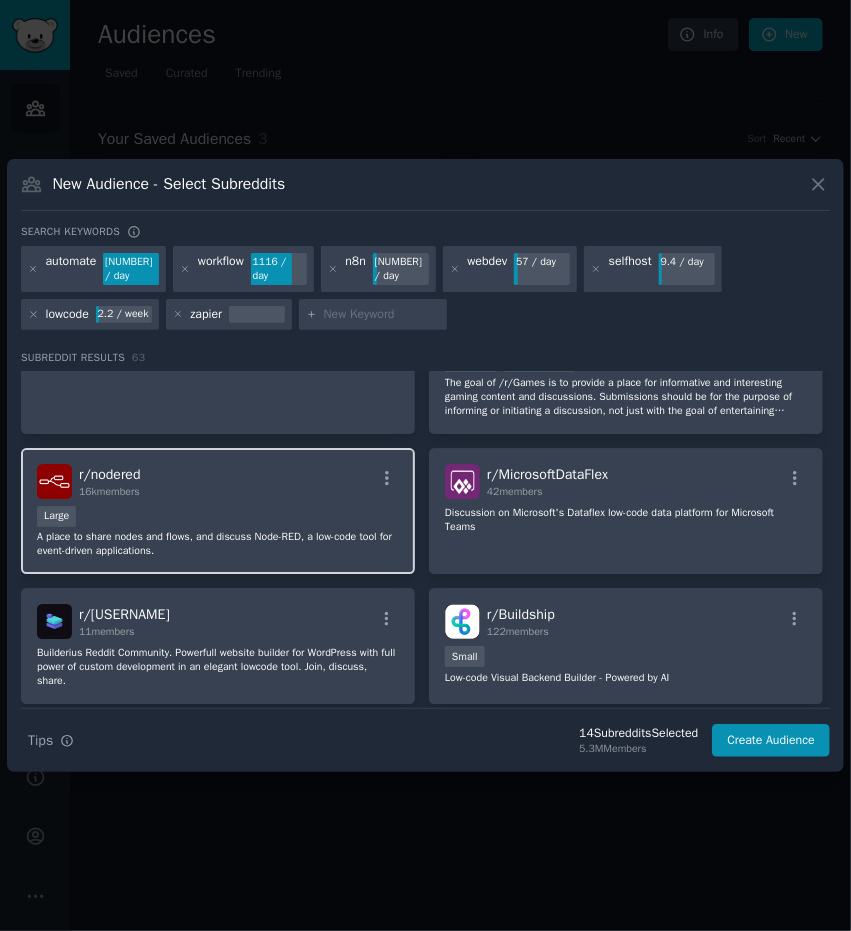 click on "r/ nodered 16k  members Large A place to share nodes and flows, and discuss Node-RED, a low-code tool for event-driven applications." at bounding box center [218, 511] 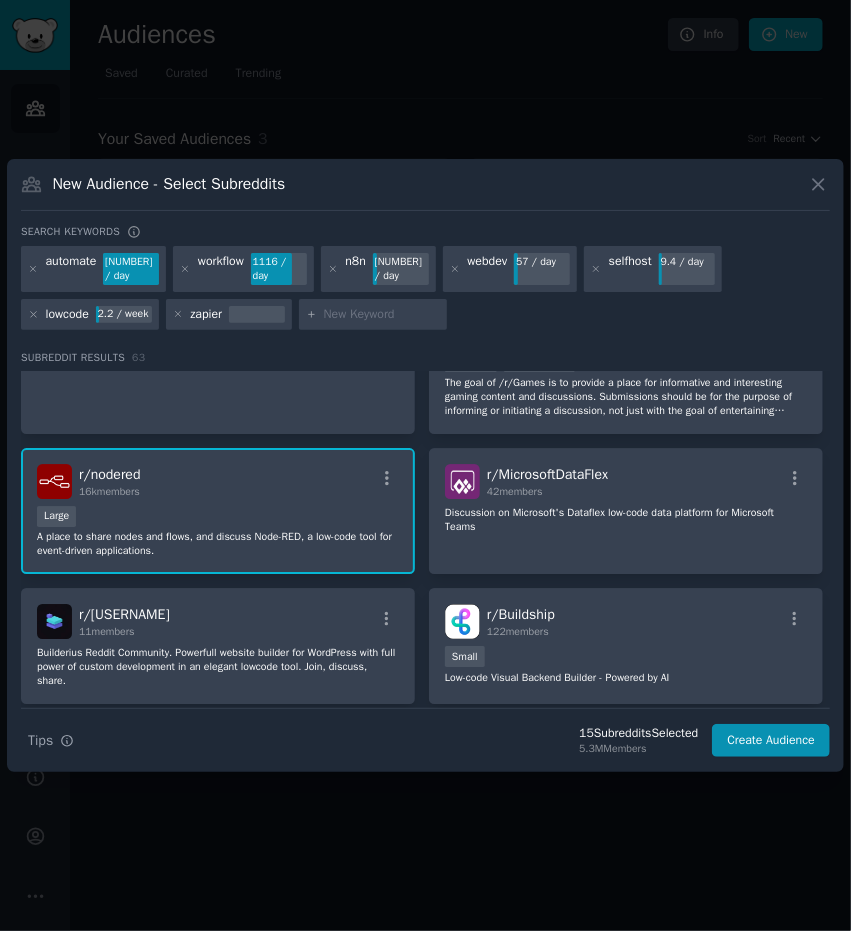 click at bounding box center [257, 315] 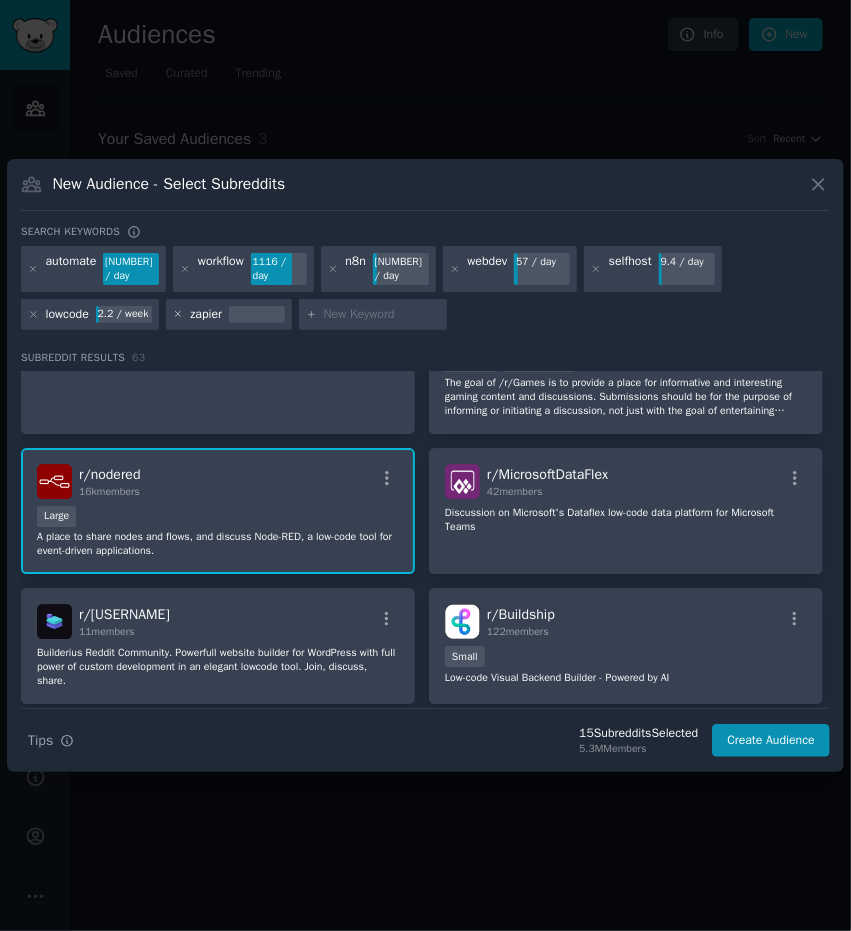 click 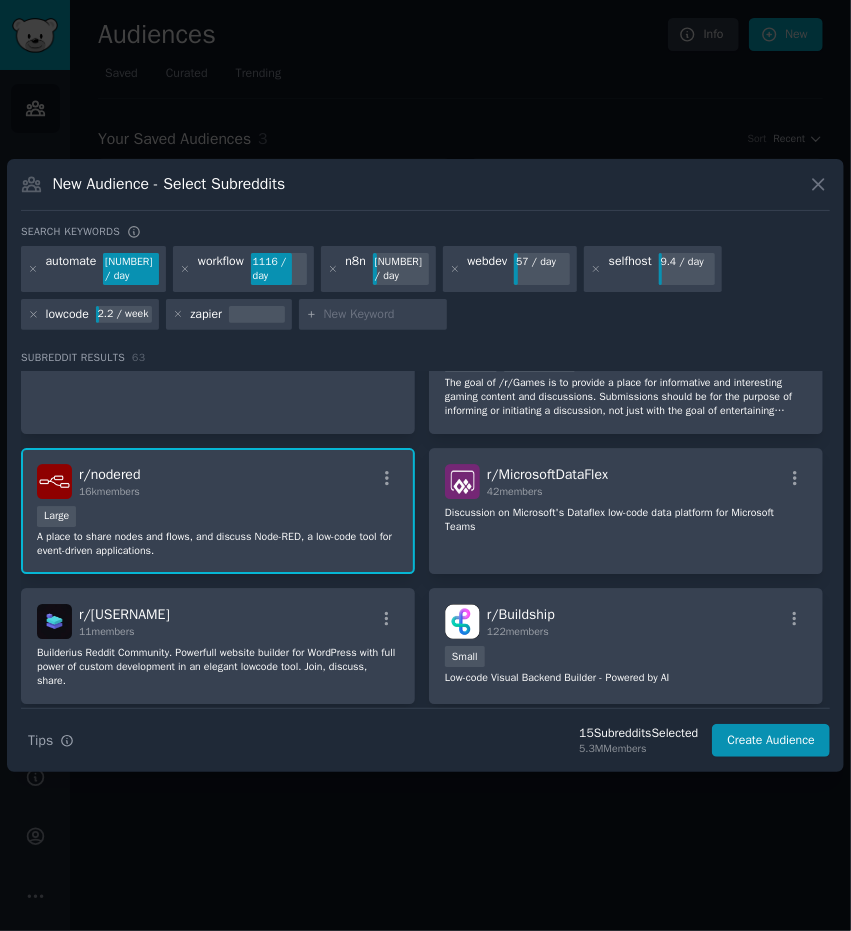 scroll, scrollTop: 0, scrollLeft: 0, axis: both 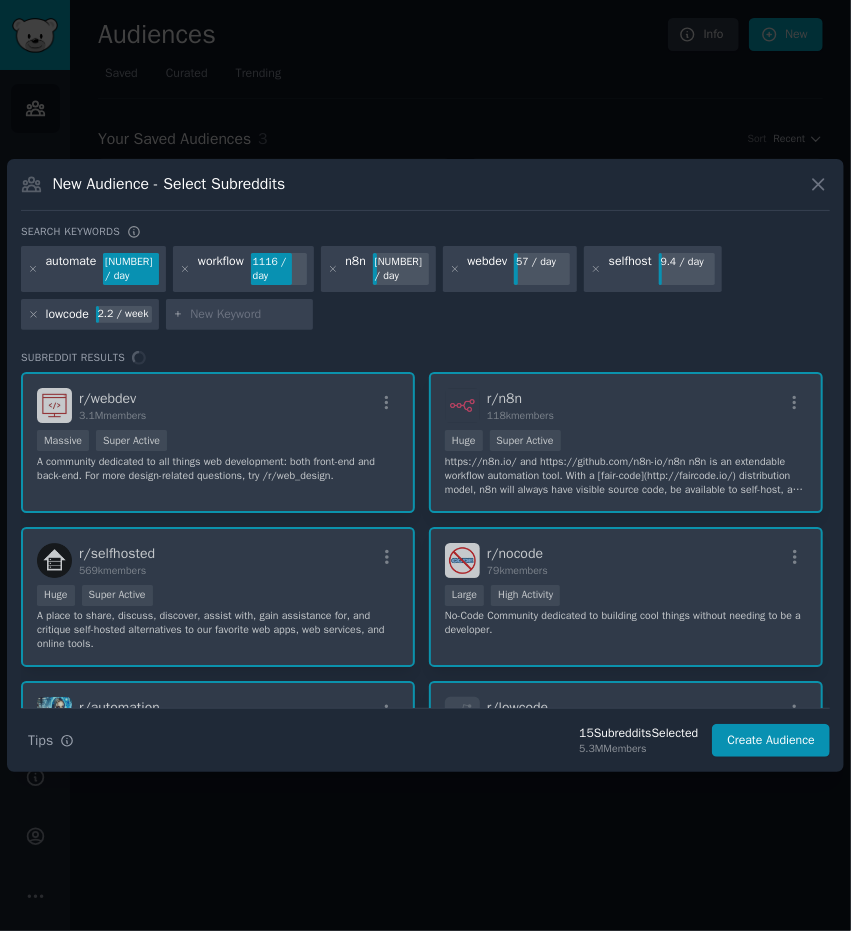 click at bounding box center [248, 315] 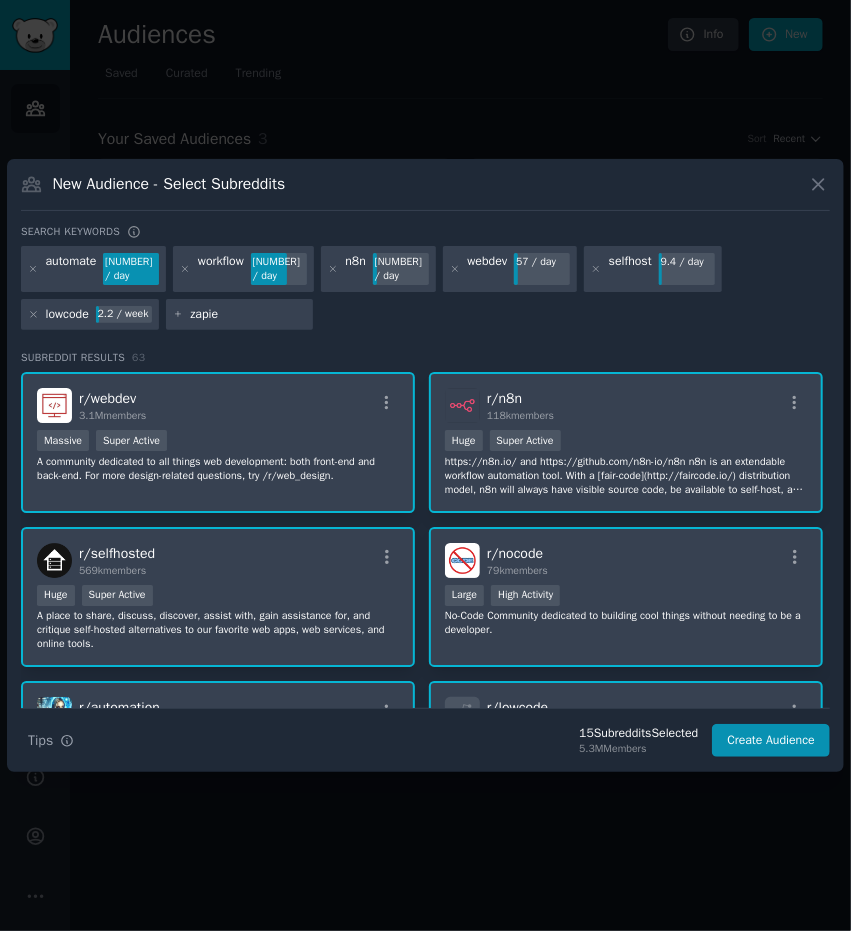 type on "zapier" 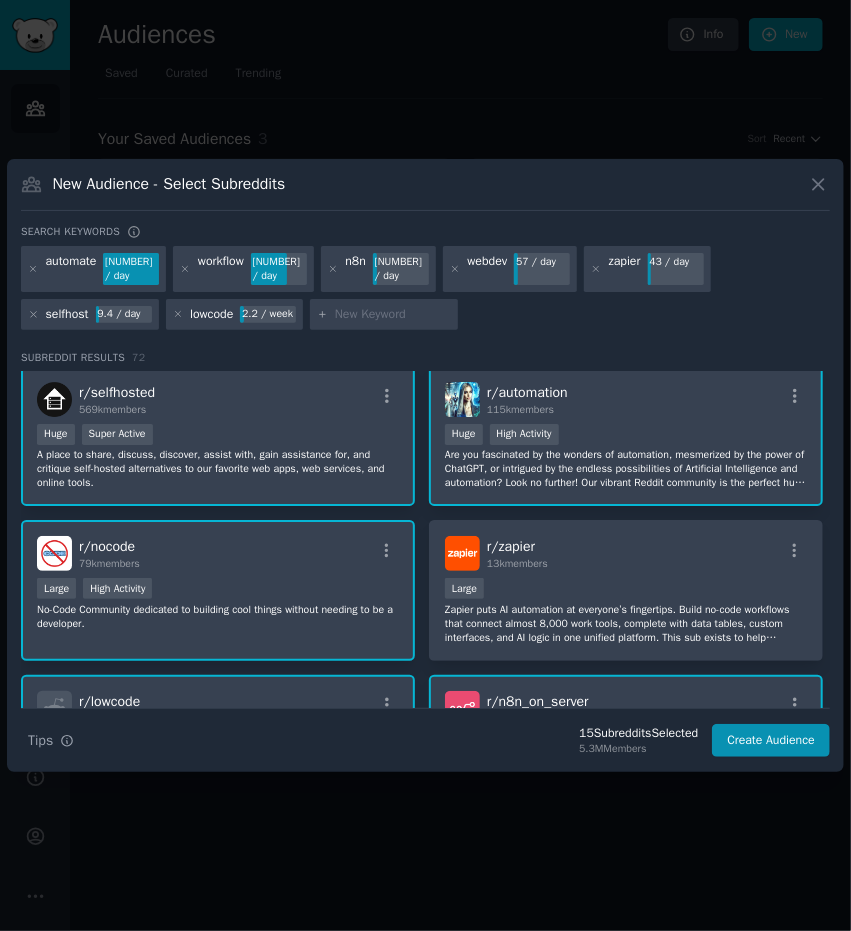 scroll, scrollTop: 200, scrollLeft: 0, axis: vertical 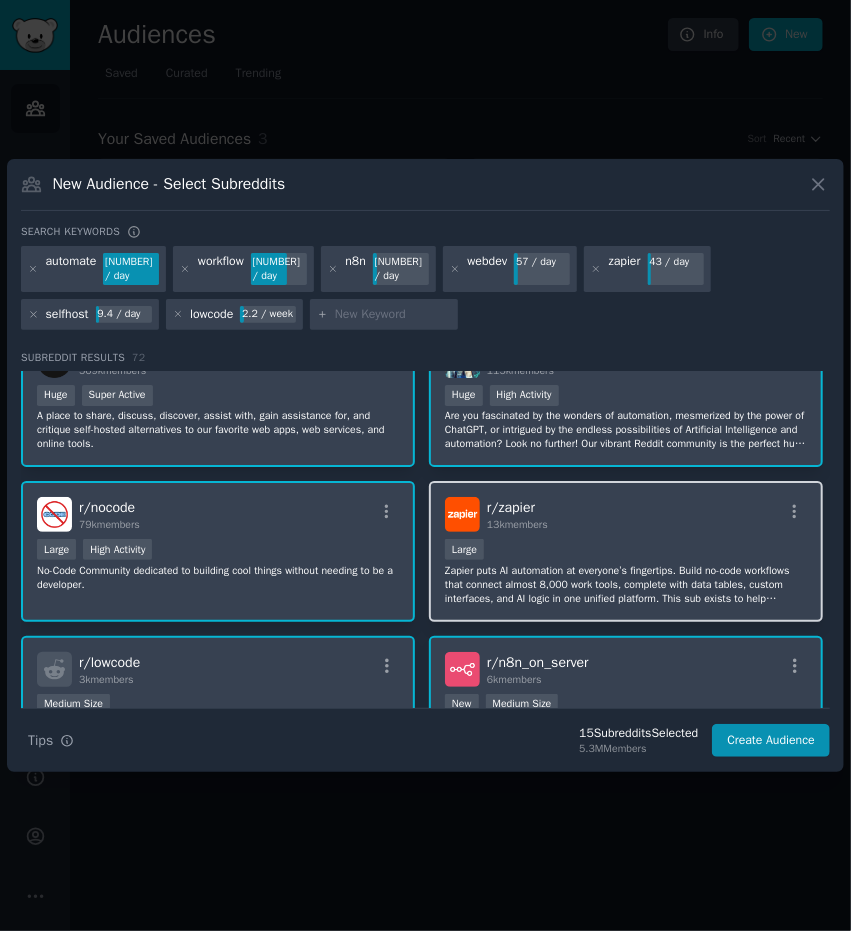 click on "r/ zapier" at bounding box center [511, 507] 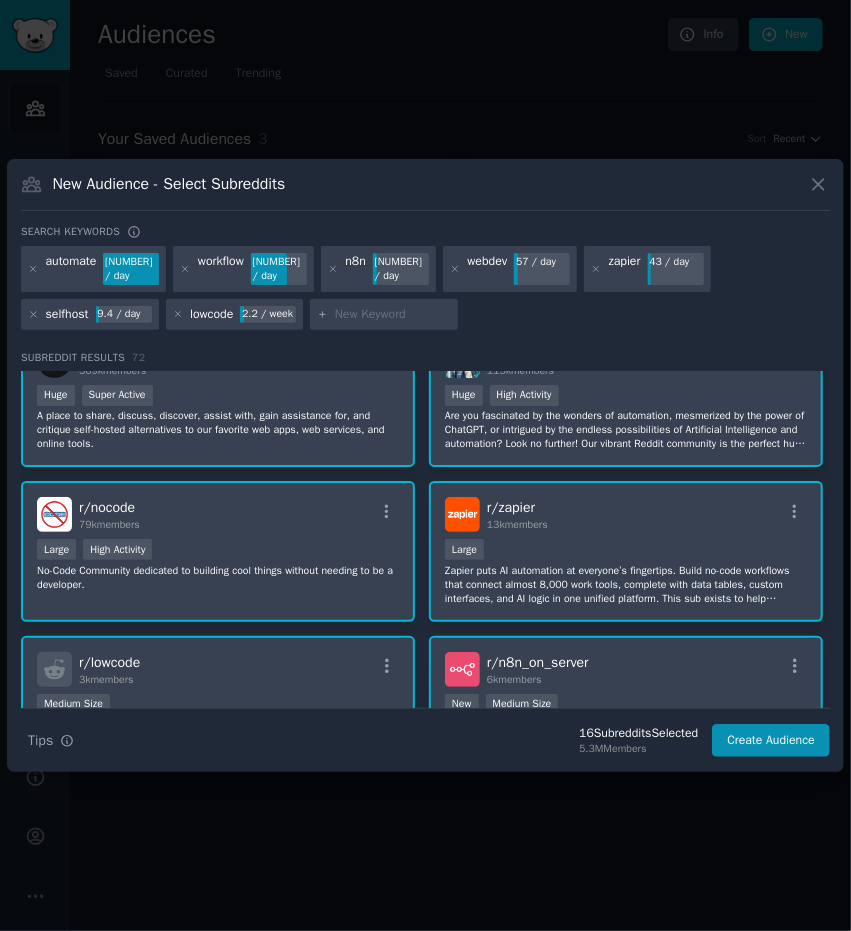 click at bounding box center (393, 315) 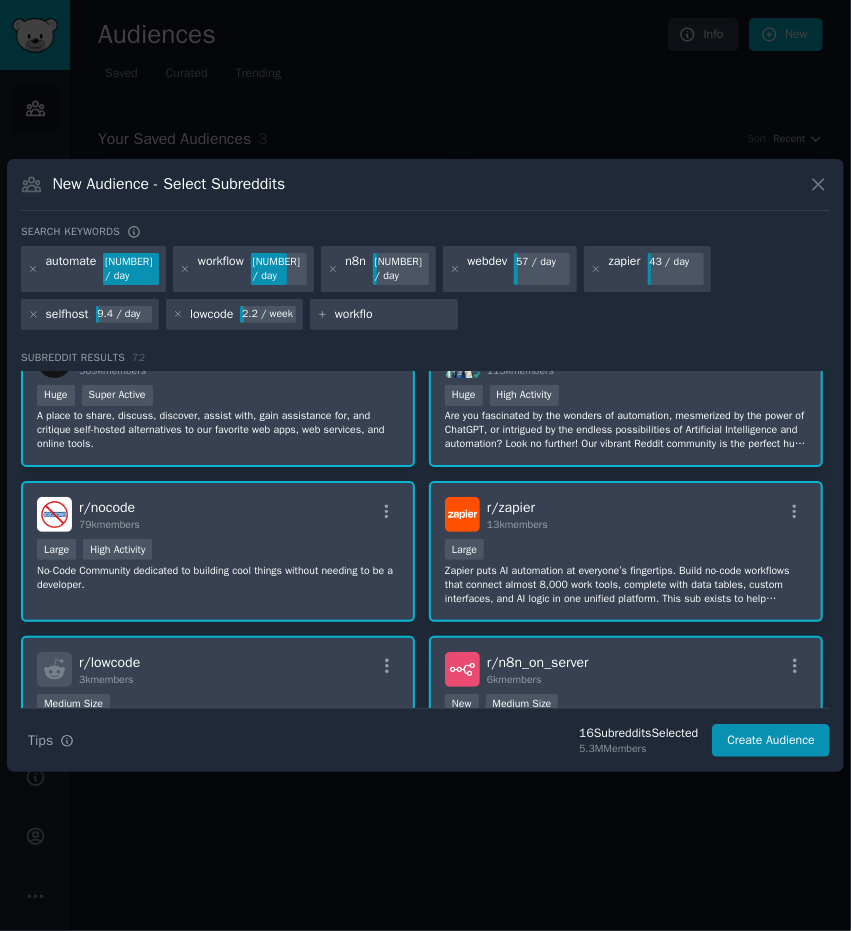type on "workflow" 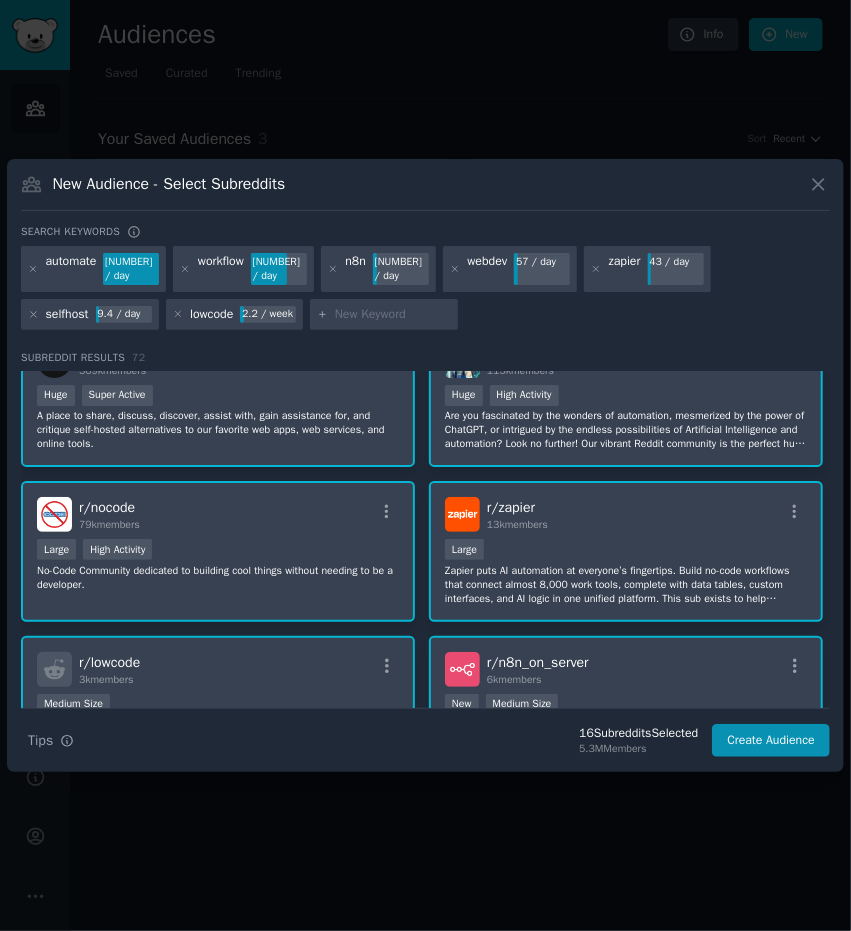 click at bounding box center [393, 315] 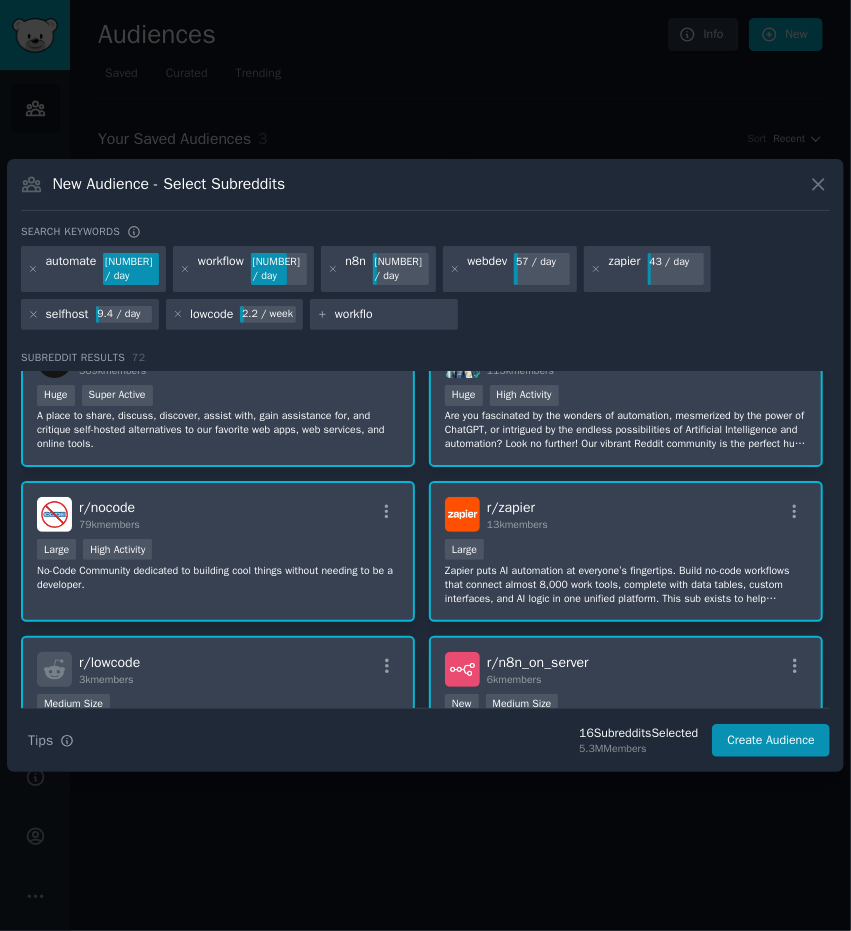 type on "workflow" 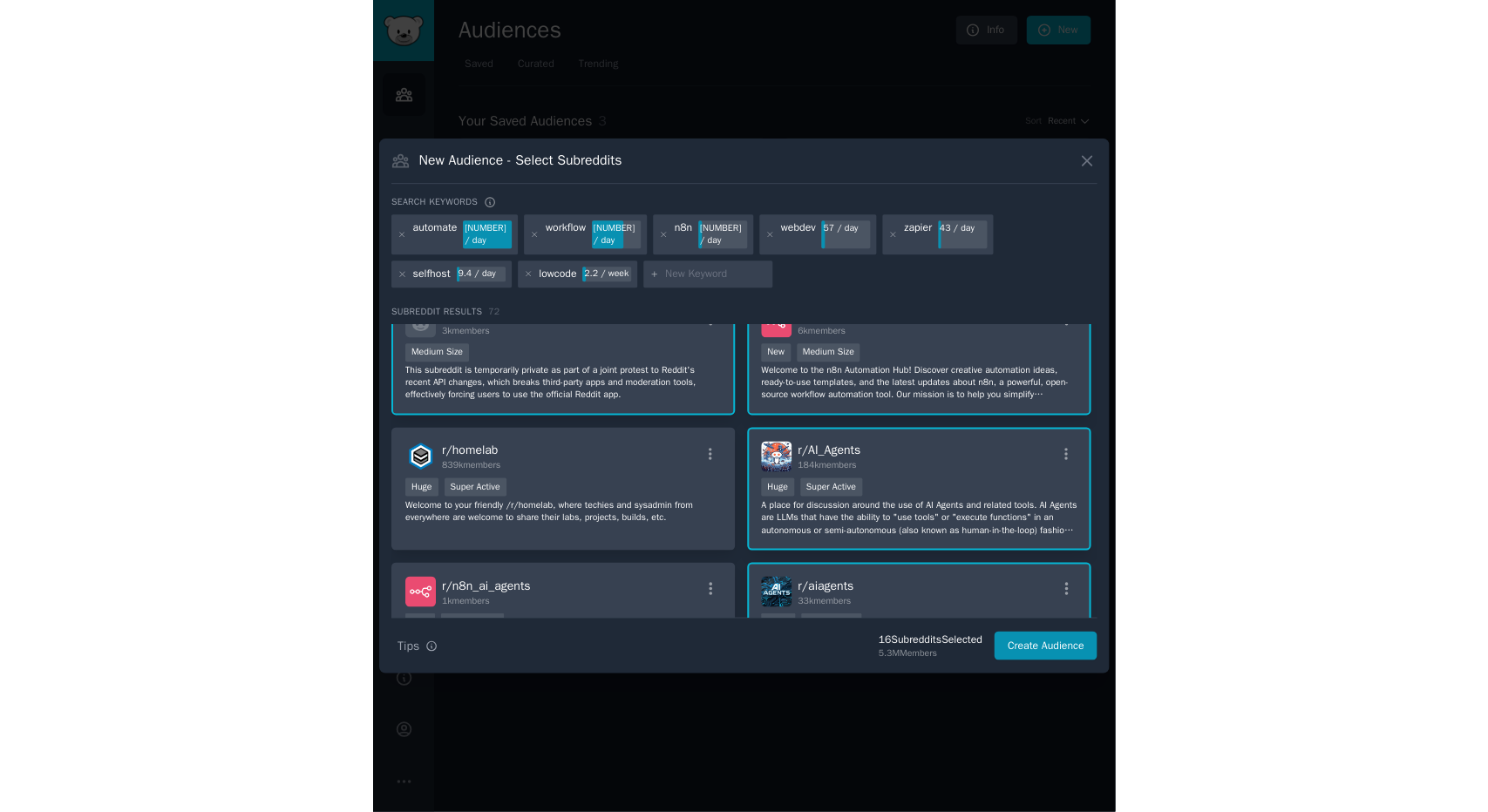 scroll, scrollTop: 523, scrollLeft: 0, axis: vertical 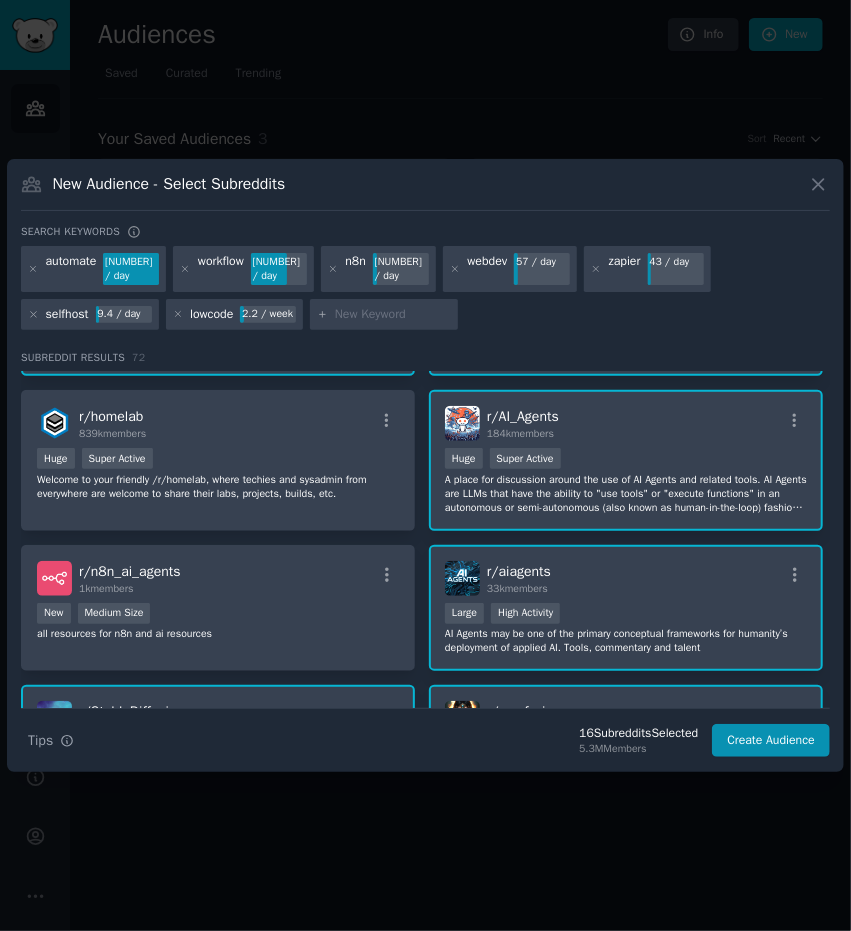 click on "Large High Activity" at bounding box center [626, 615] 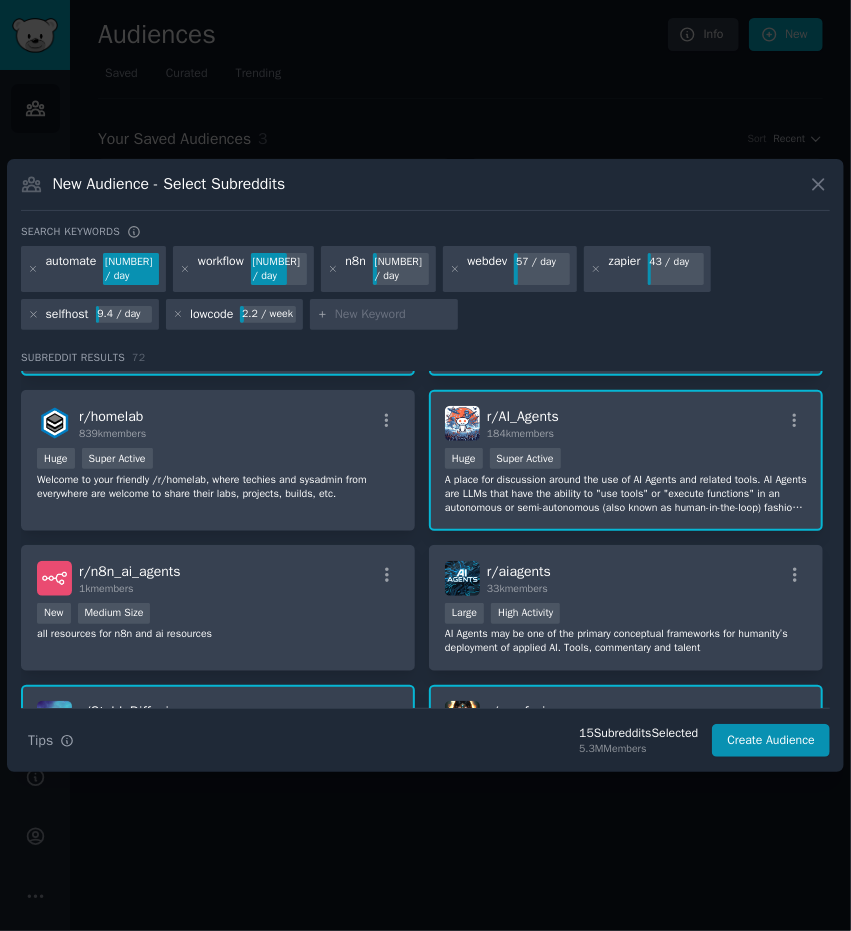 click at bounding box center [393, 315] 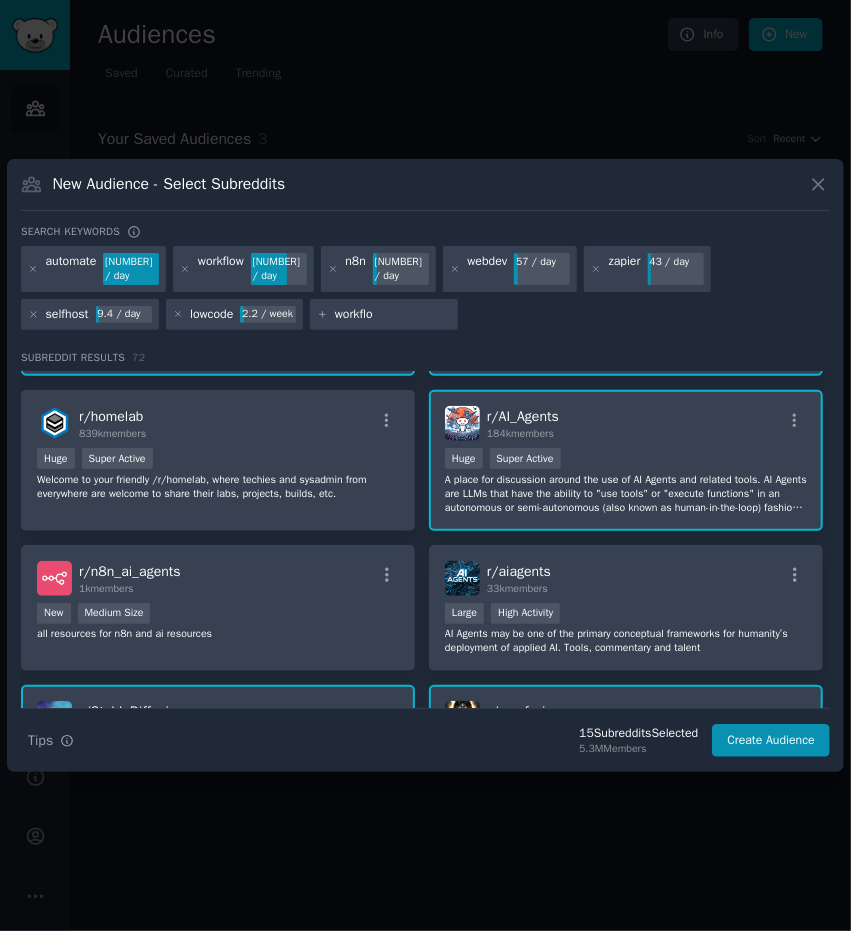 type on "workflow" 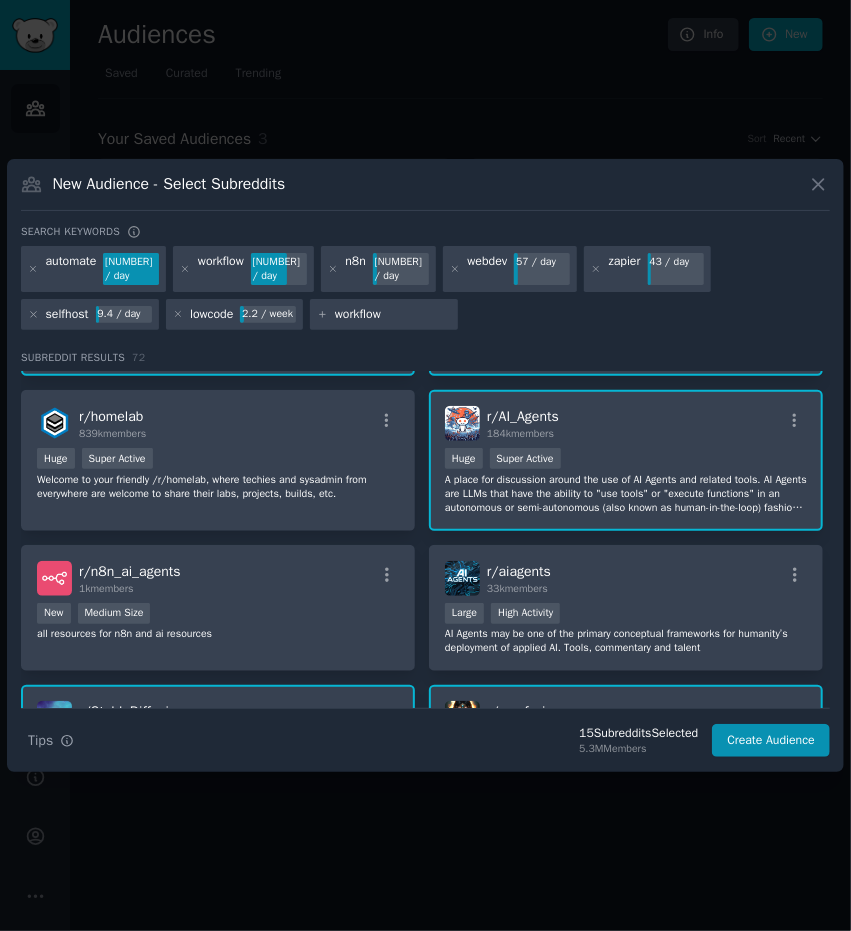 type 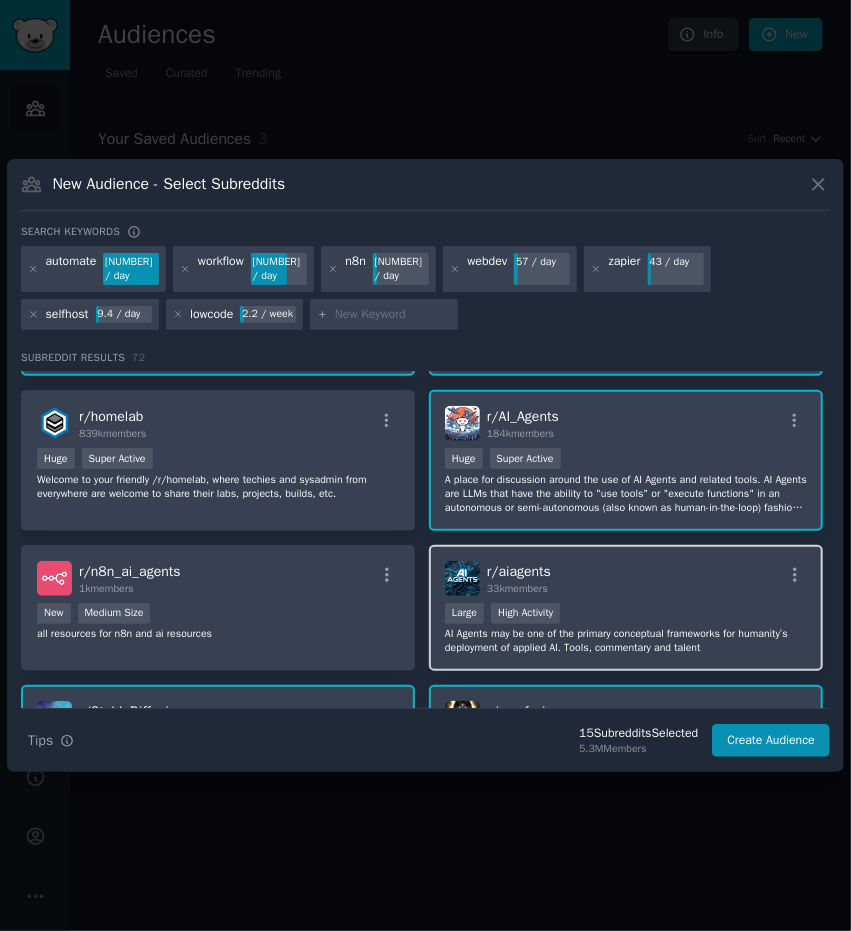 click on "r/ [COMMUNITY] [NUMBER]  members" at bounding box center (626, 578) 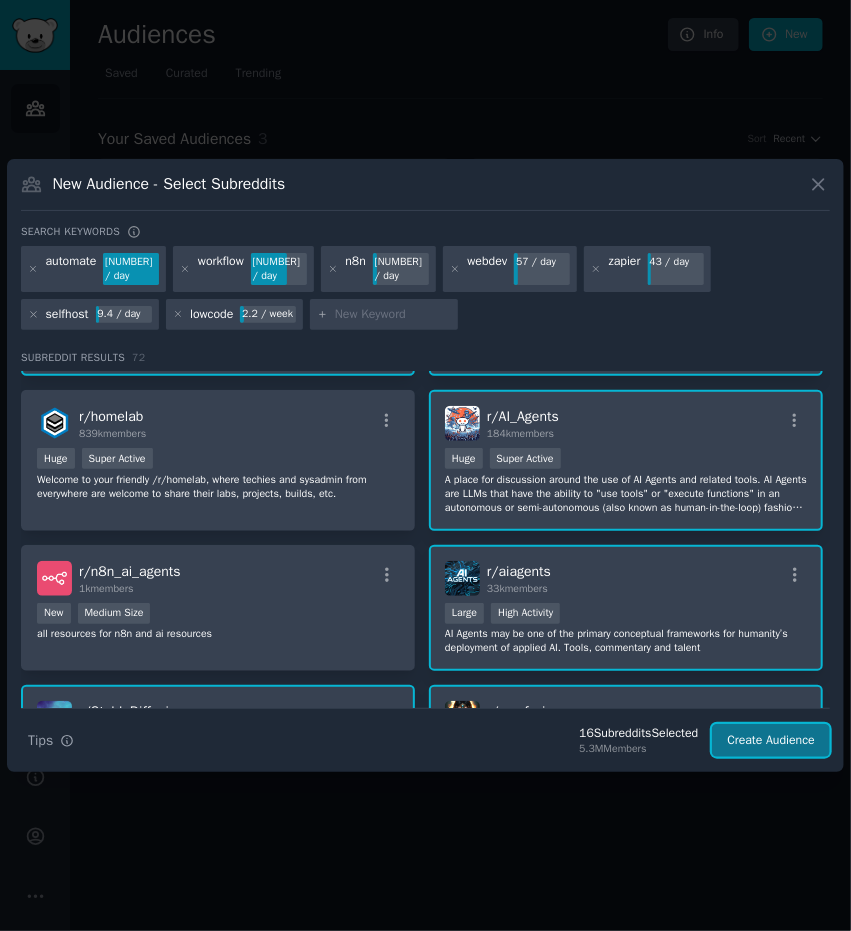 click on "Create Audience" at bounding box center [771, 741] 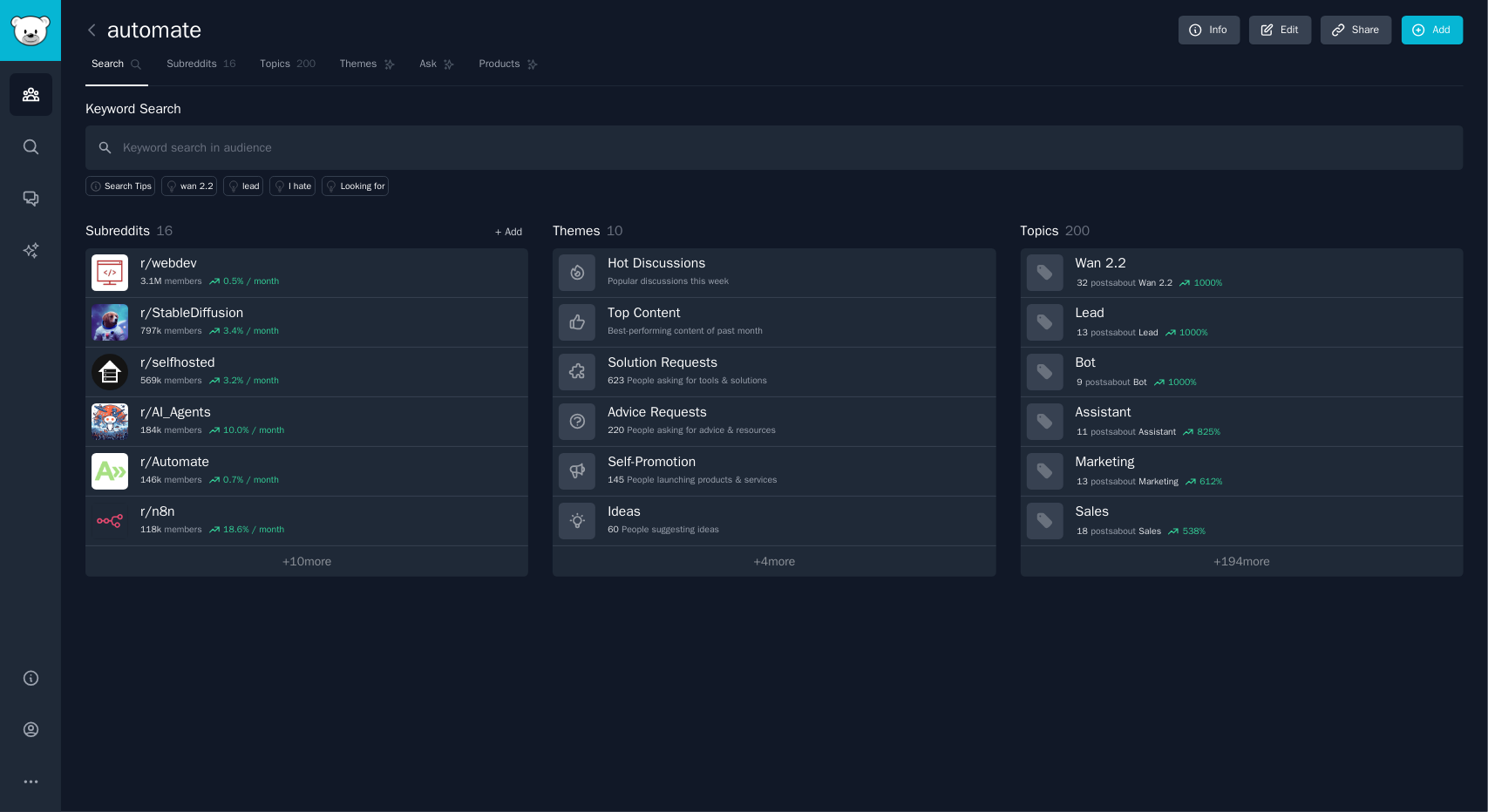 click on "+ Add" at bounding box center (508, 232) 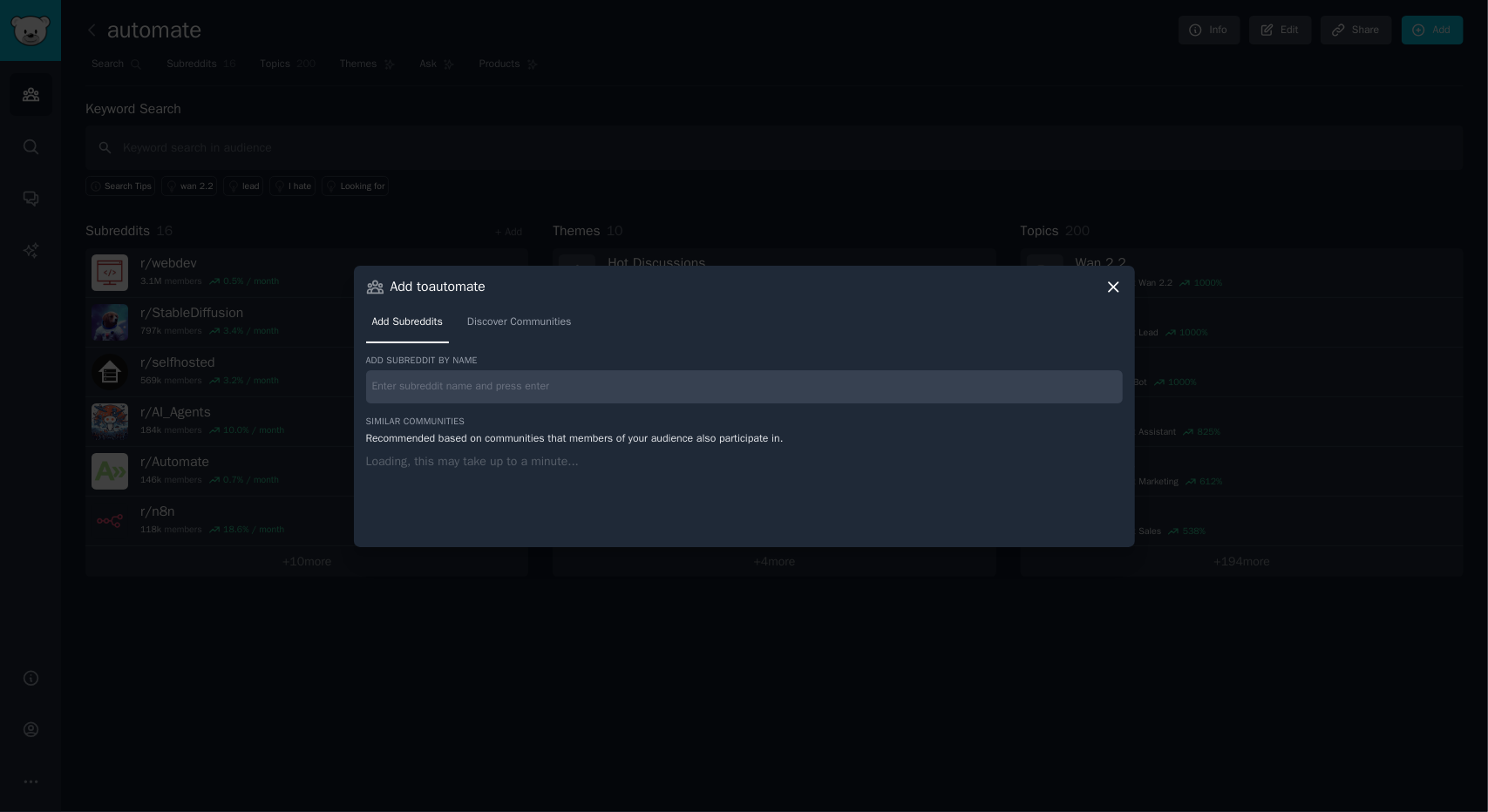 click at bounding box center [744, 387] 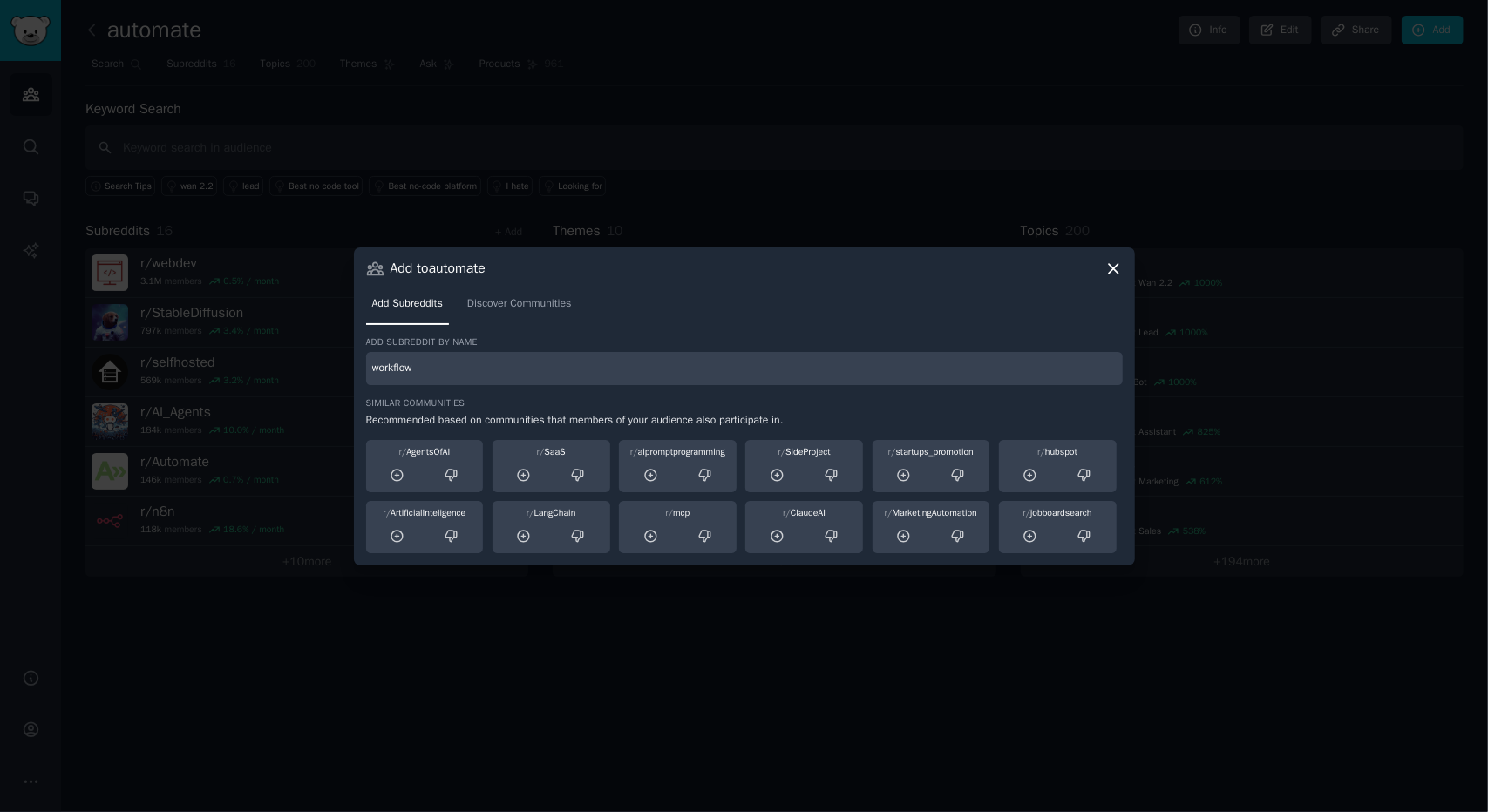 type on "workflow" 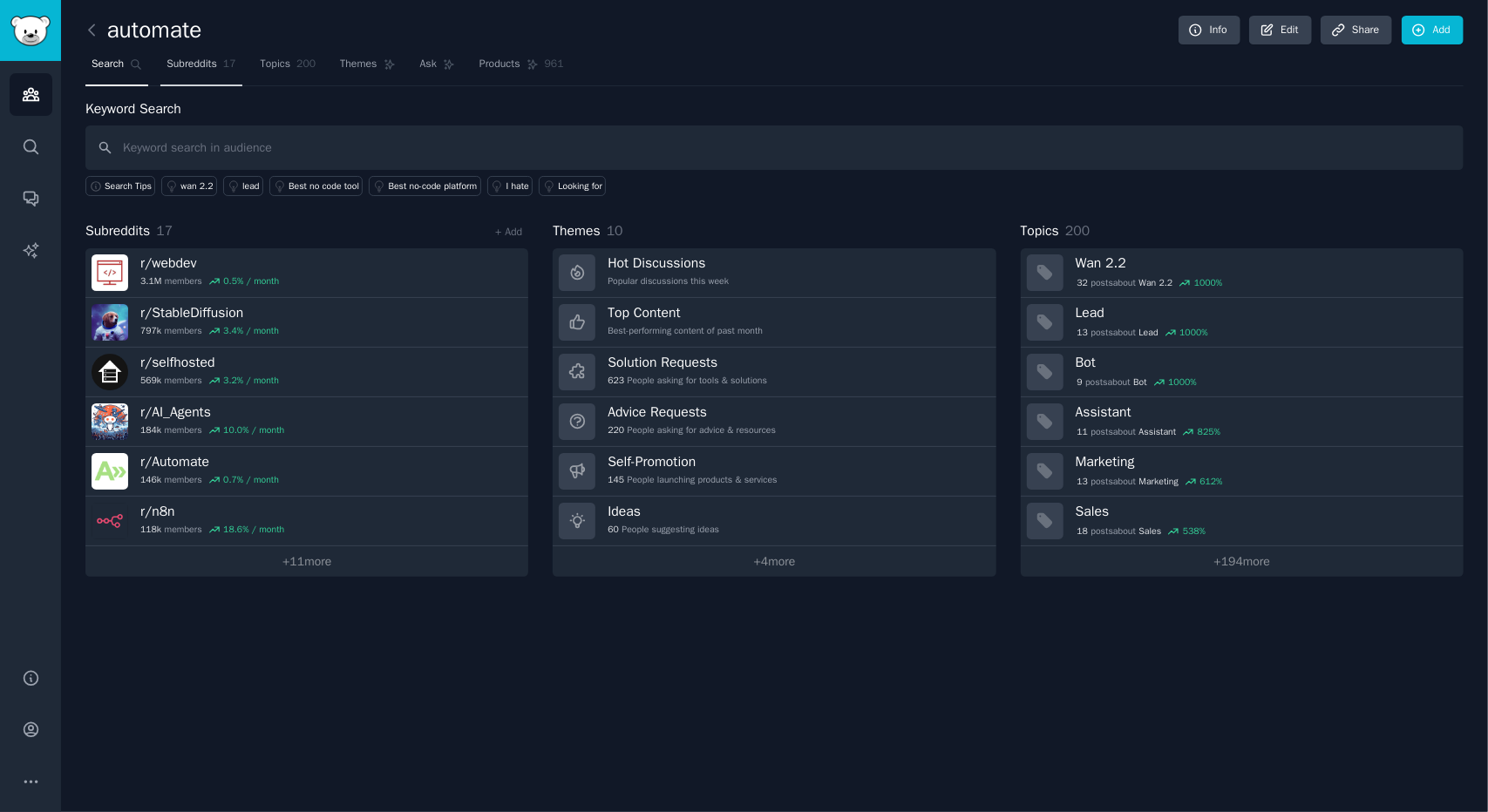click on "Subreddits" at bounding box center [192, 64] 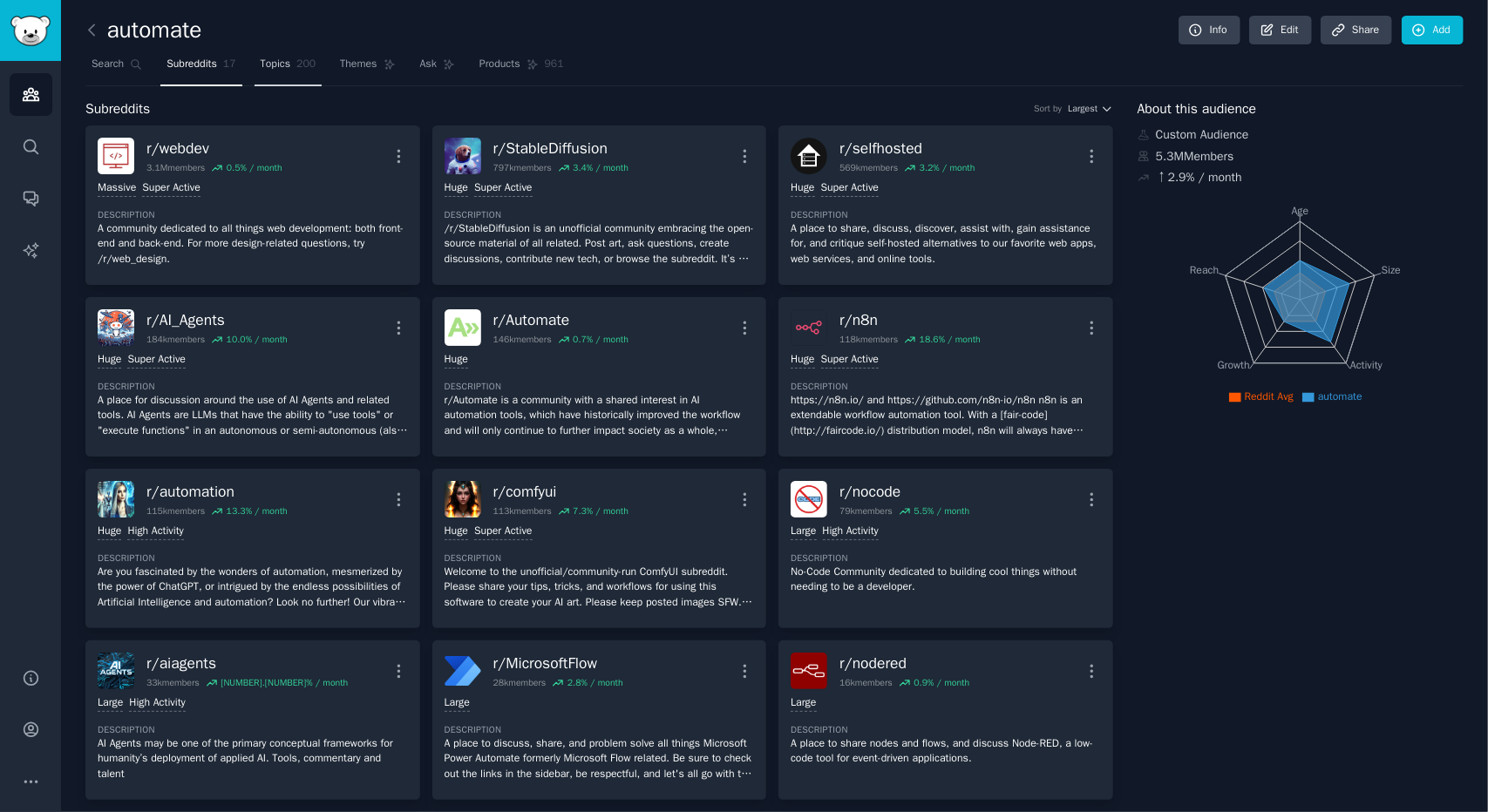 click on "Topics 200" at bounding box center (289, 68) 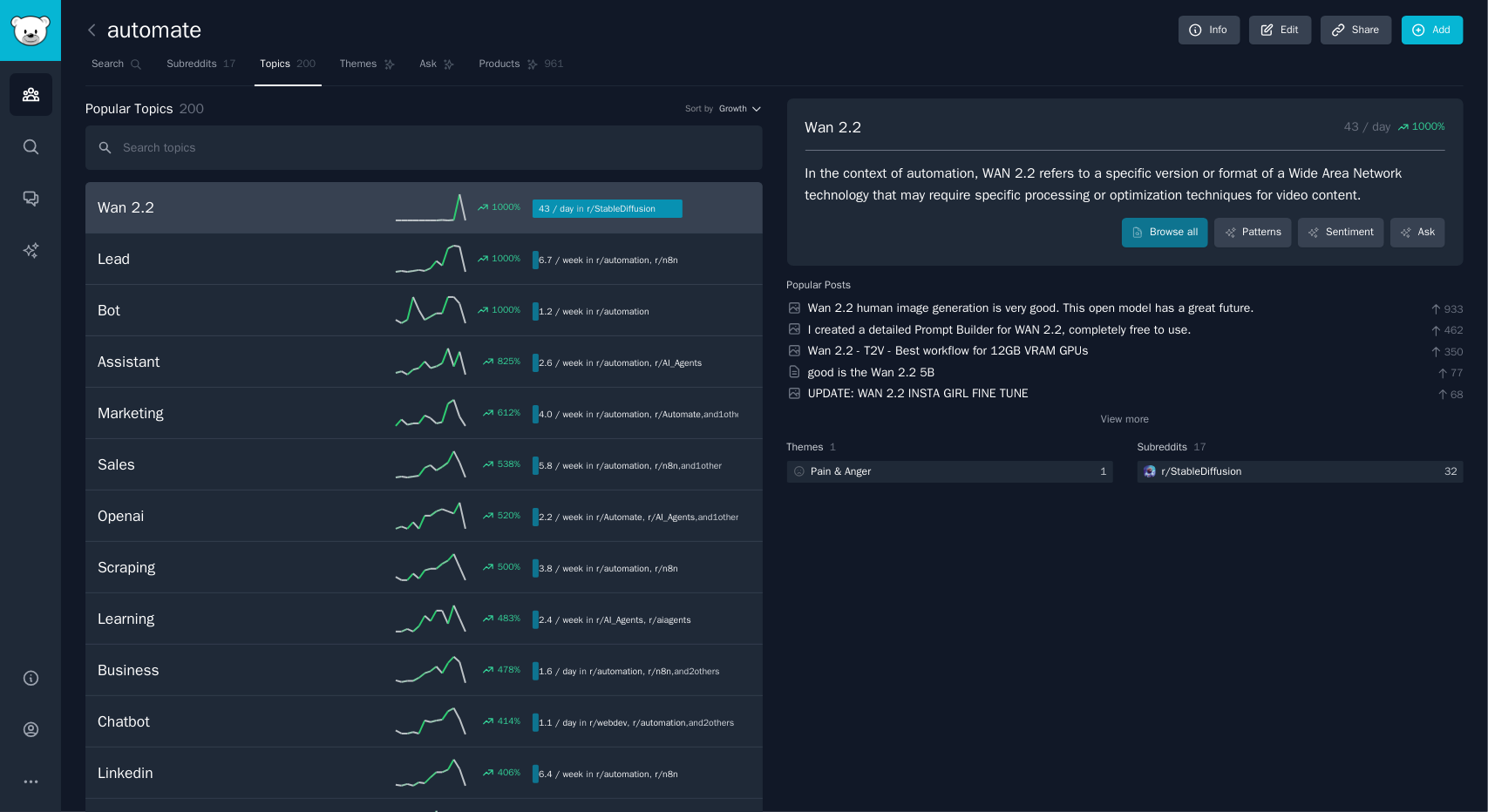 click on "Wan 2.2 1000 % 43 / day in r/ StableDiffusion 1000% increase in mentions recently" at bounding box center [424, 207] 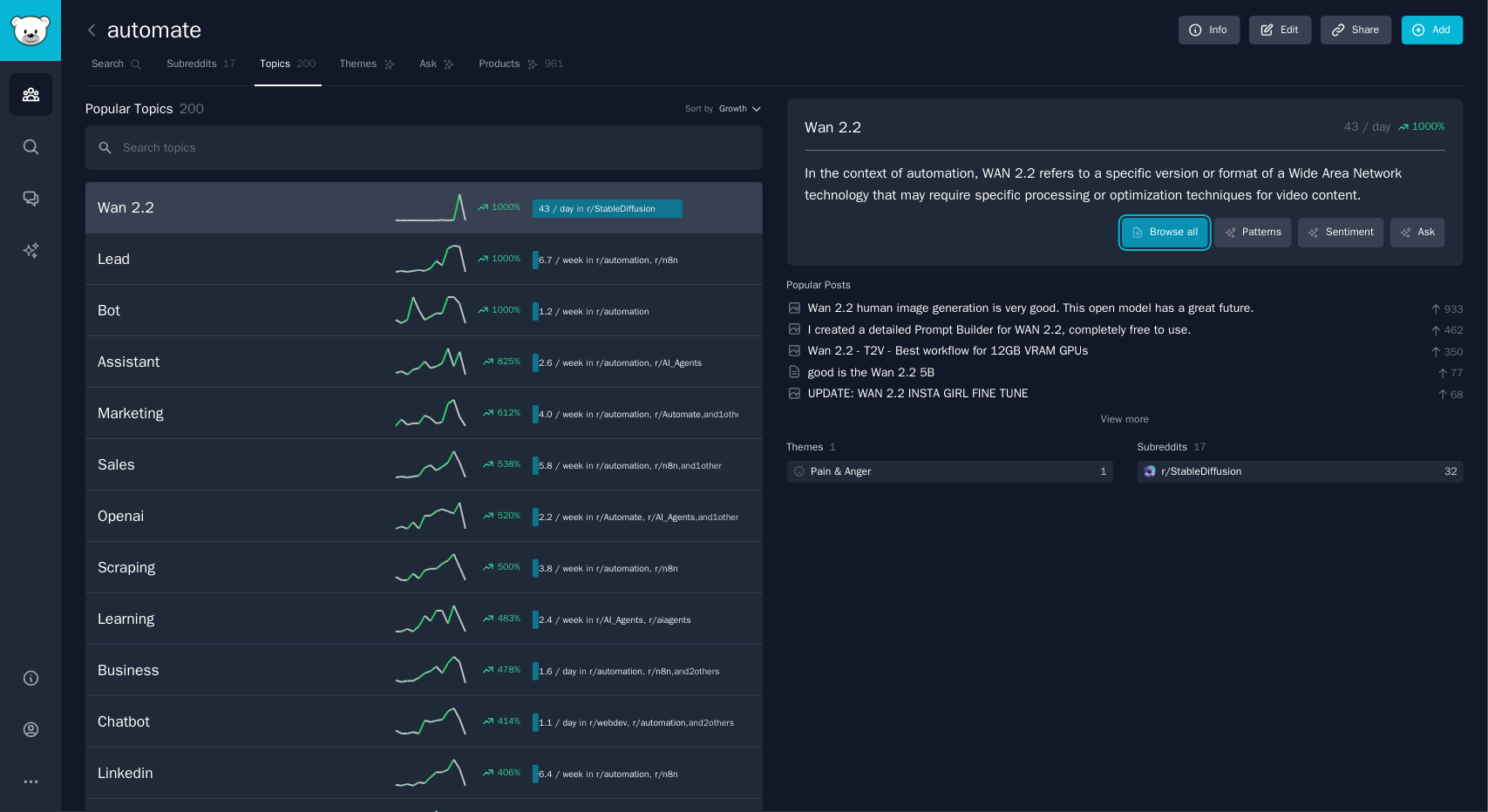 click on "Browse all" at bounding box center [1165, 233] 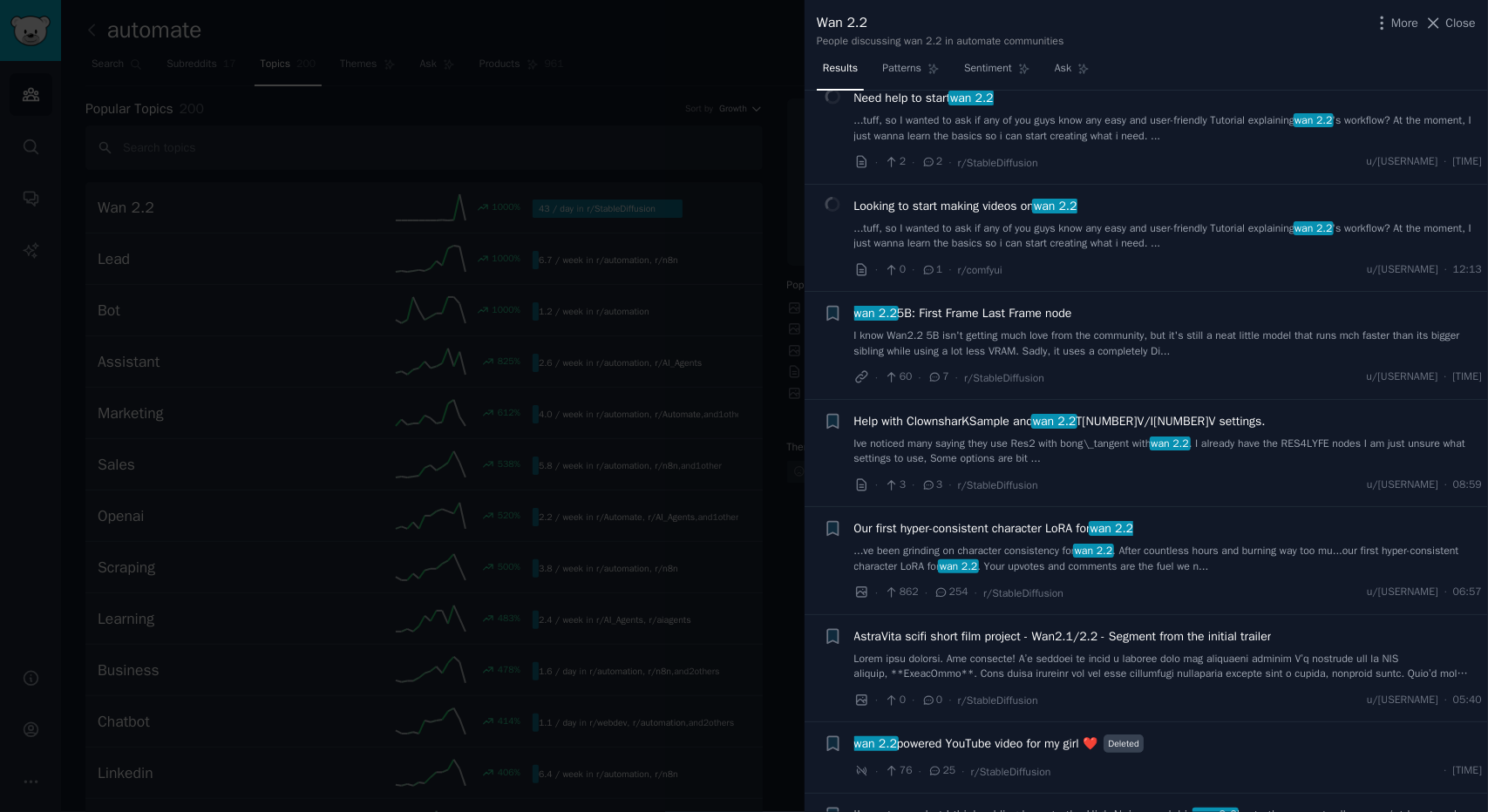 scroll, scrollTop: 523, scrollLeft: 0, axis: vertical 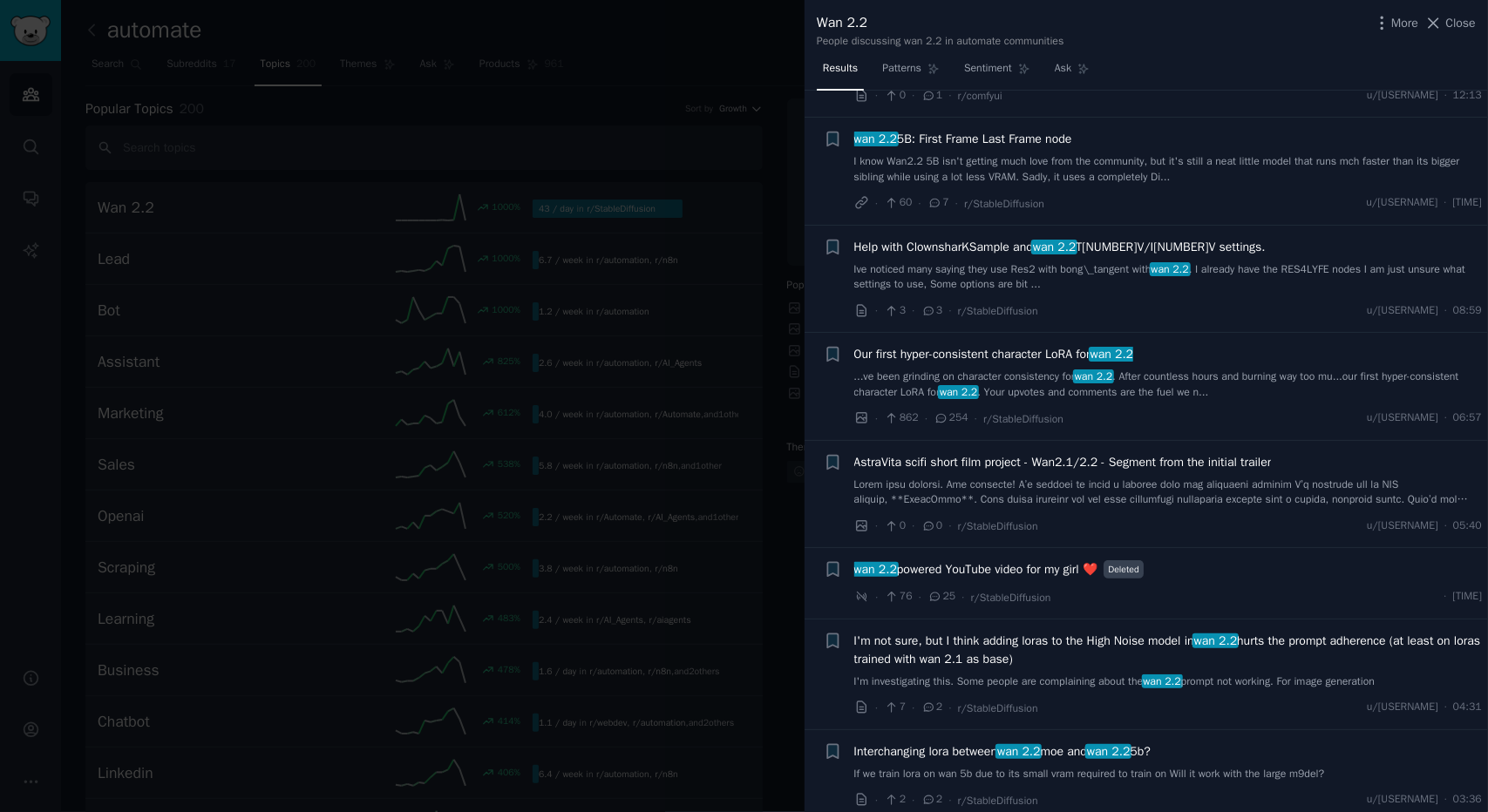 click 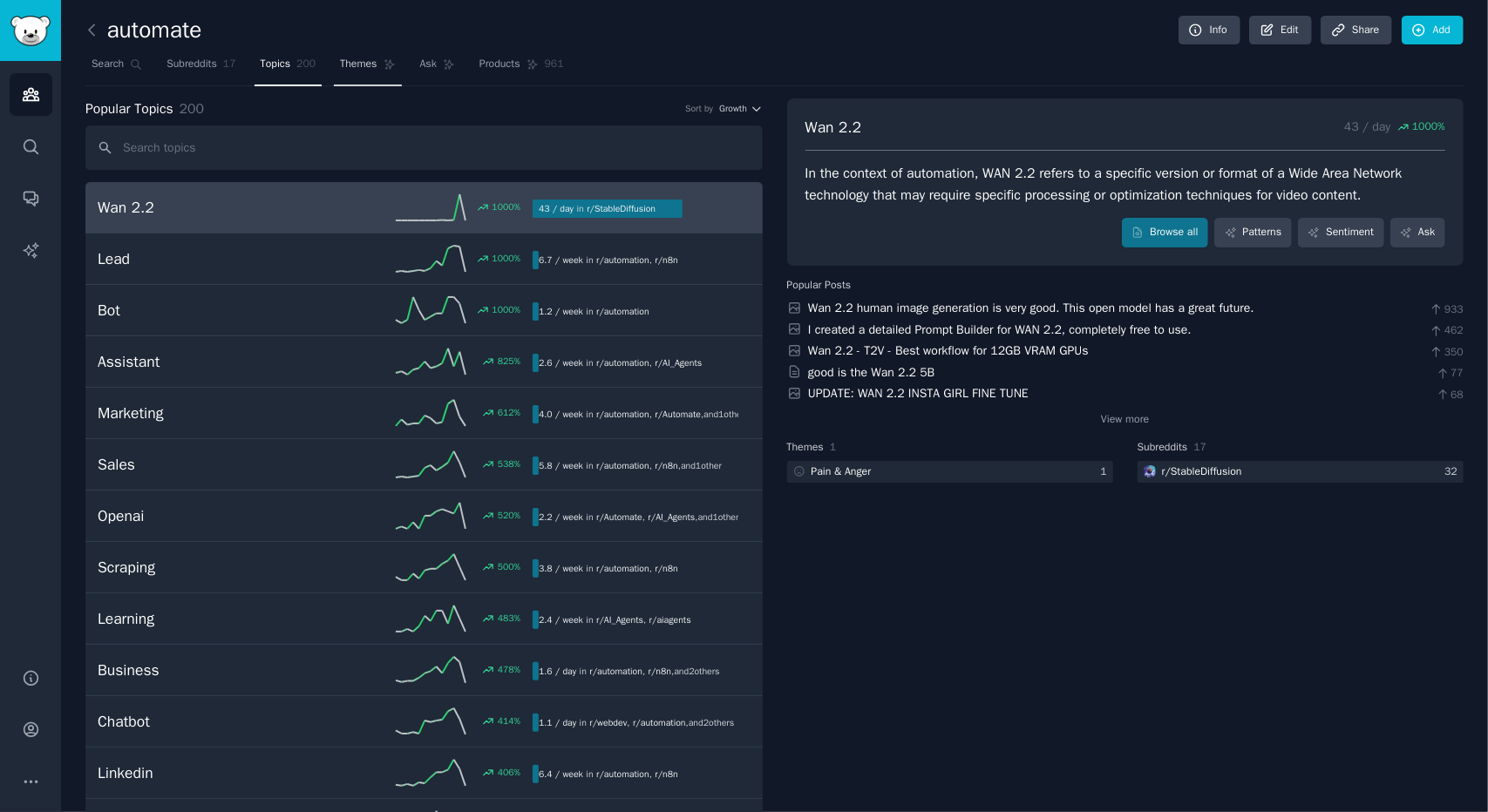 click on "Themes" at bounding box center [367, 68] 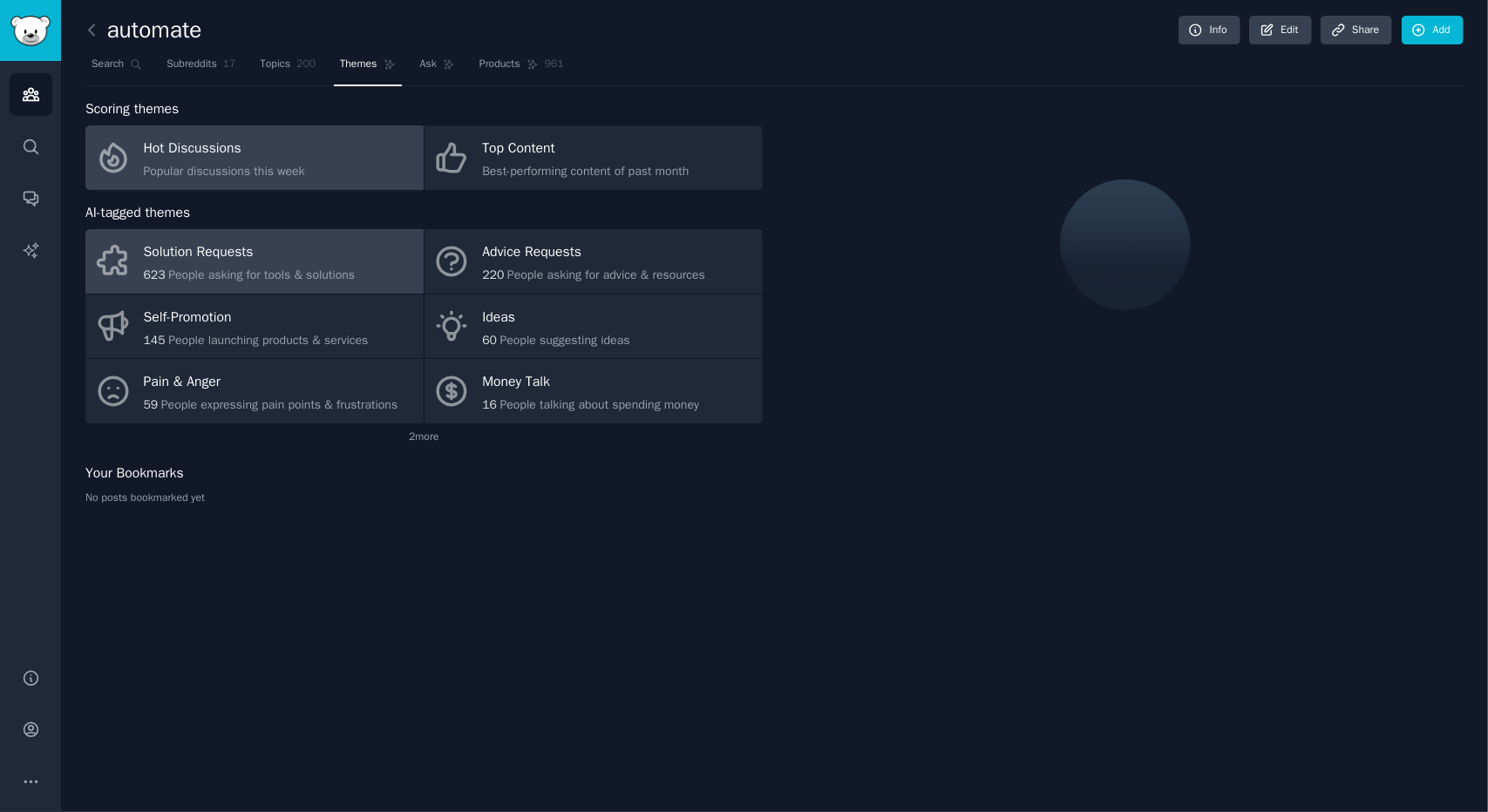 click on "Solution Requests" at bounding box center (249, 253) 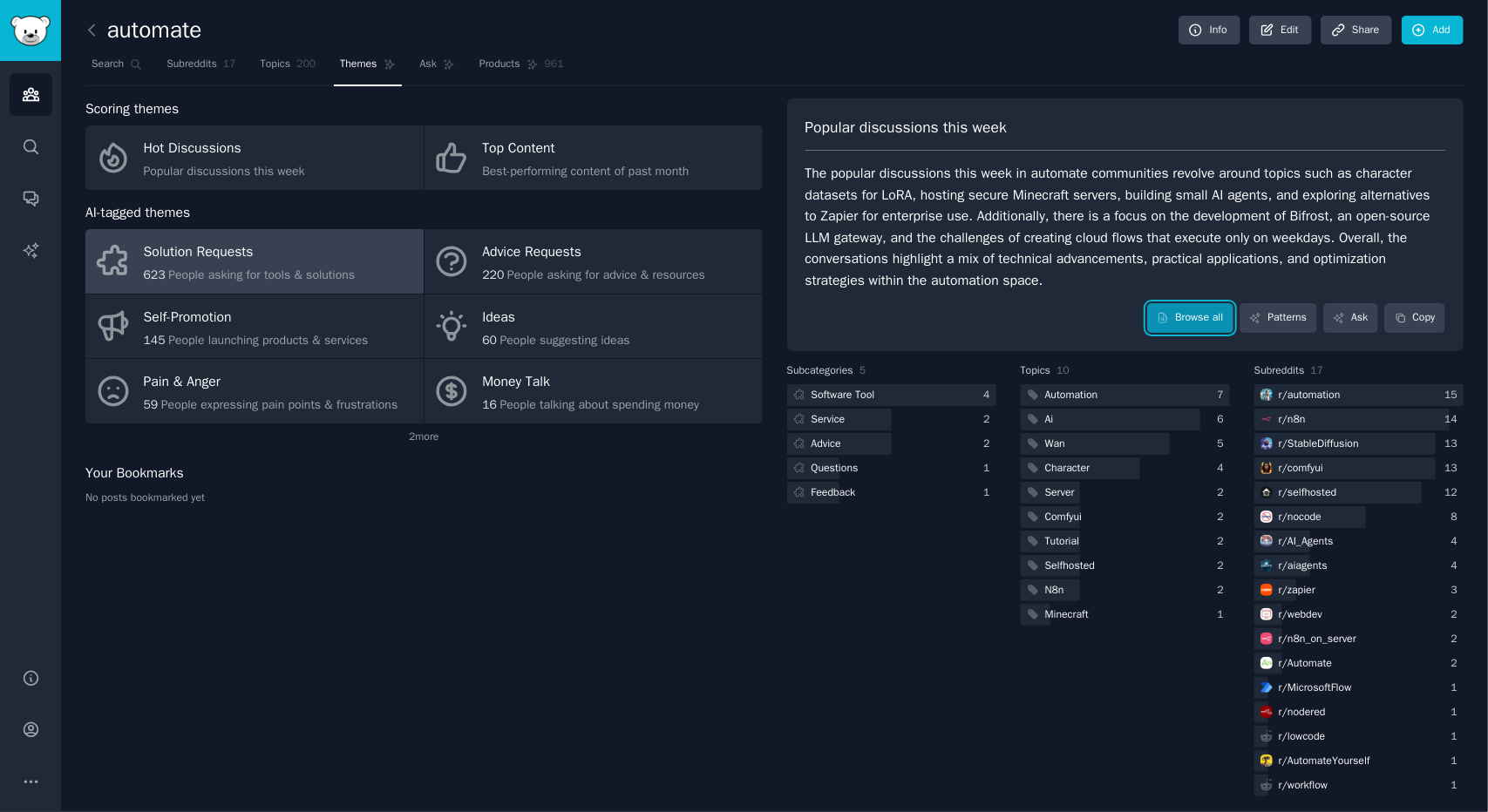 click on "Browse all" at bounding box center (1190, 318) 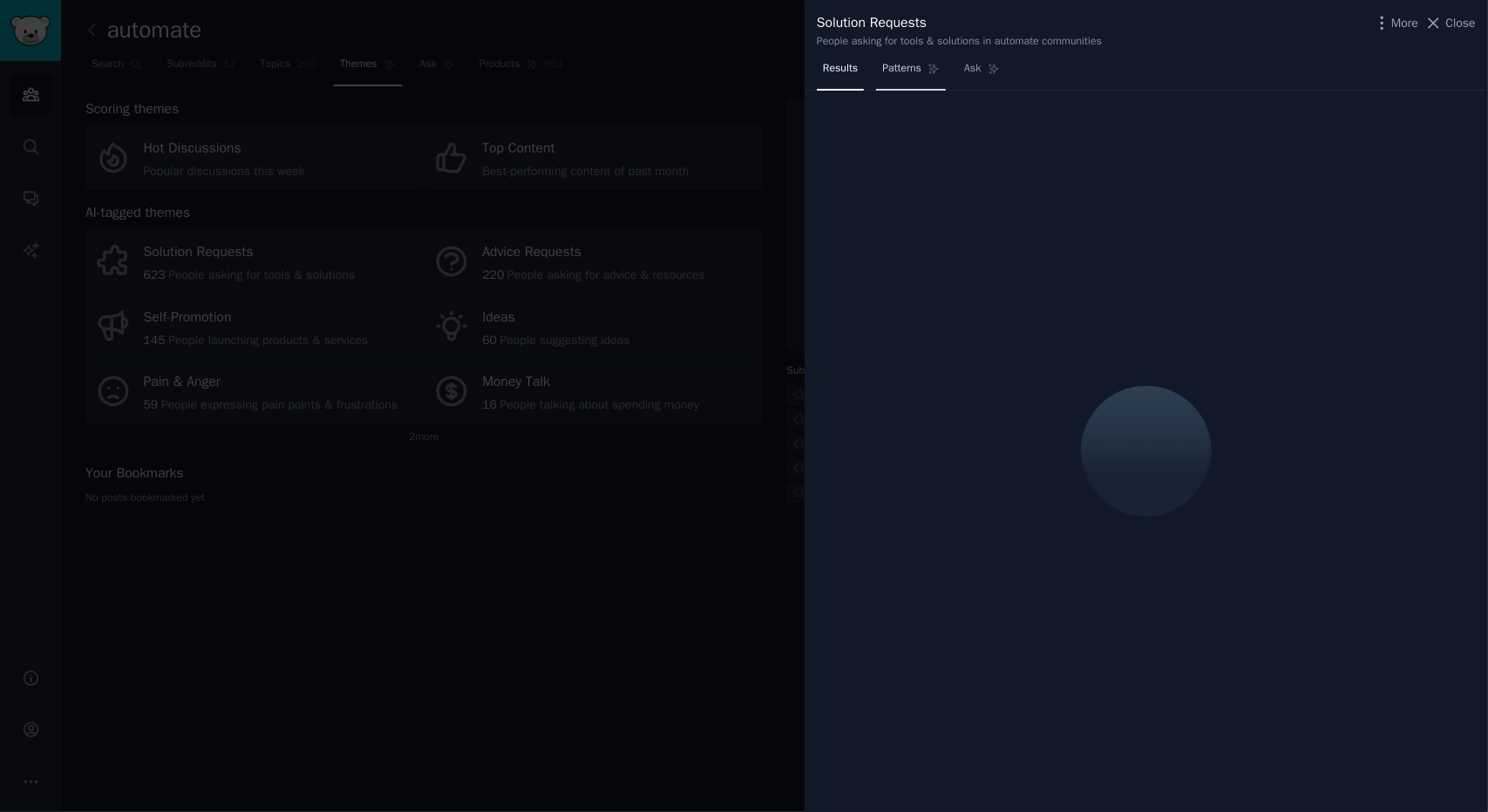 click on "Patterns" at bounding box center [901, 69] 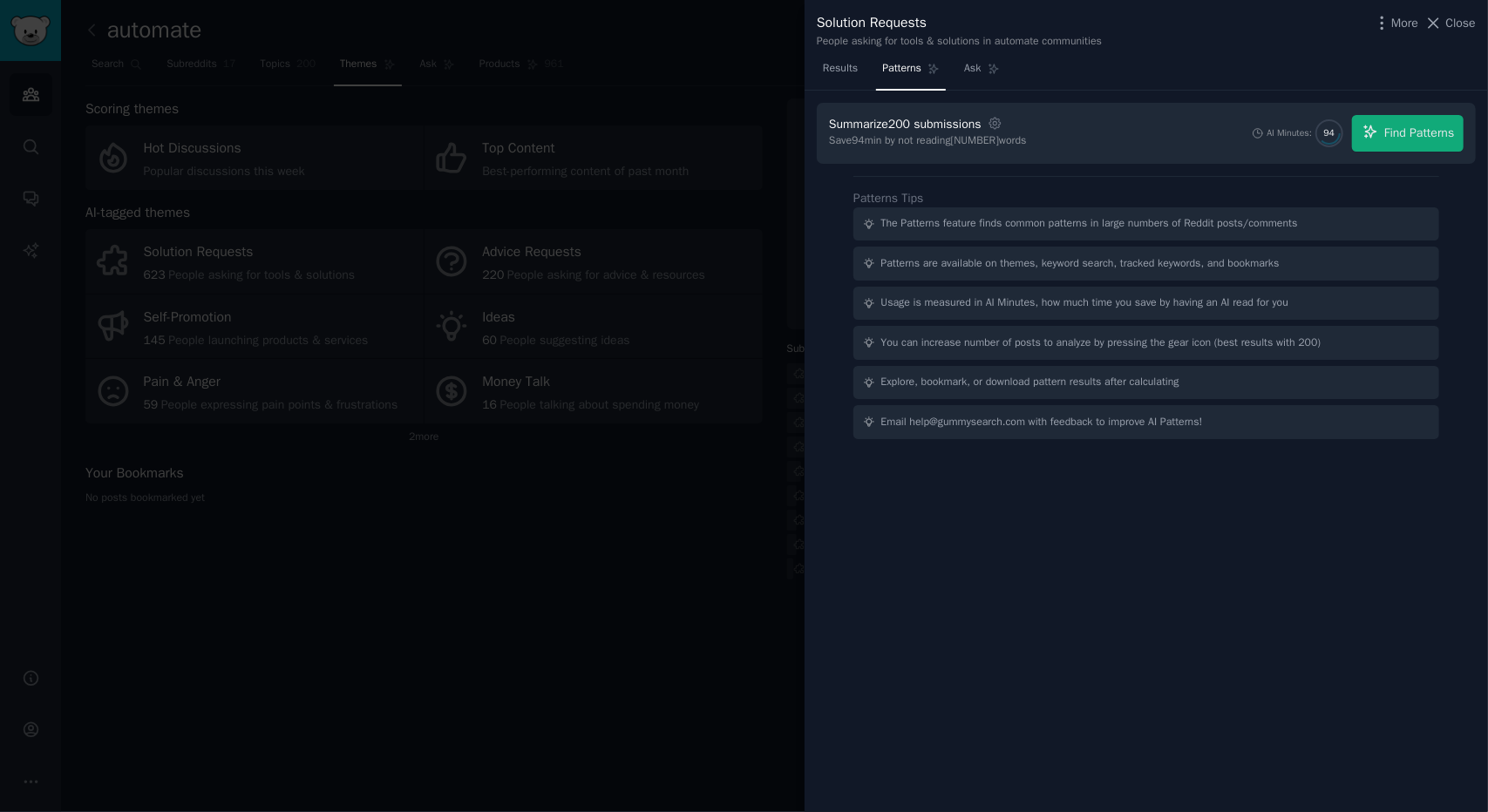 click on "Settings" at bounding box center (993, 124) 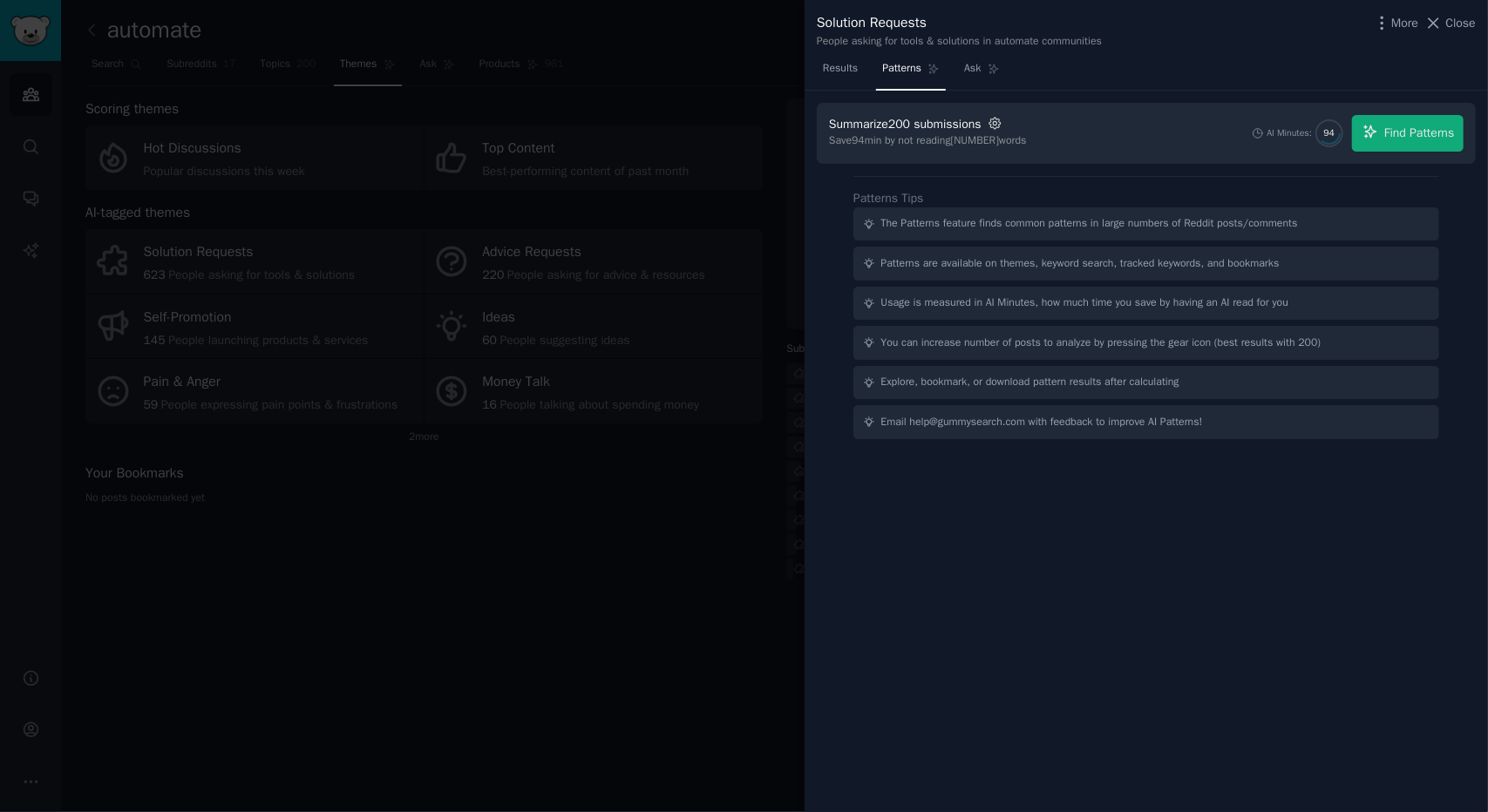 click 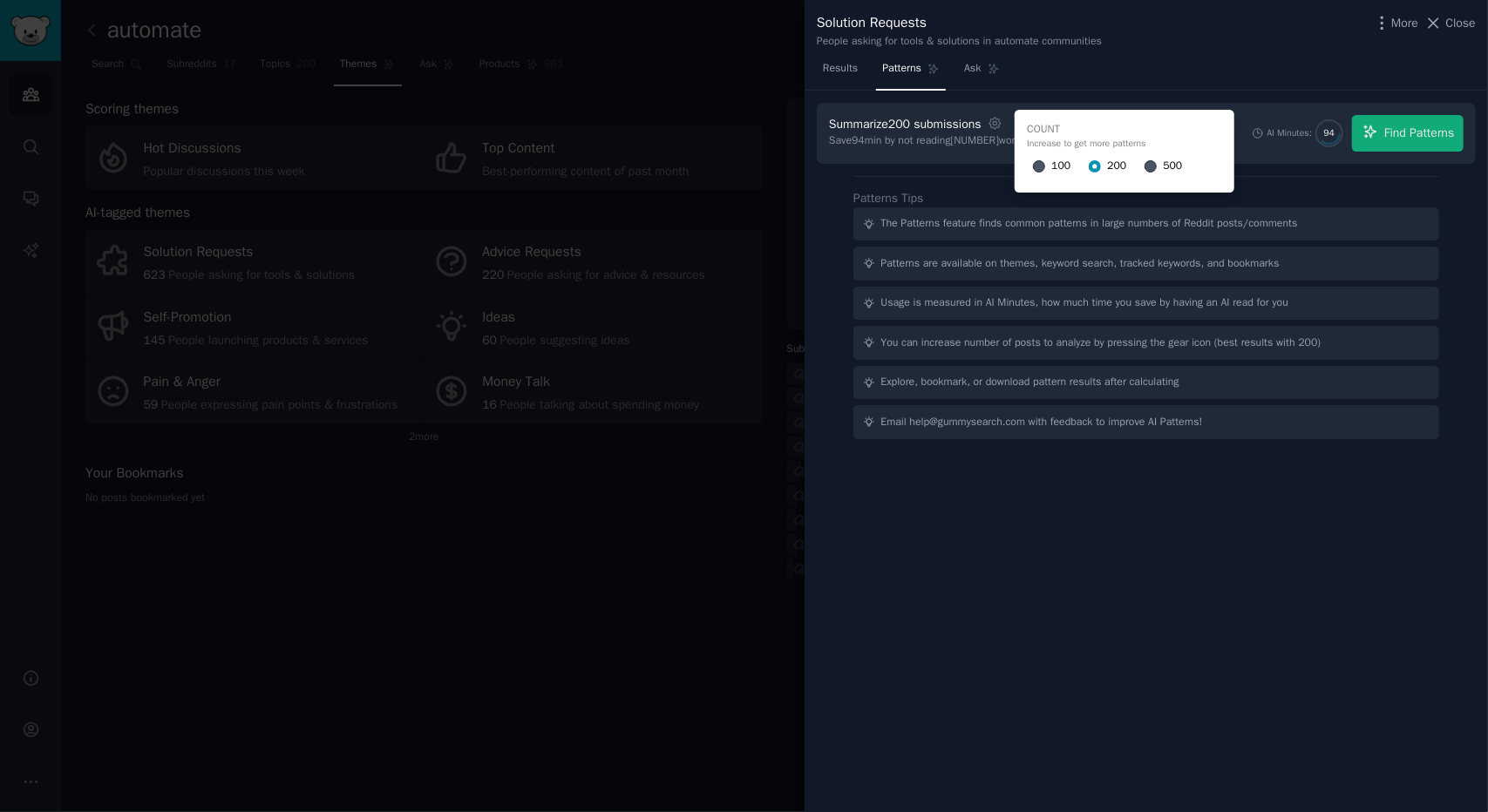 click on "500" at bounding box center [1172, 166] 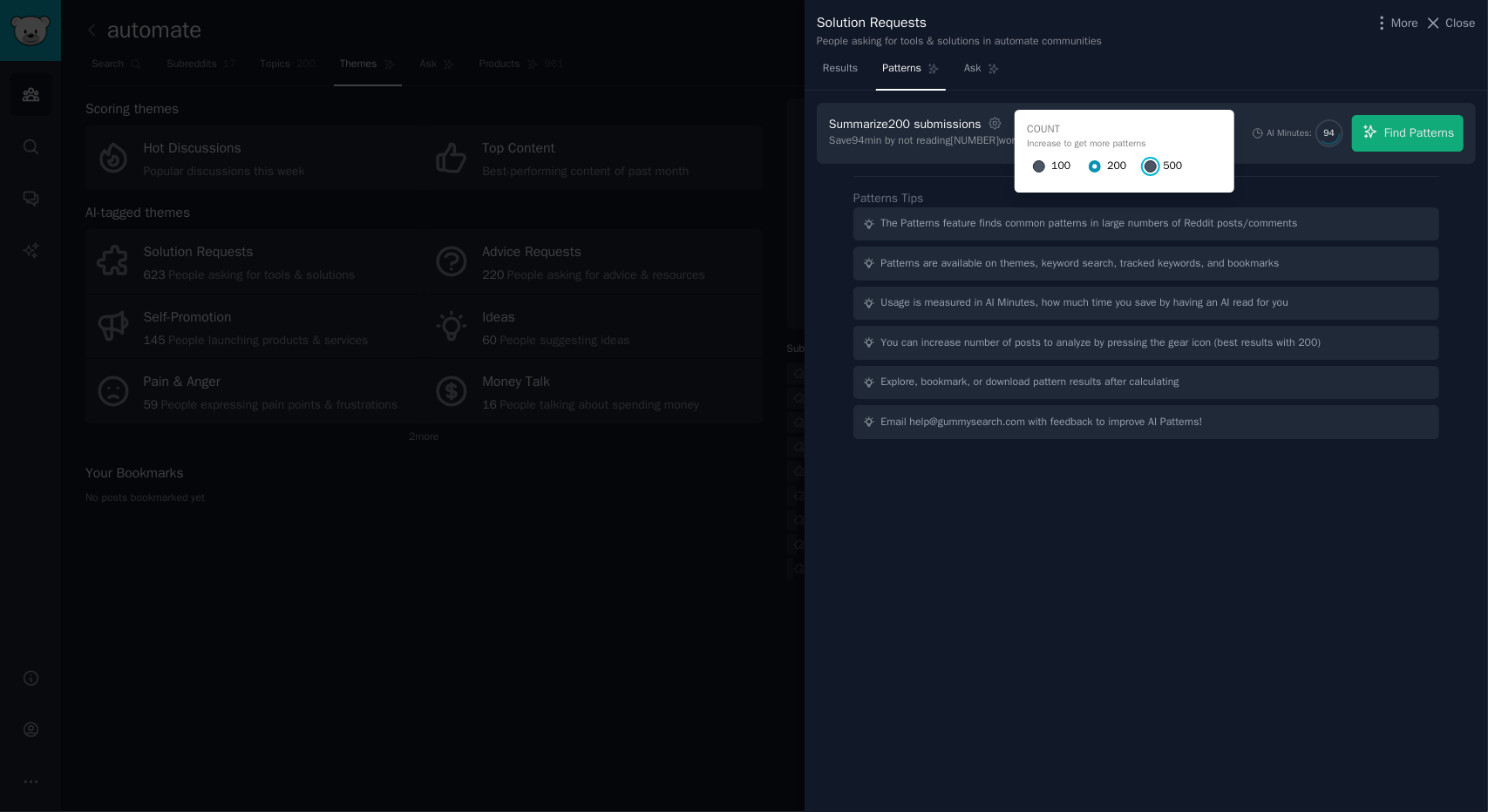 click on "500" at bounding box center (1151, 166) 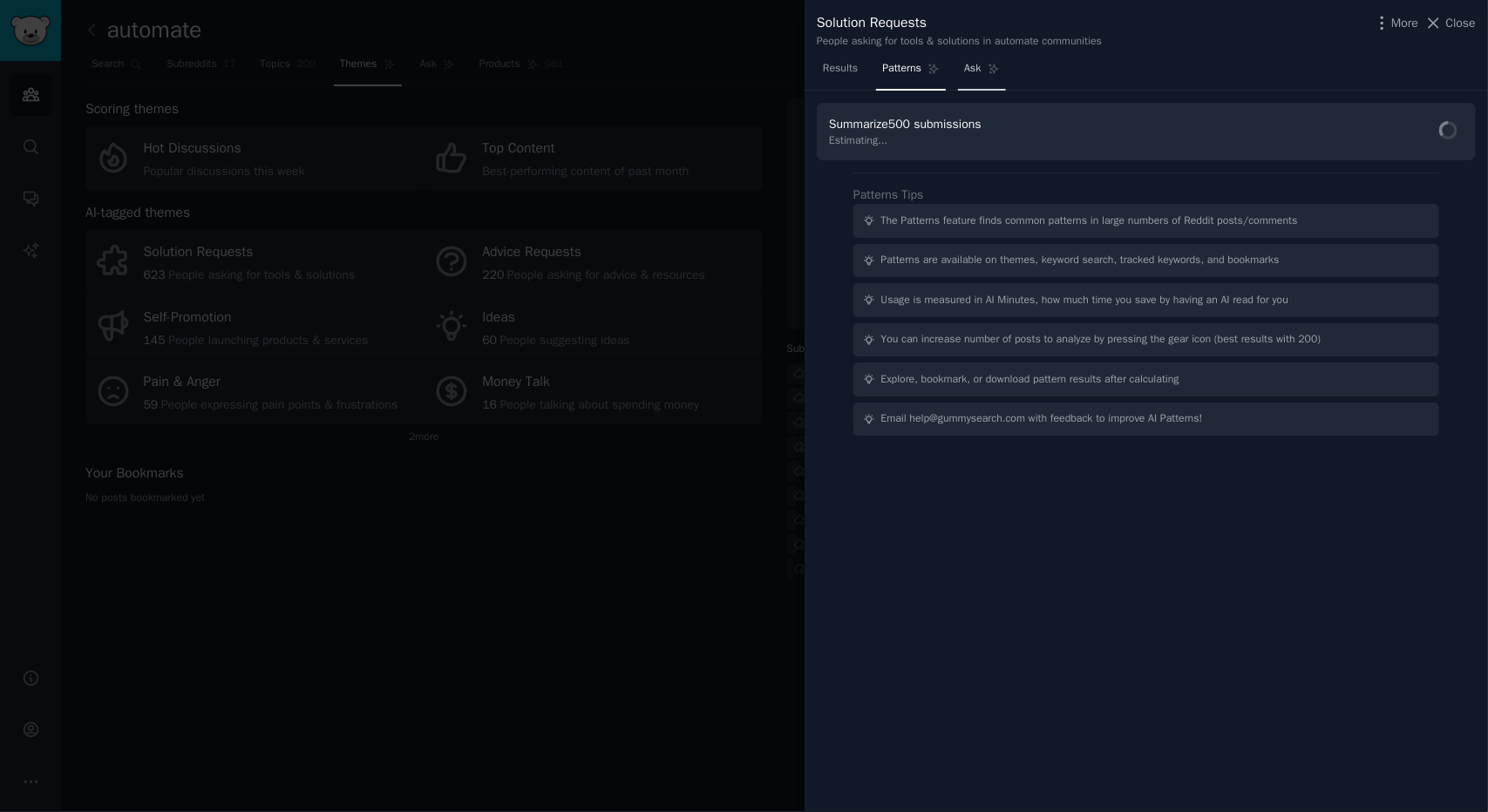 click on "Ask" at bounding box center (982, 72) 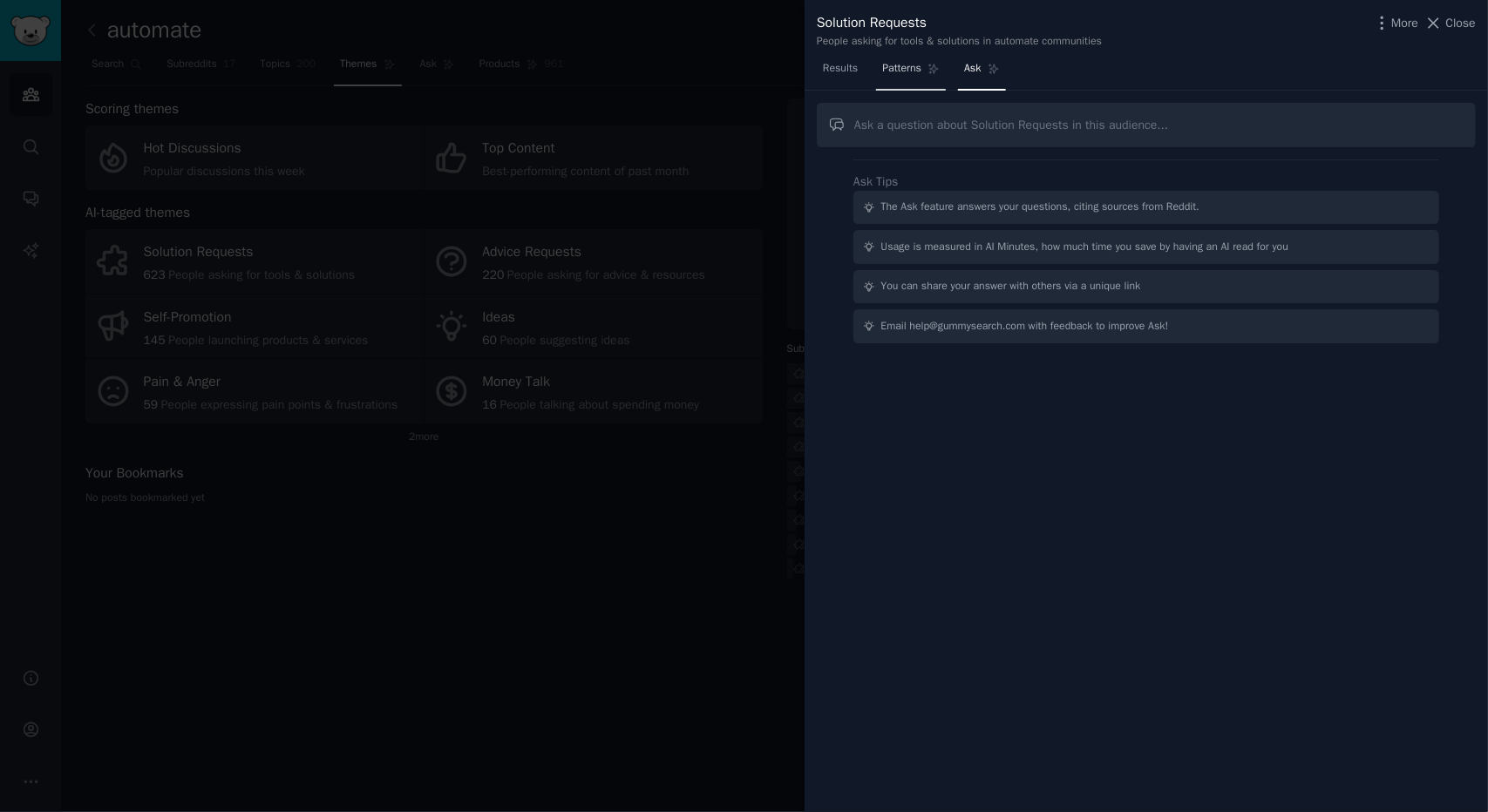 click on "Patterns" at bounding box center (911, 72) 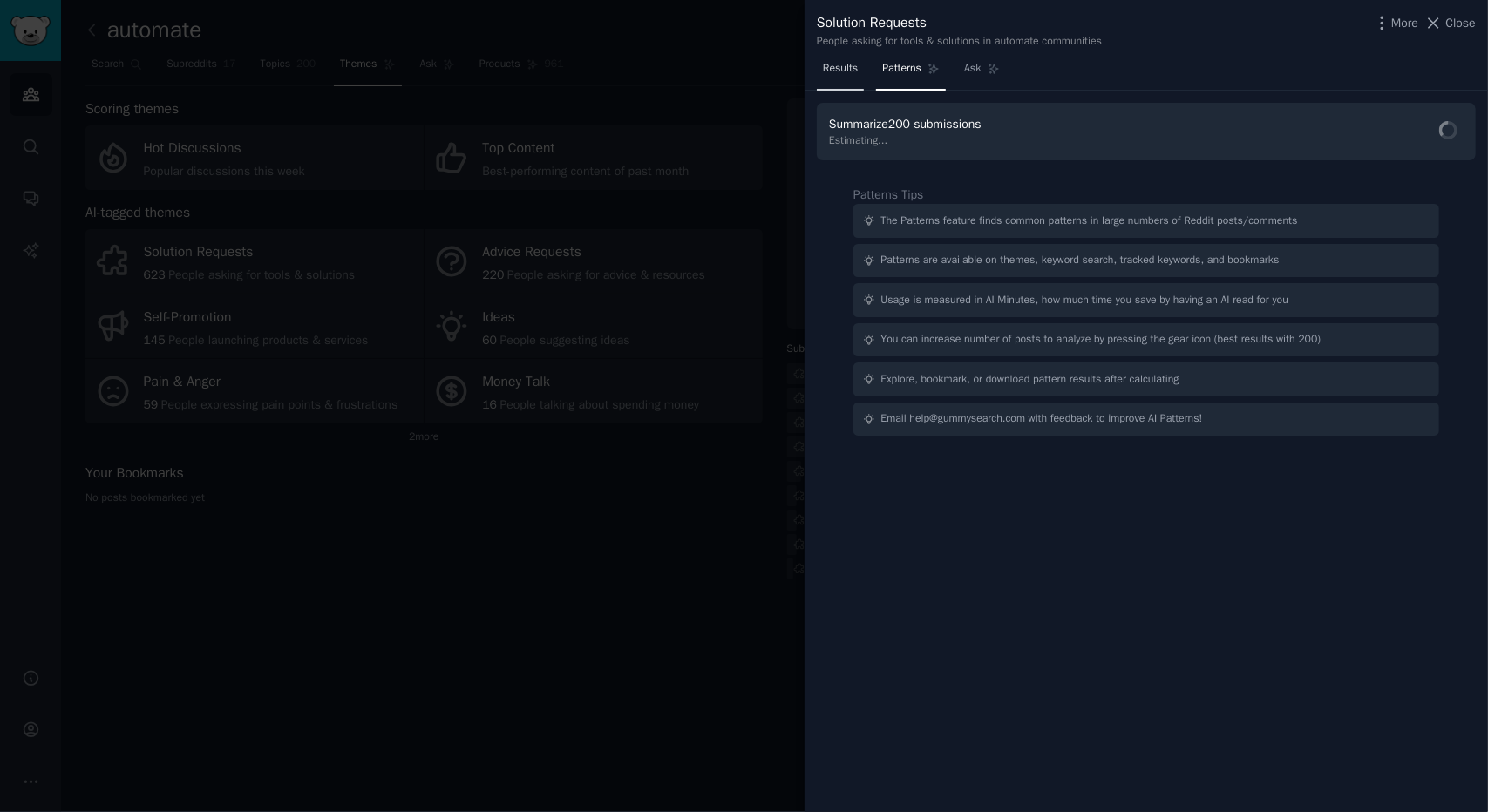 click on "Results" at bounding box center (840, 72) 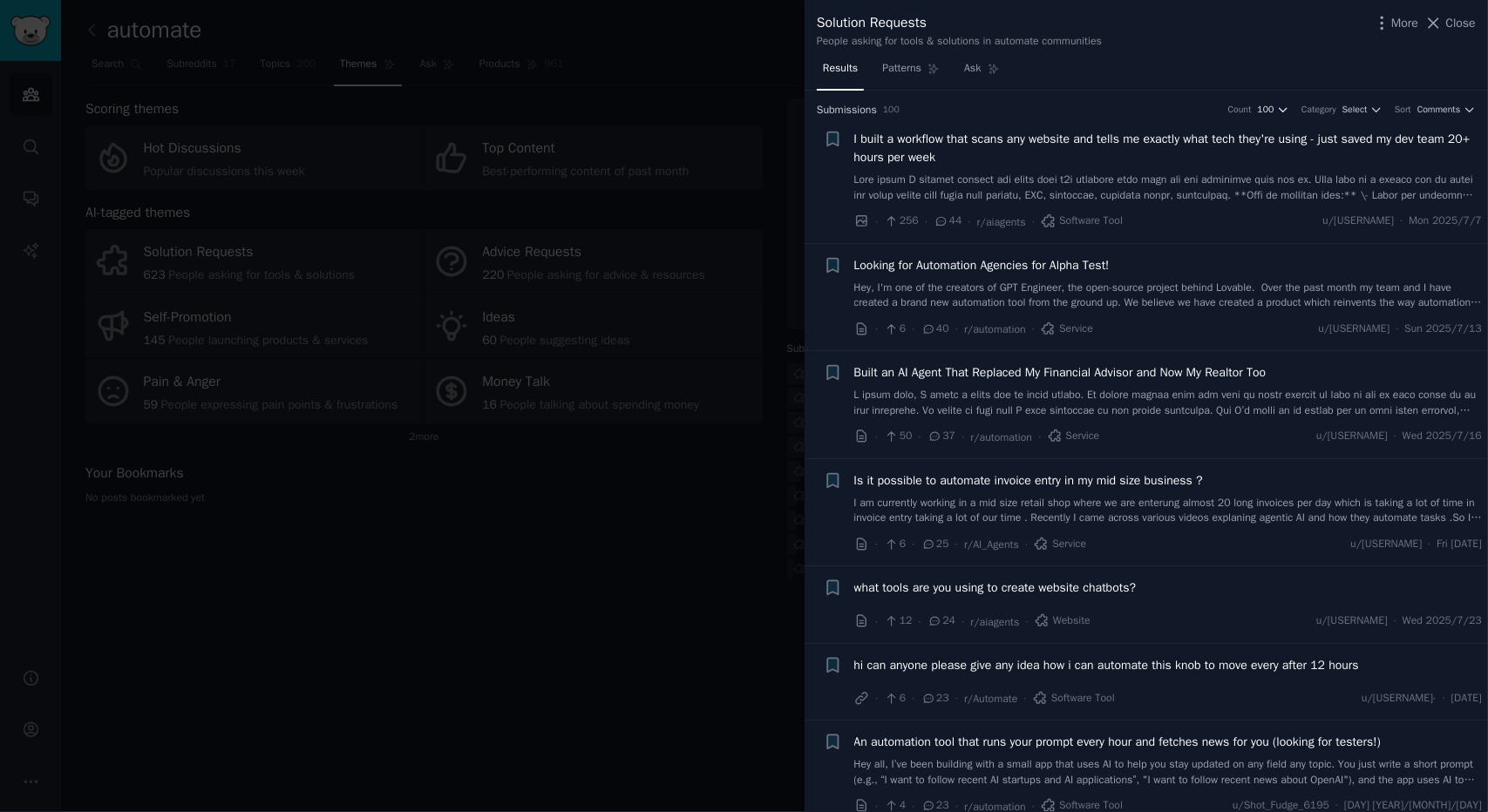 click on "100" at bounding box center (1266, 110) 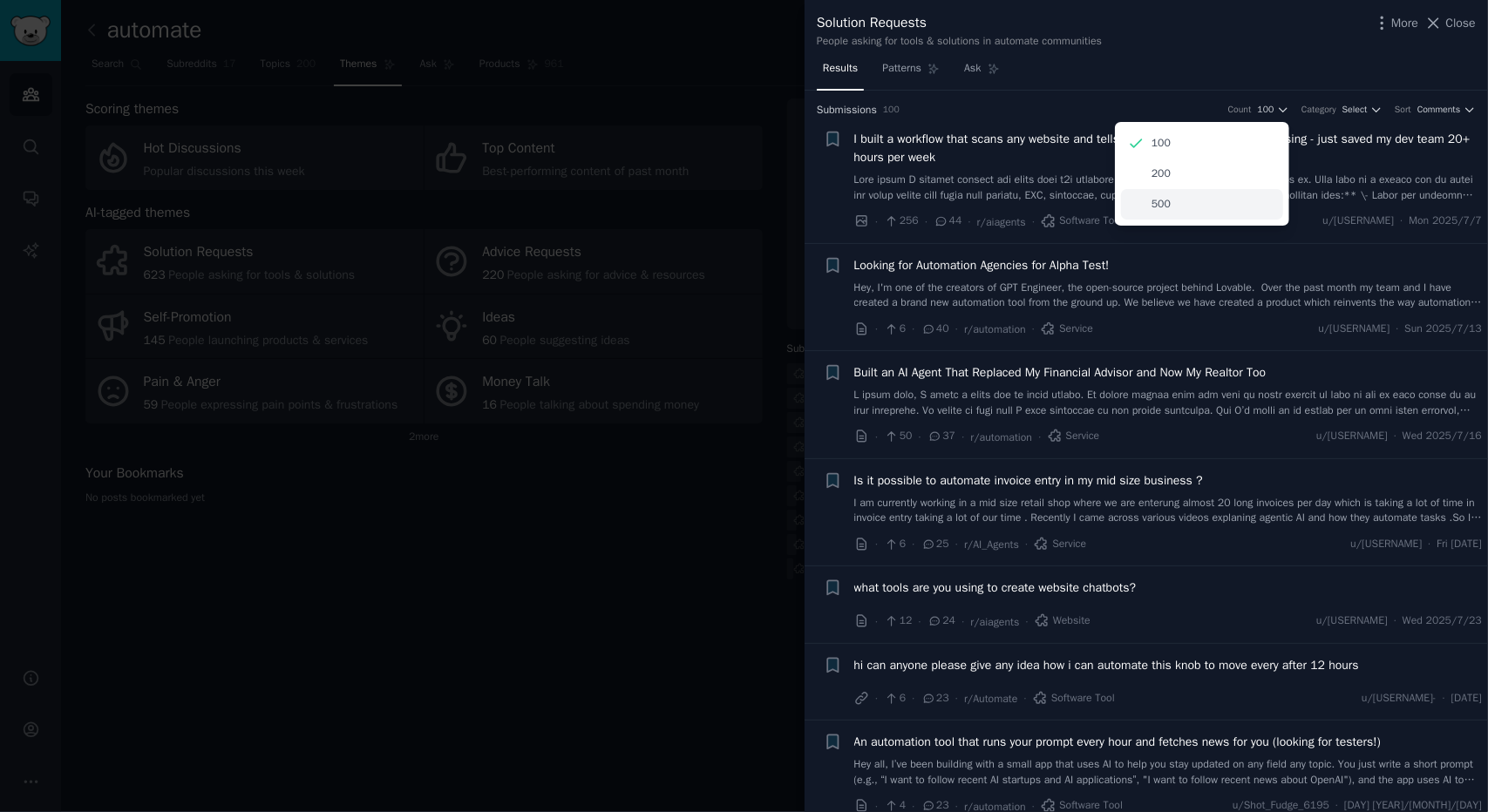 click on "500" at bounding box center [1202, 204] 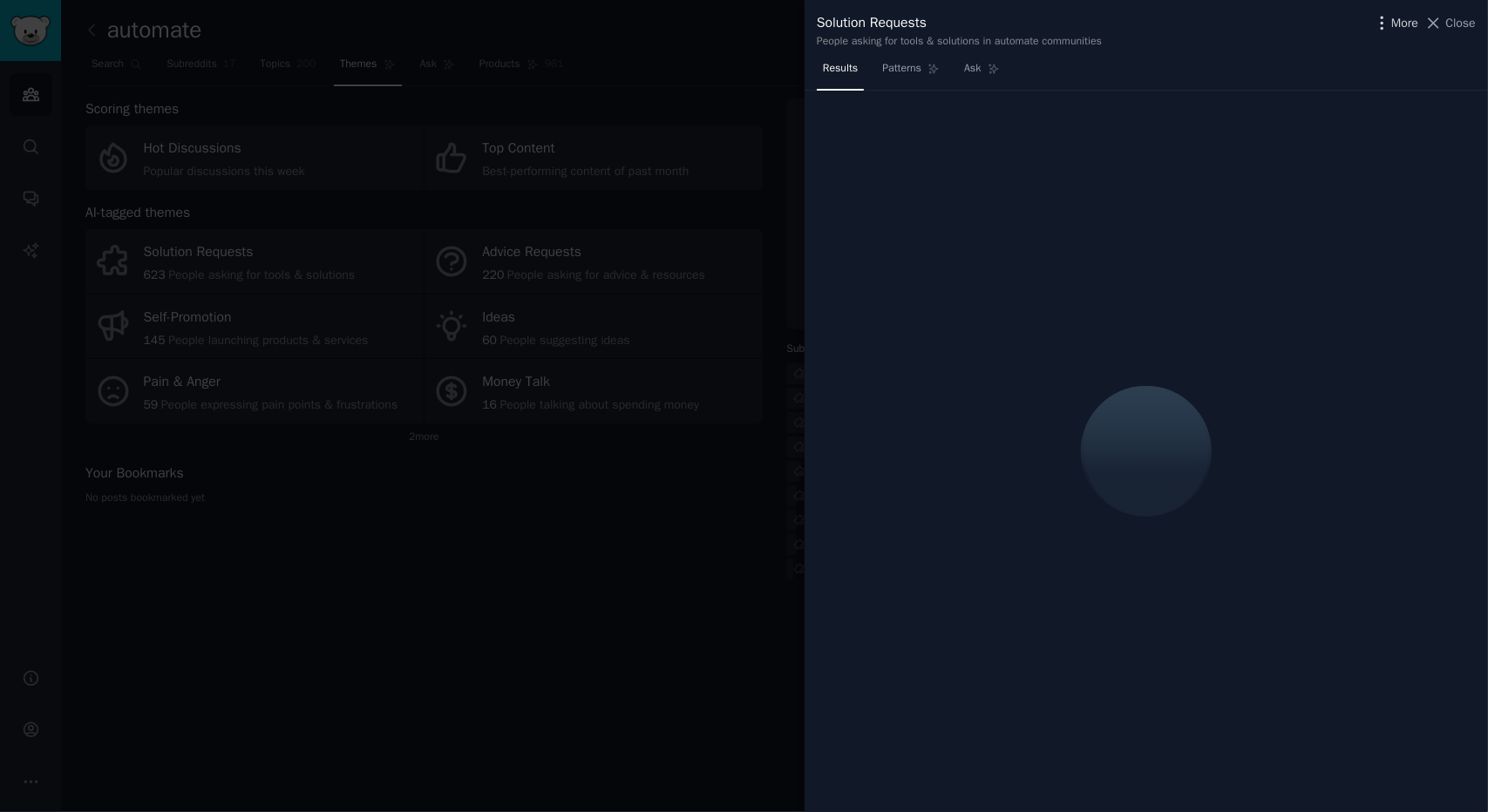 click 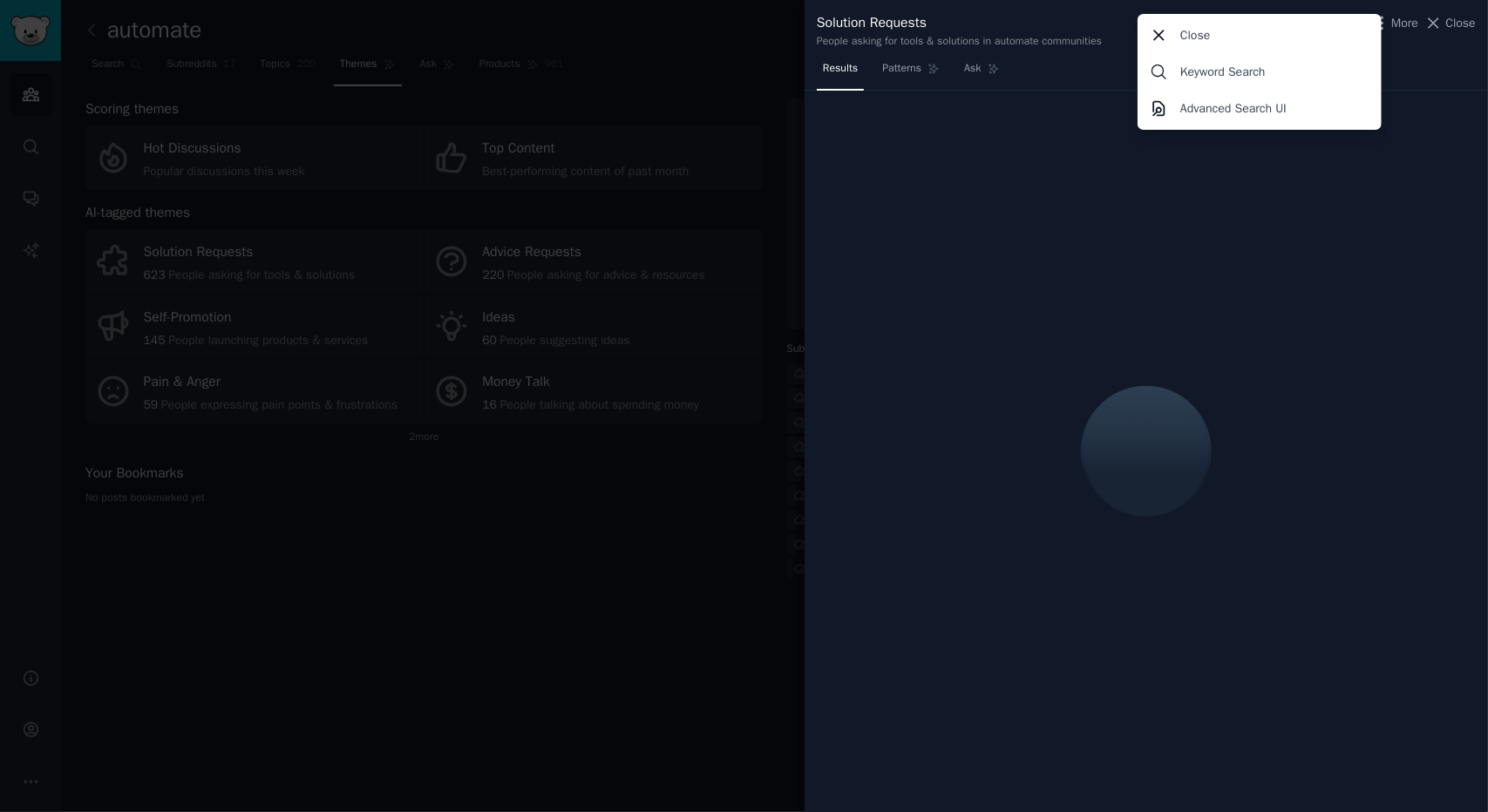 click on "Results Patterns Ask" at bounding box center (1146, 72) 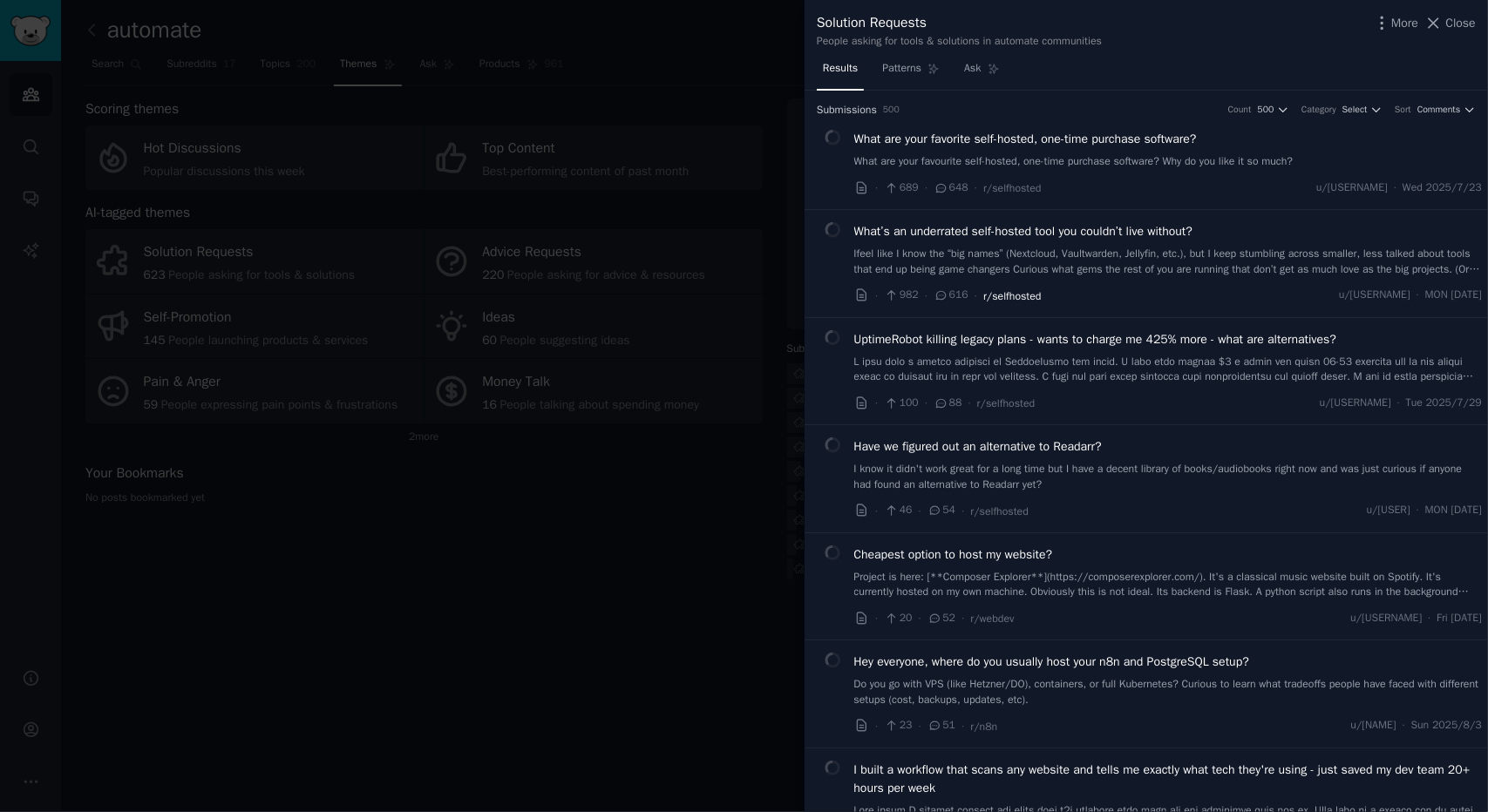 click 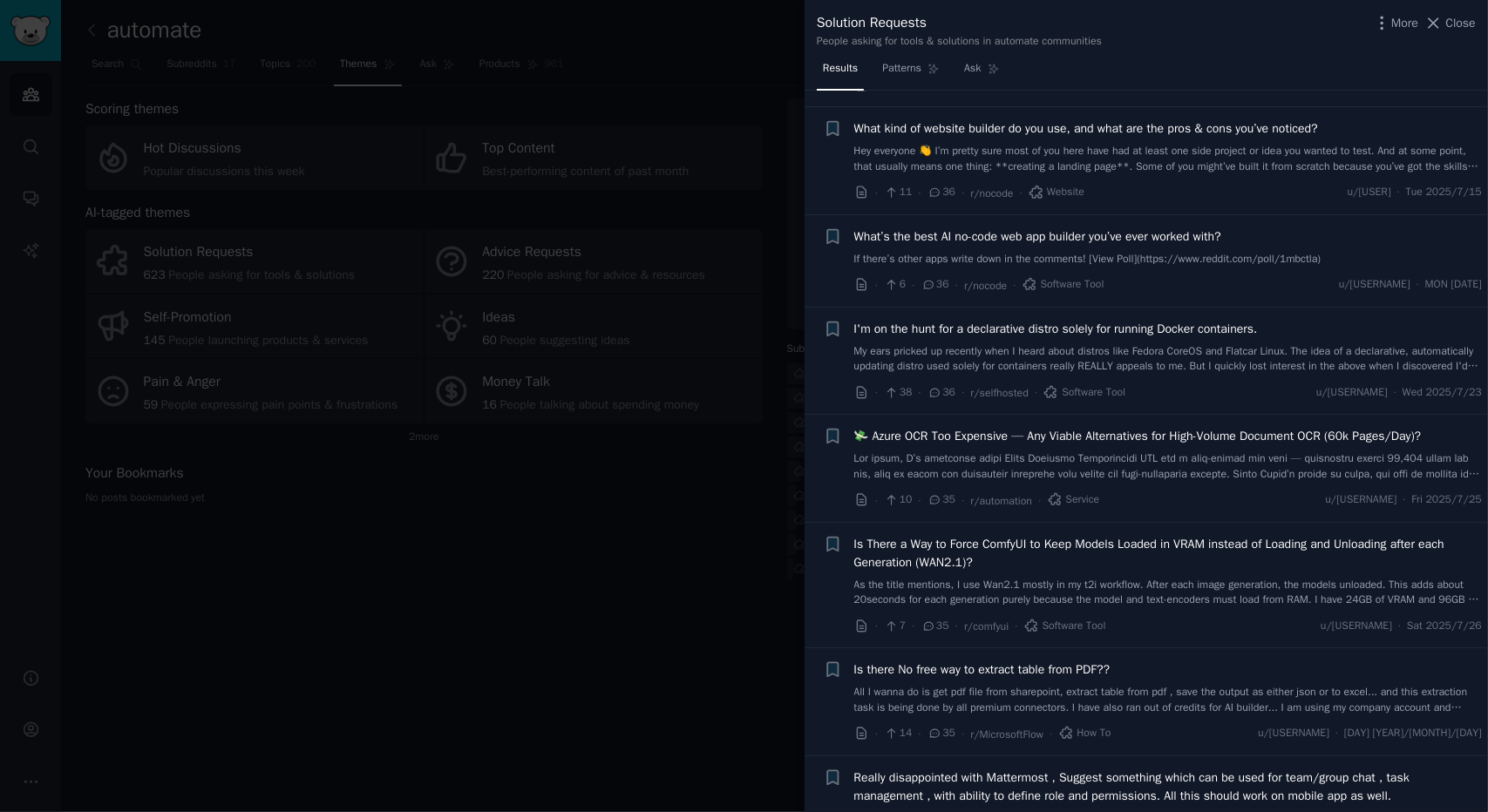 scroll, scrollTop: 1917, scrollLeft: 0, axis: vertical 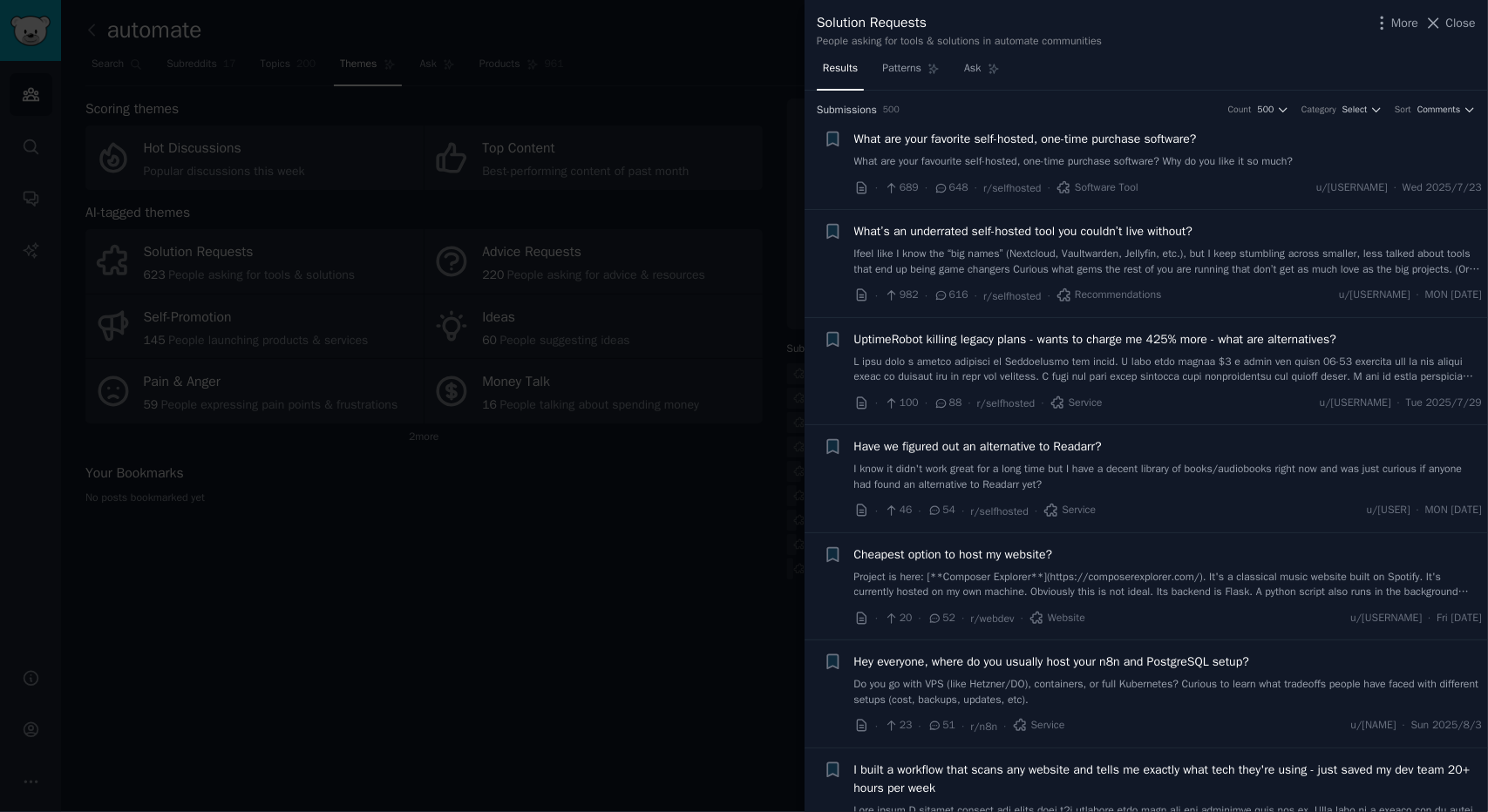 click on "Advanced Search UI" at bounding box center (1260, 108) 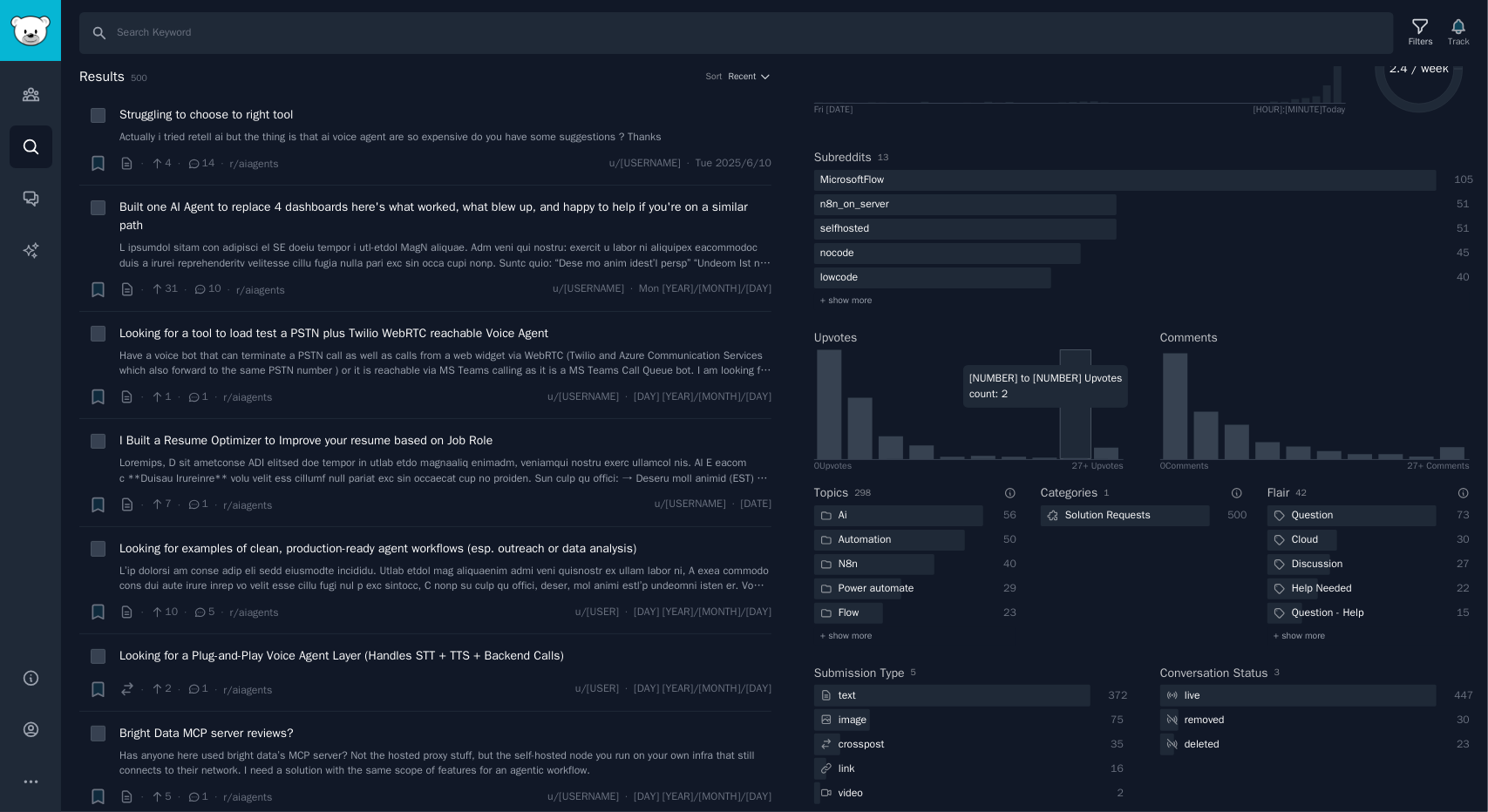scroll, scrollTop: 185, scrollLeft: 0, axis: vertical 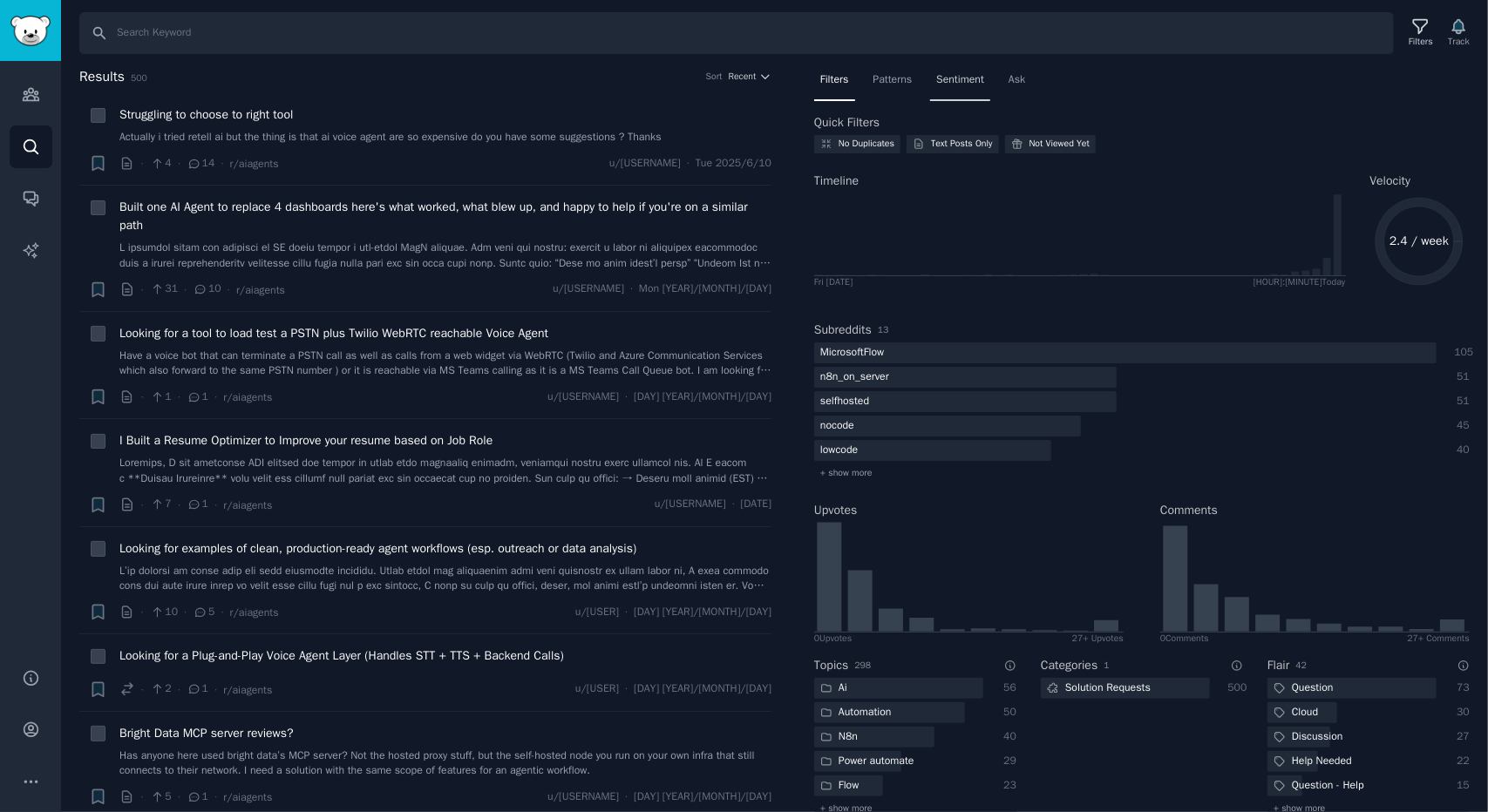 click on "Sentiment" at bounding box center [960, 84] 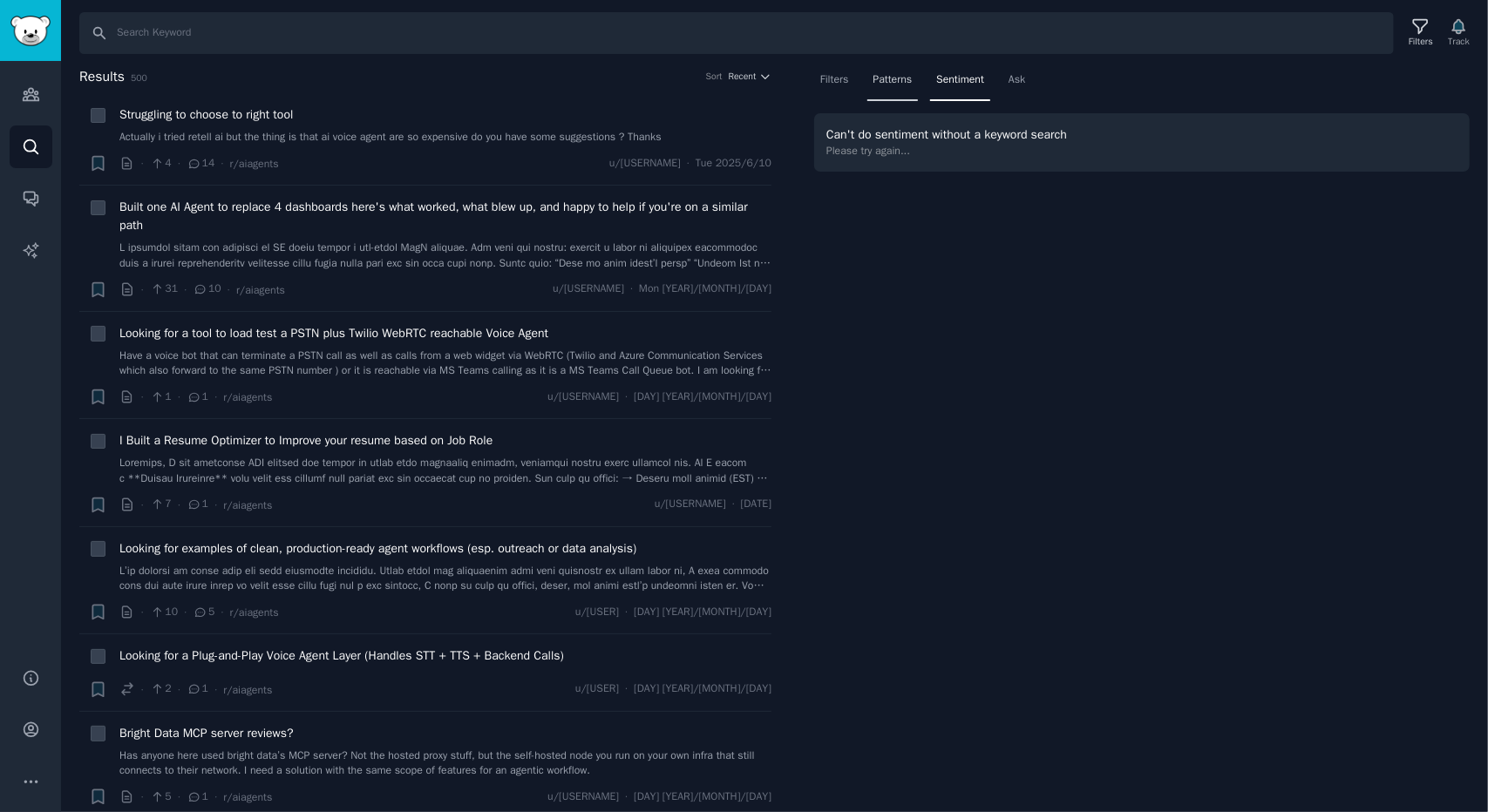 click on "Patterns" at bounding box center (893, 84) 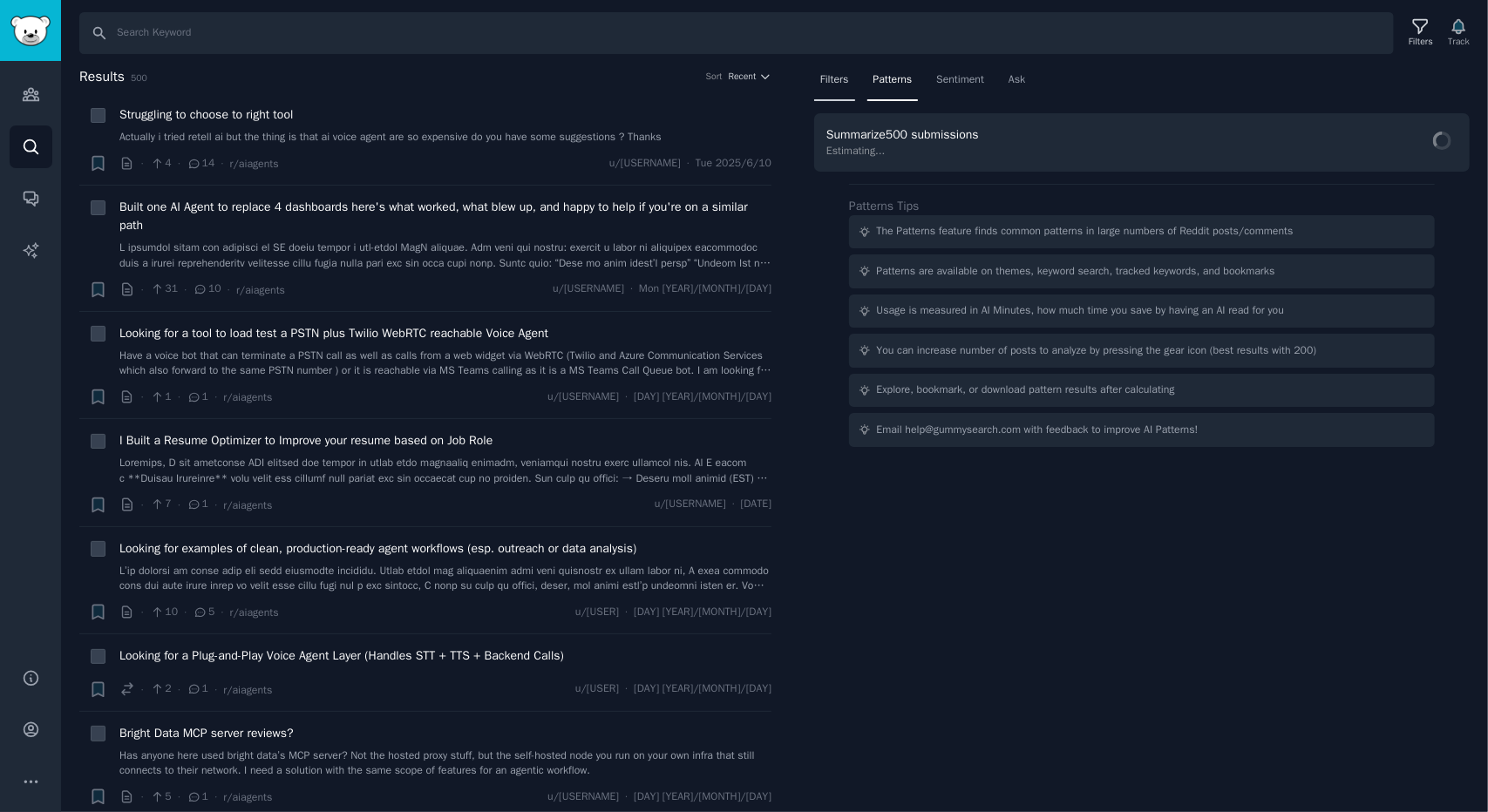 click on "Filters" at bounding box center [834, 80] 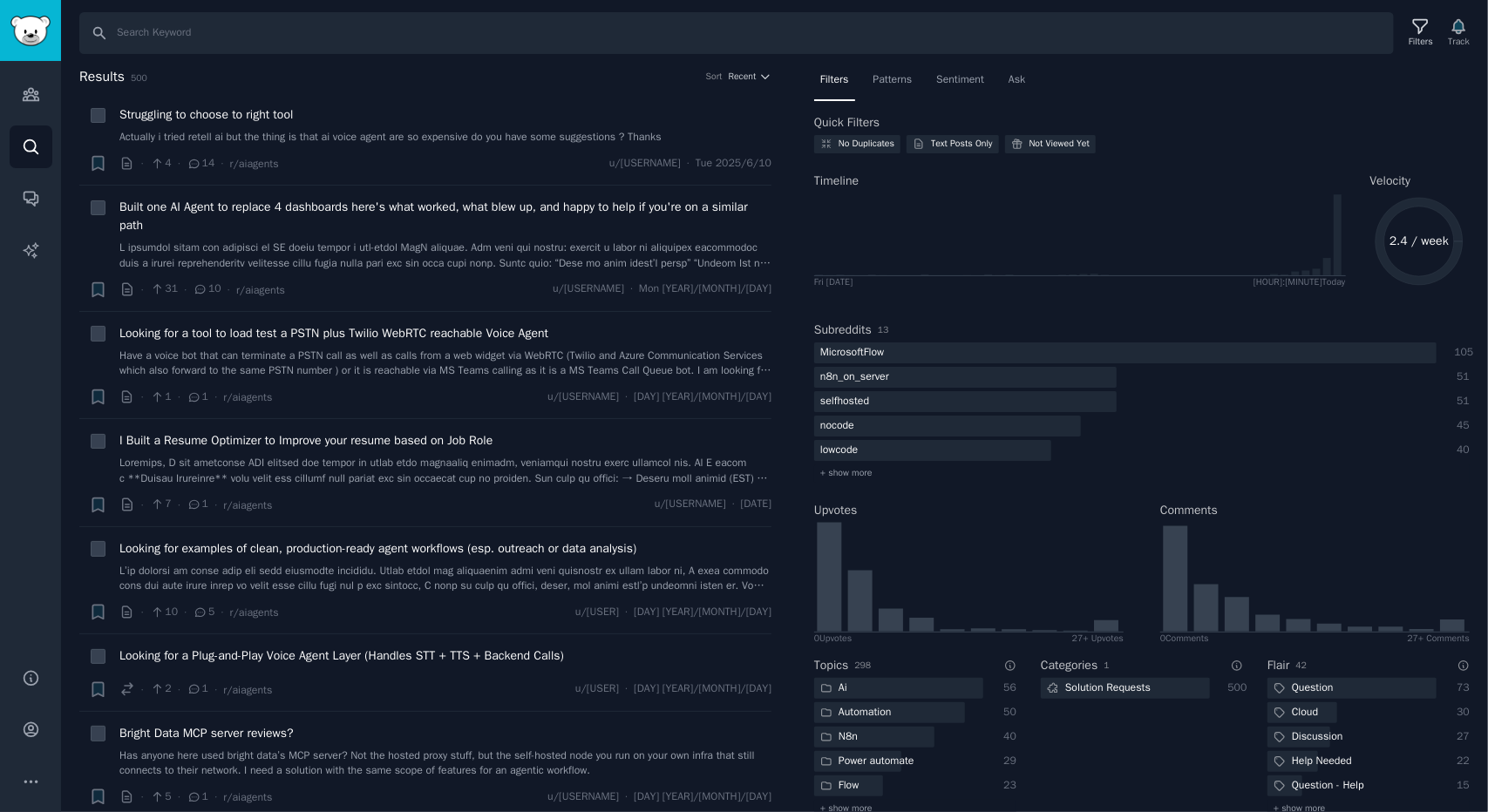 click on "Filters Track" at bounding box center [1437, 33] 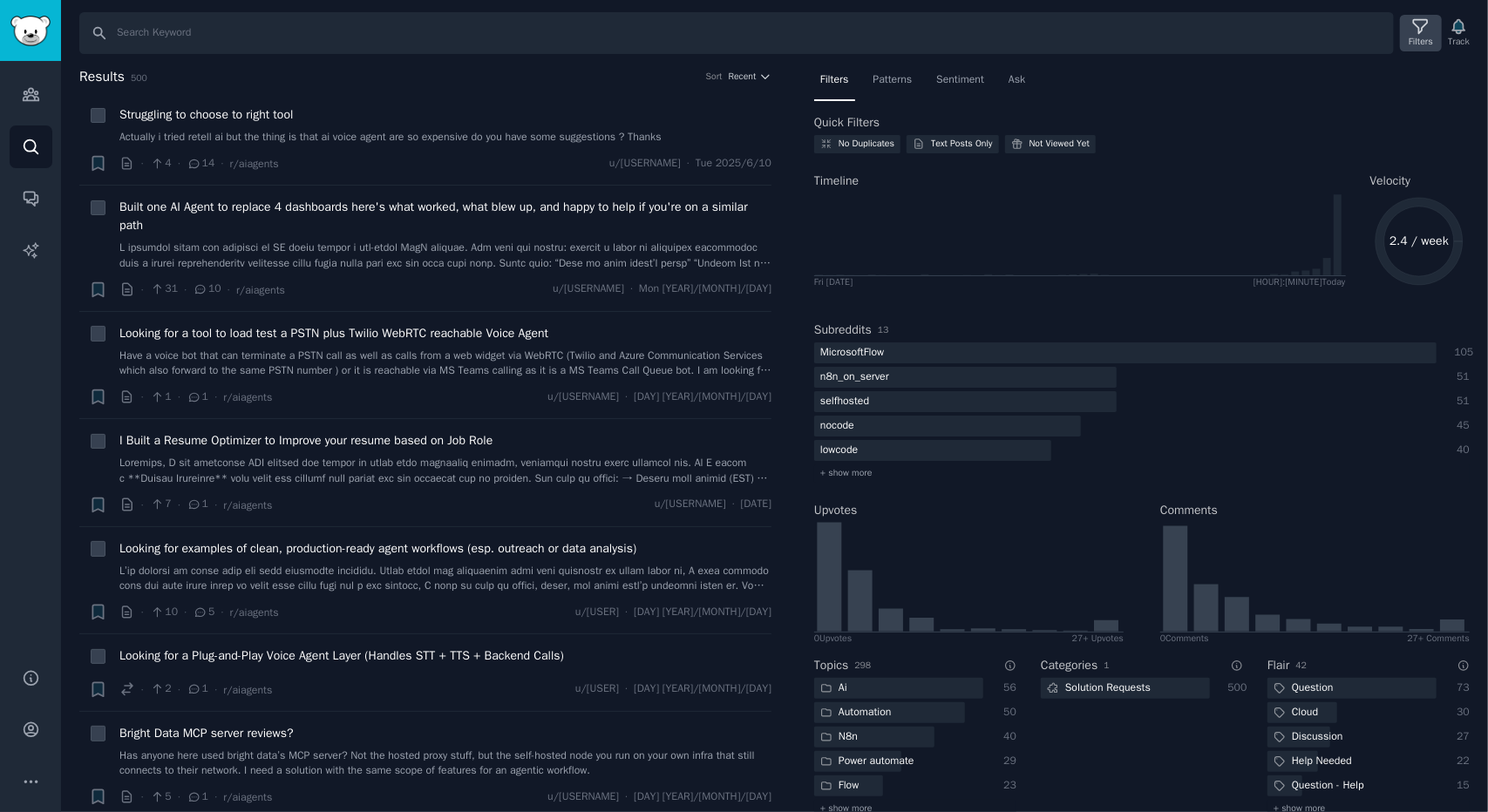 click on "Filters" at bounding box center [1421, 33] 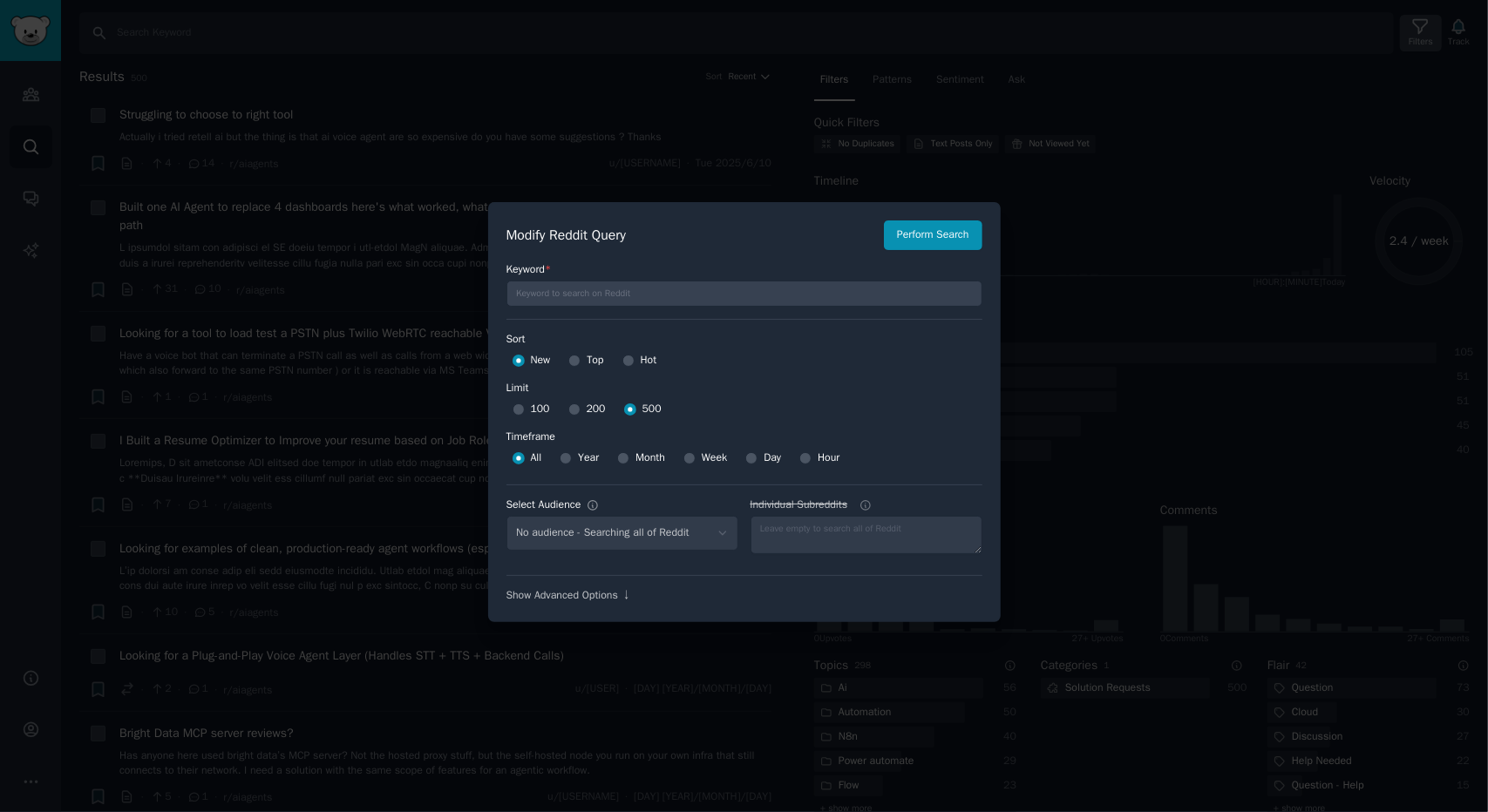 select on "[ID]" 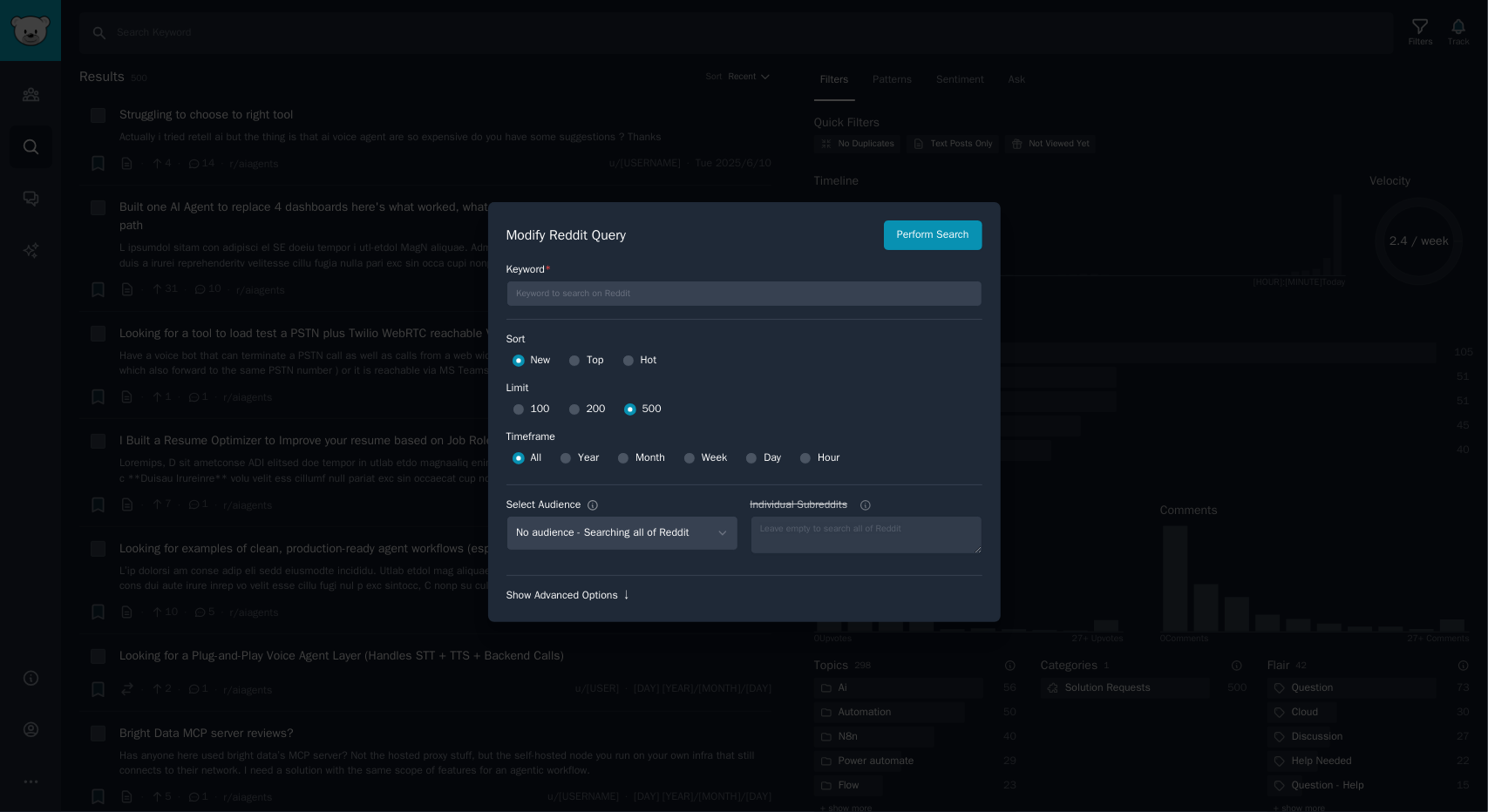 click on "Show Advanced Options ↓" at bounding box center (744, 596) 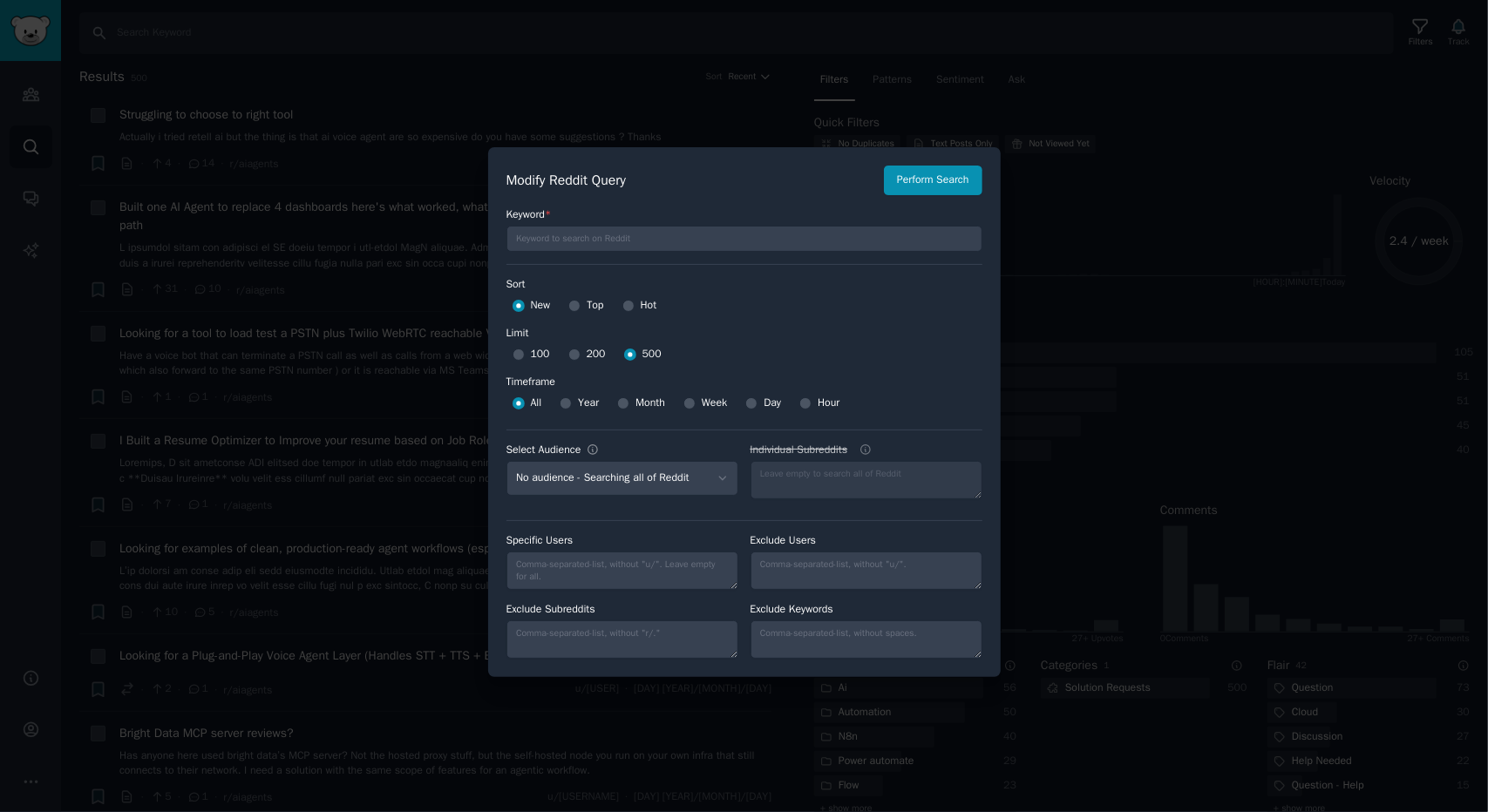 click at bounding box center [744, 406] 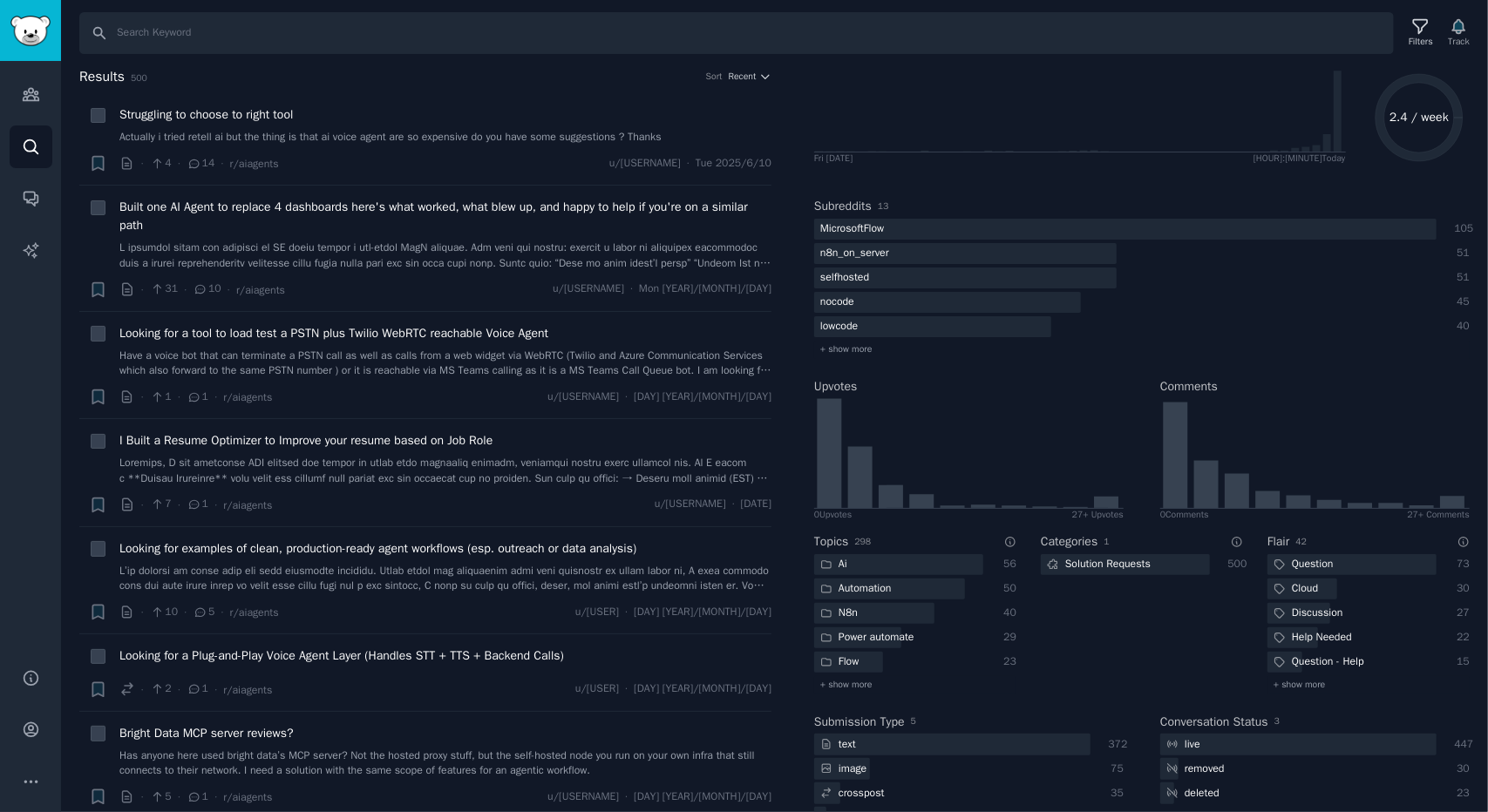 scroll, scrollTop: 0, scrollLeft: 0, axis: both 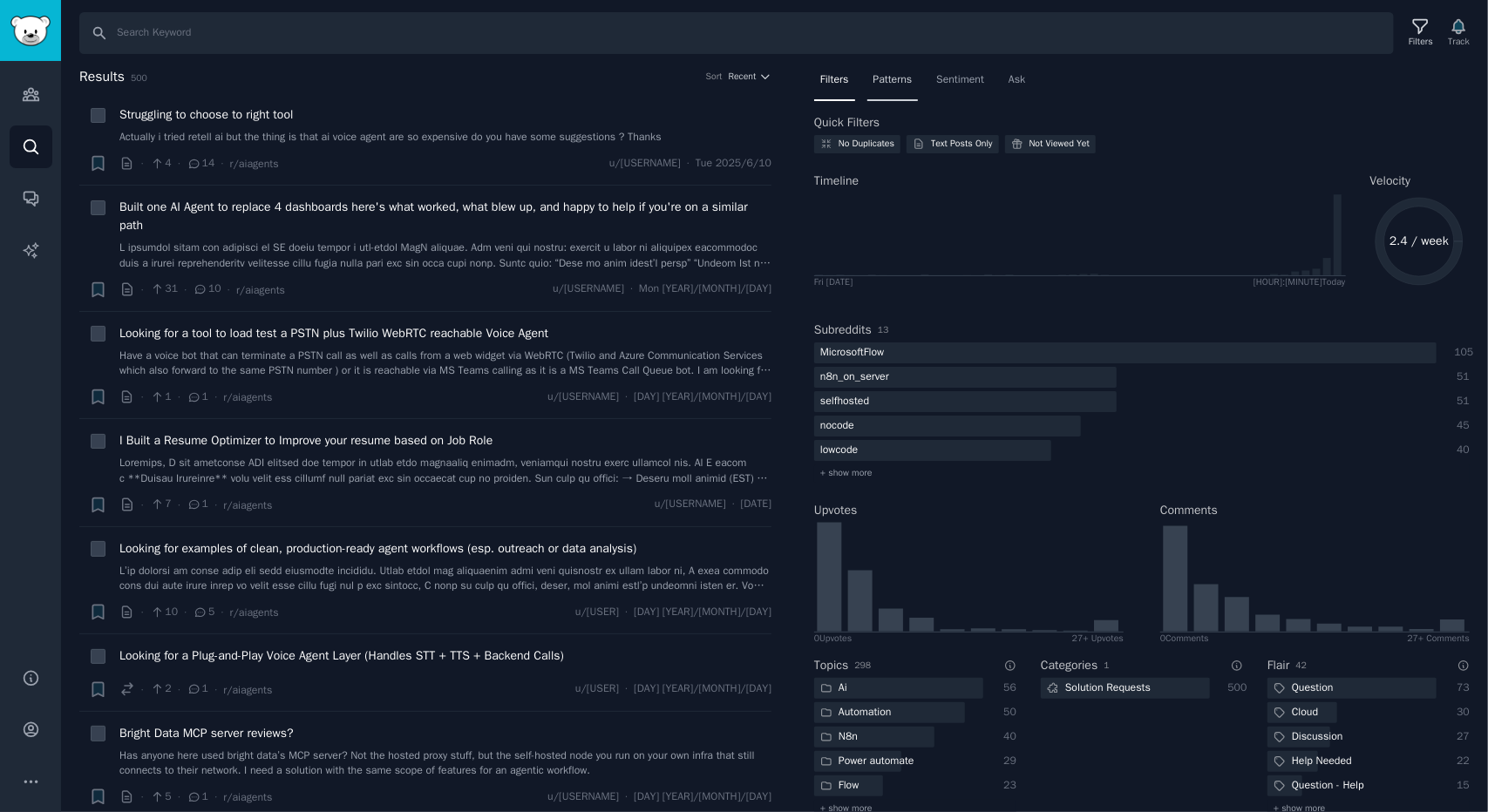 click on "Patterns" at bounding box center [893, 80] 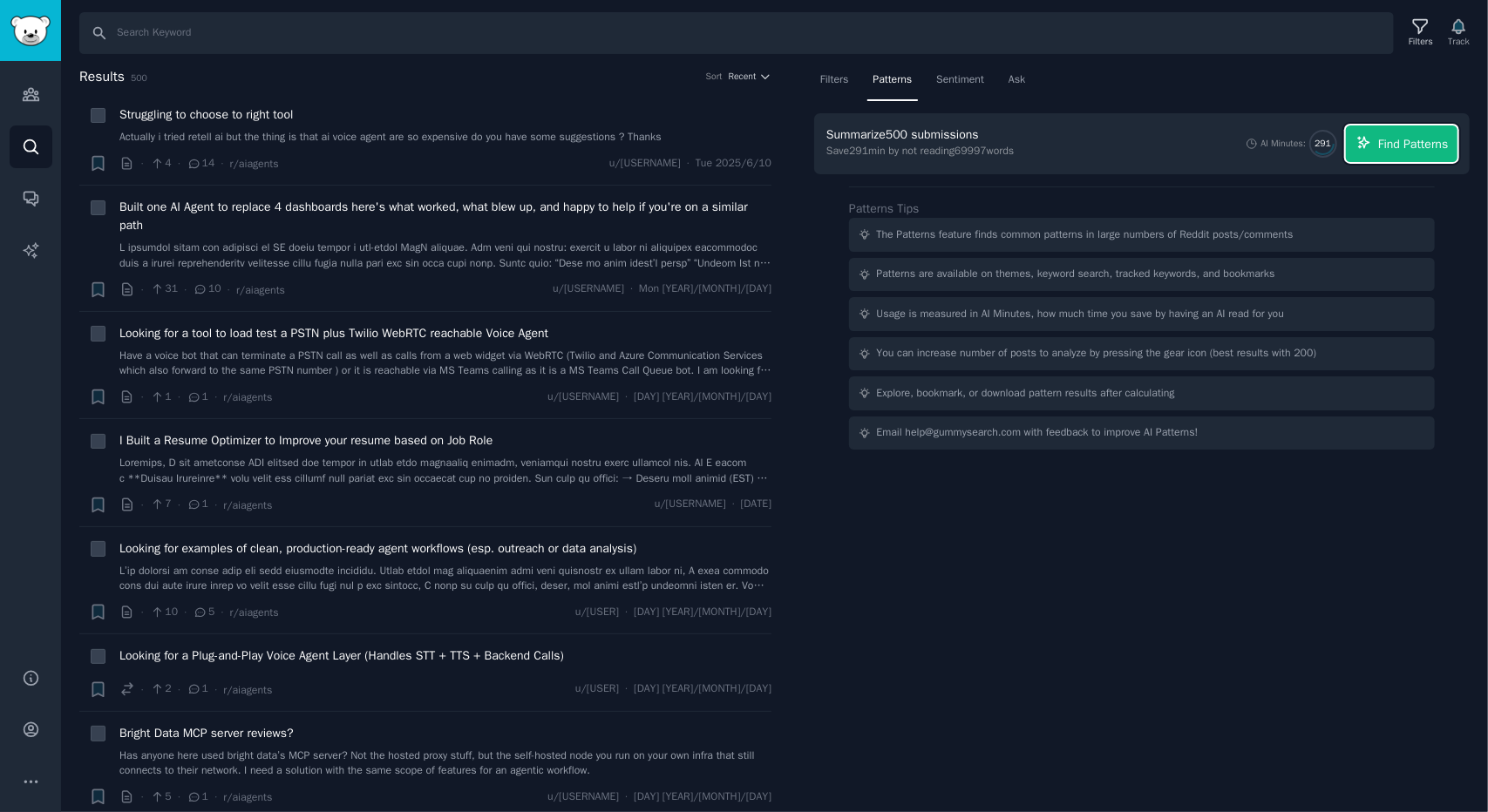 click on "Find Patterns" at bounding box center (1413, 144) 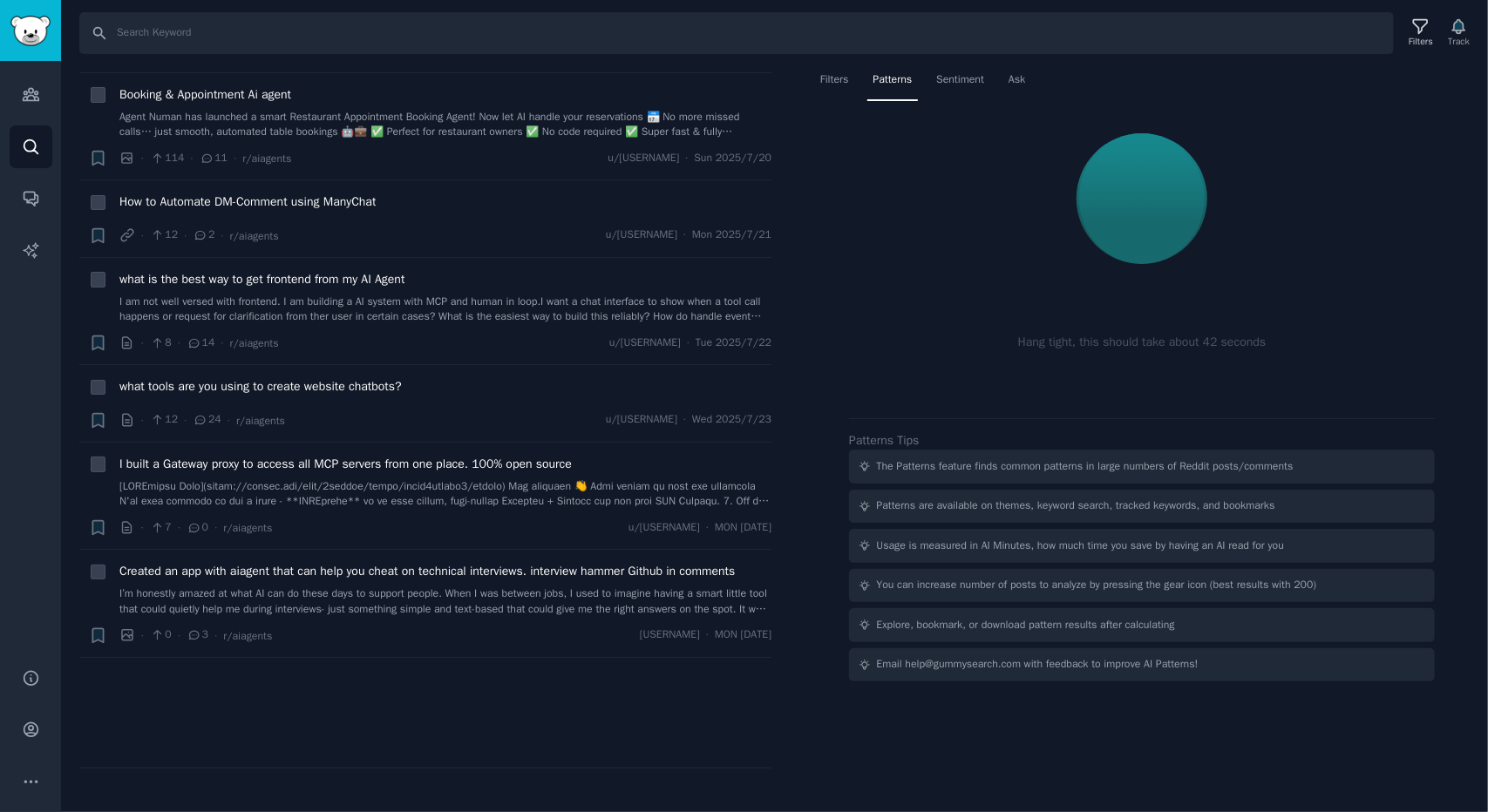 scroll, scrollTop: 1568, scrollLeft: 0, axis: vertical 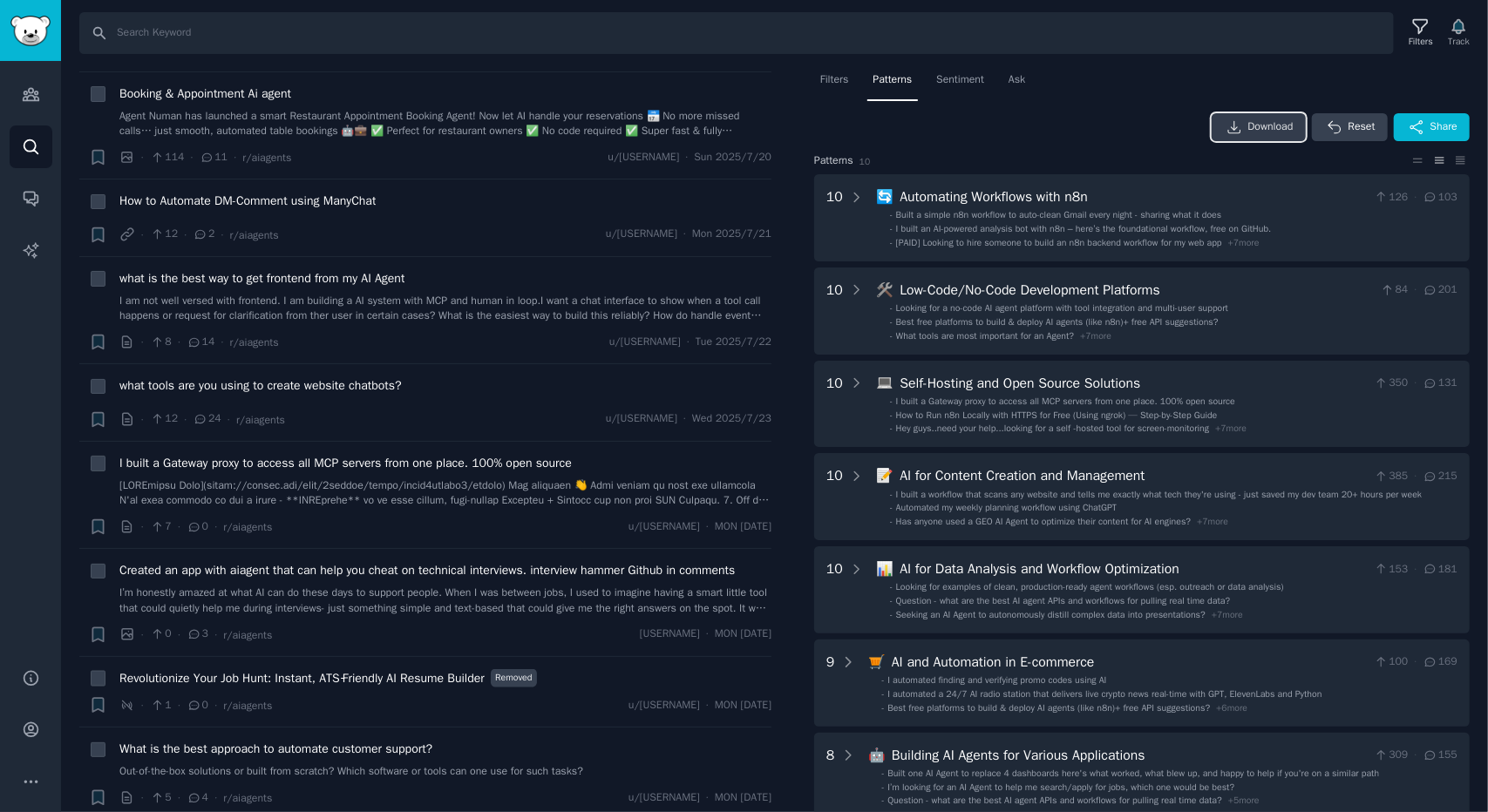 click on "Download" at bounding box center [1271, 127] 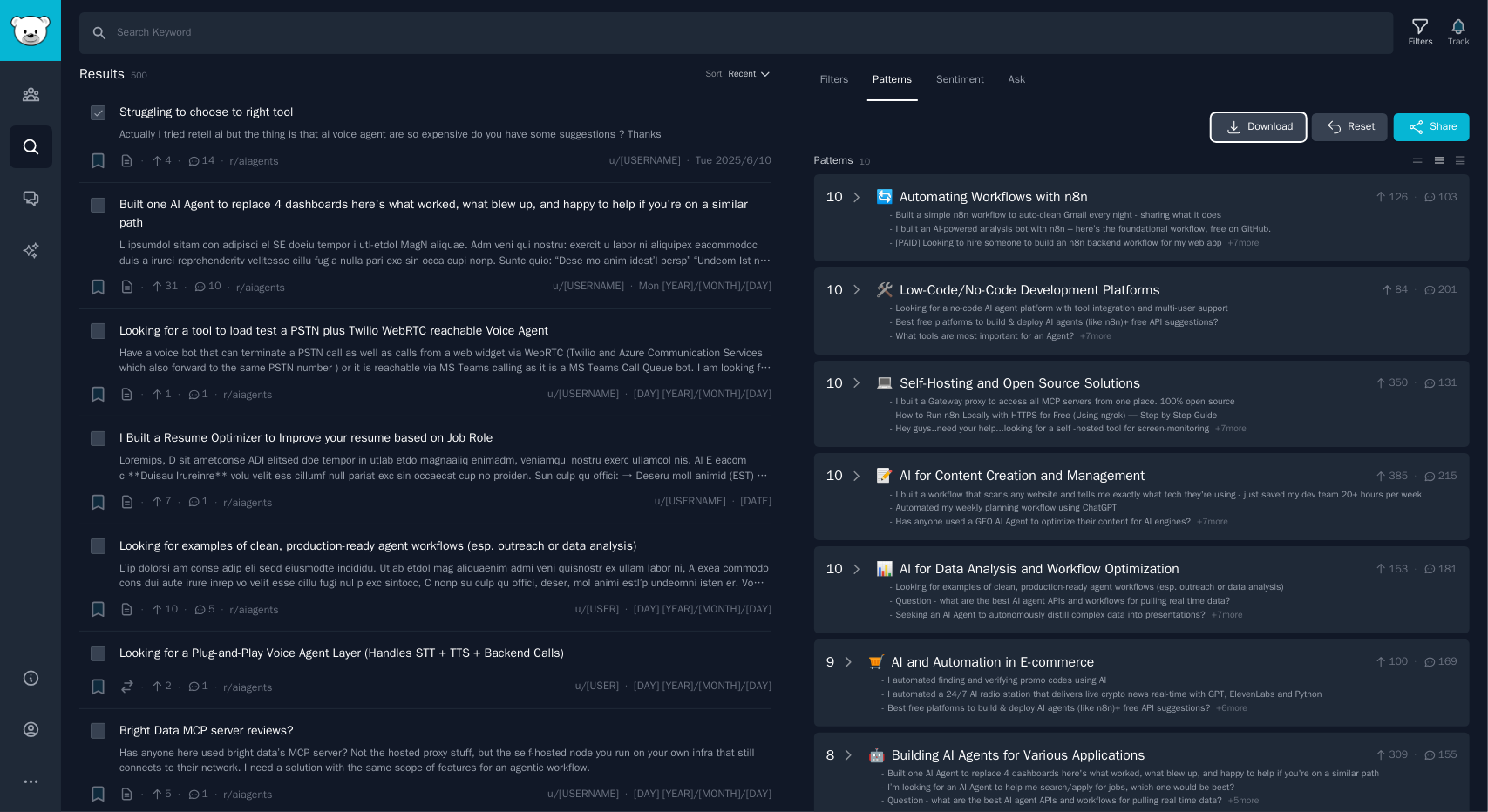 scroll, scrollTop: 0, scrollLeft: 0, axis: both 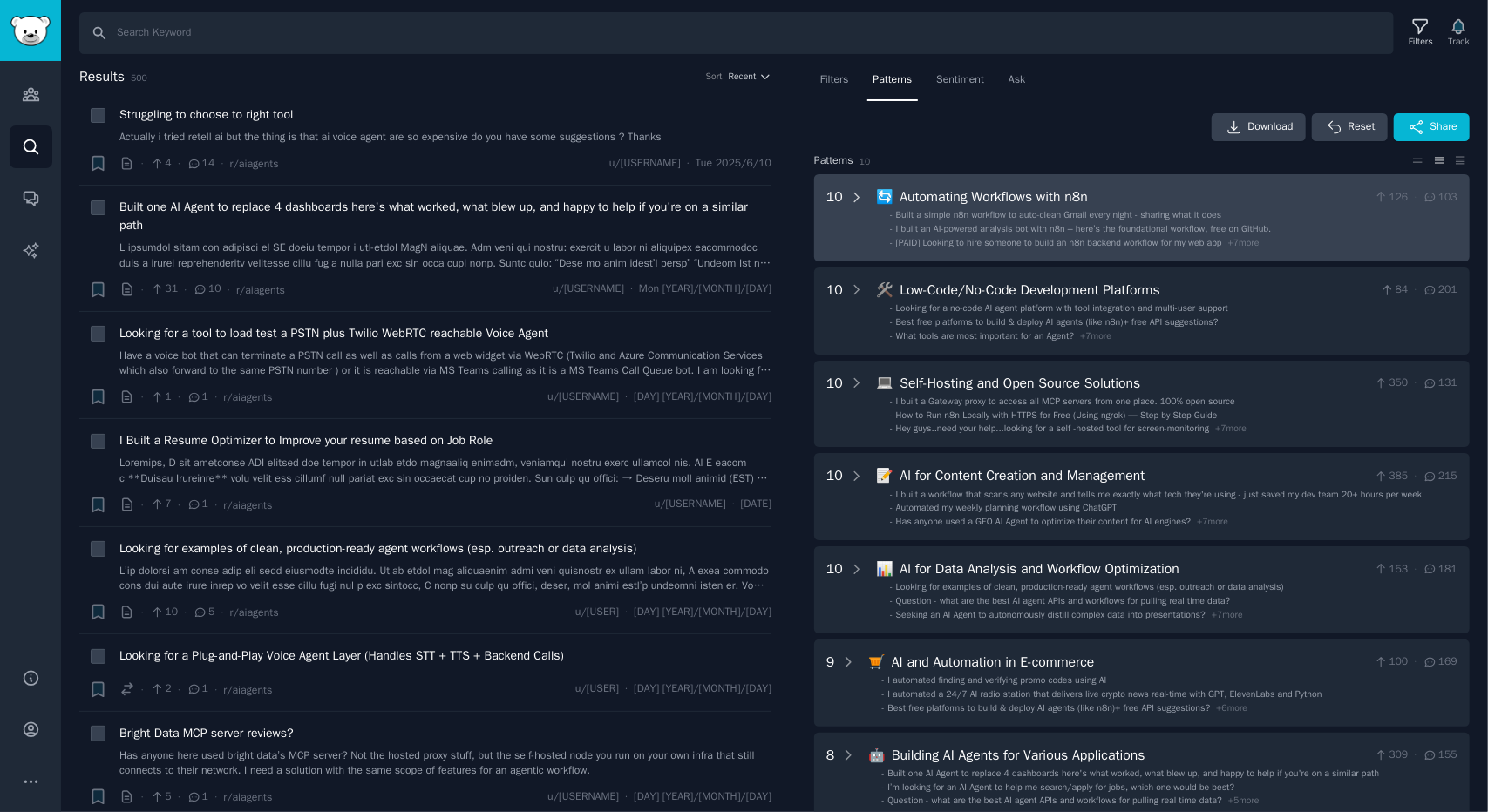 click 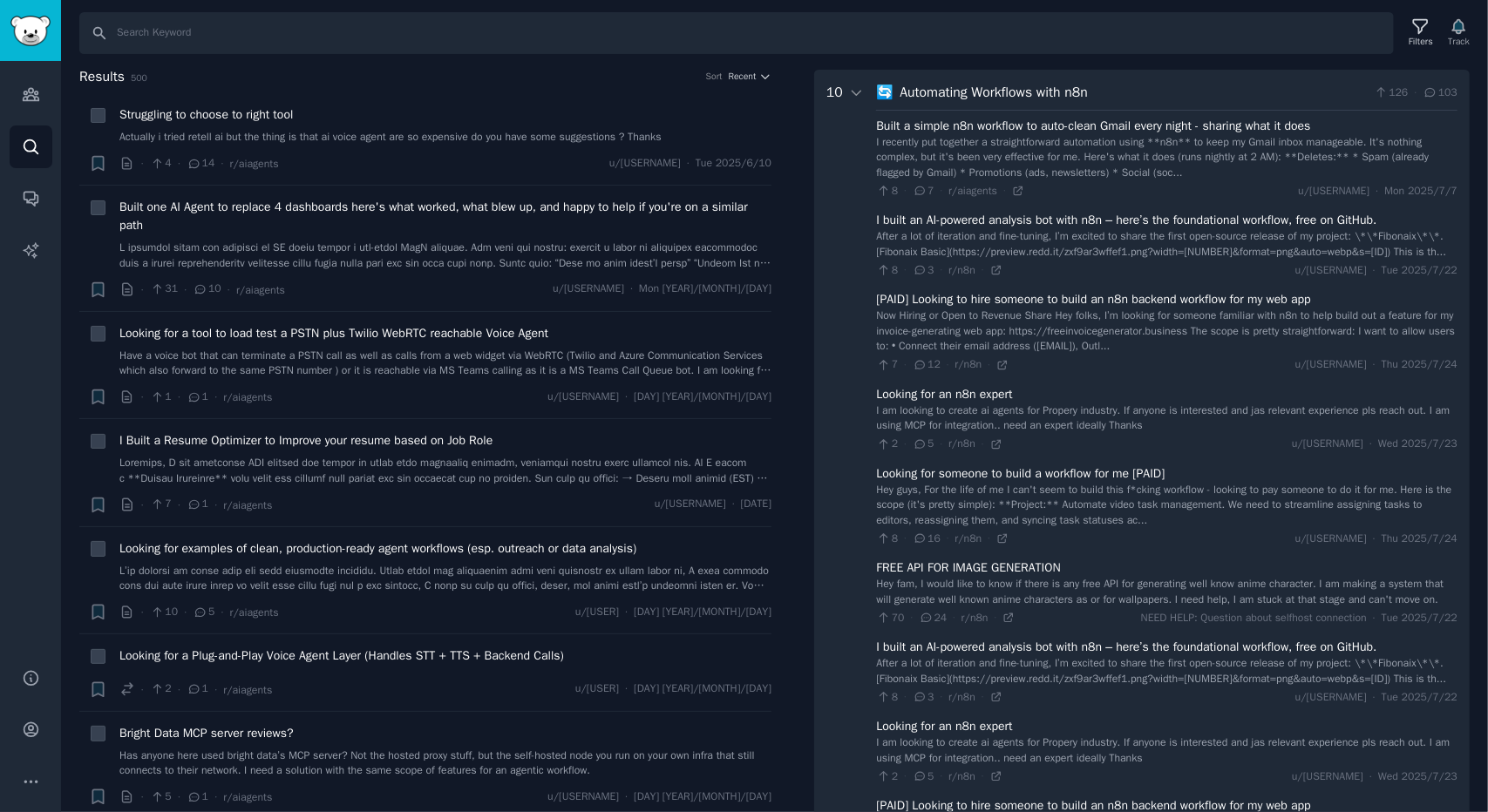 scroll, scrollTop: 108, scrollLeft: 0, axis: vertical 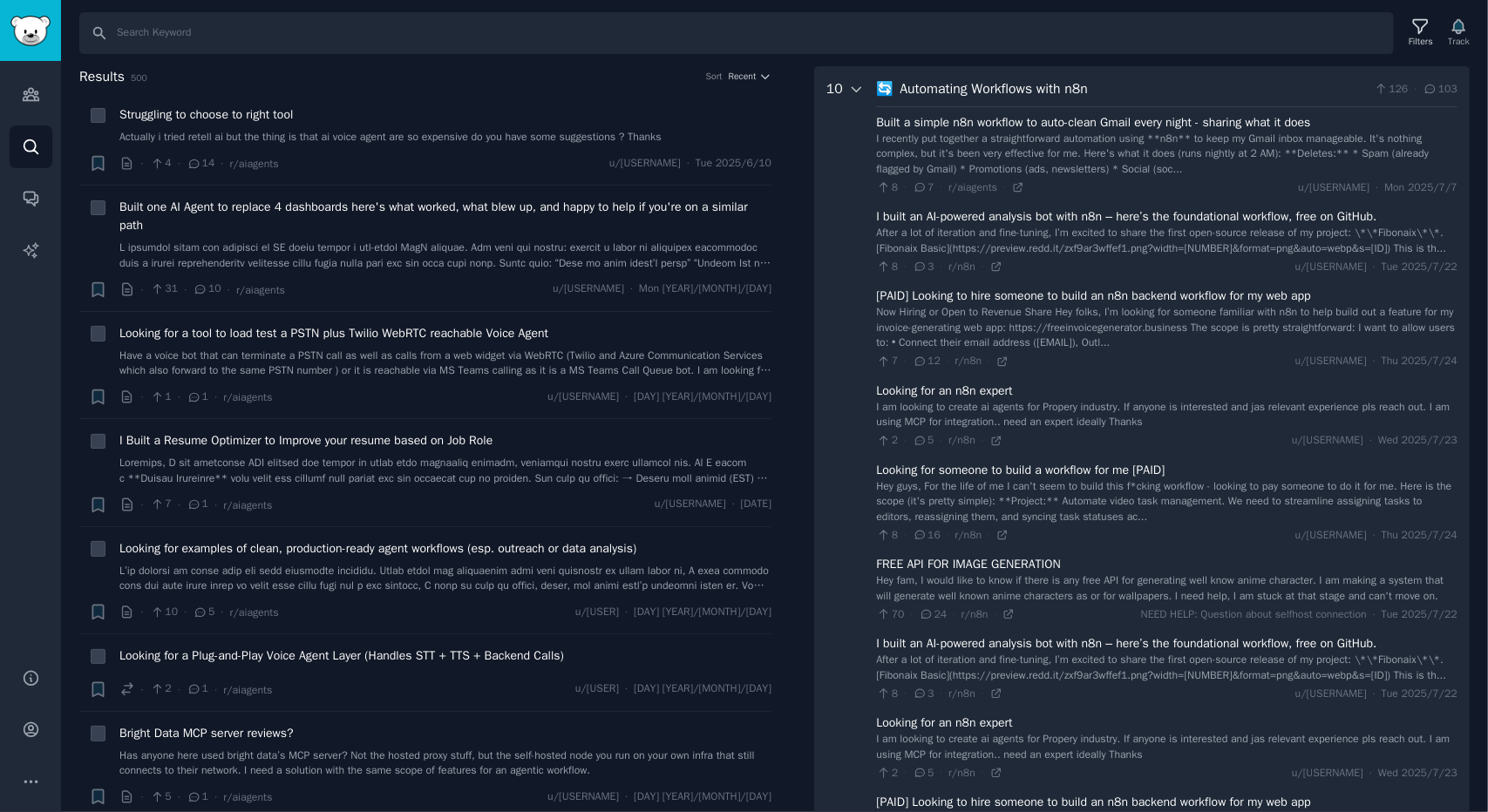 click 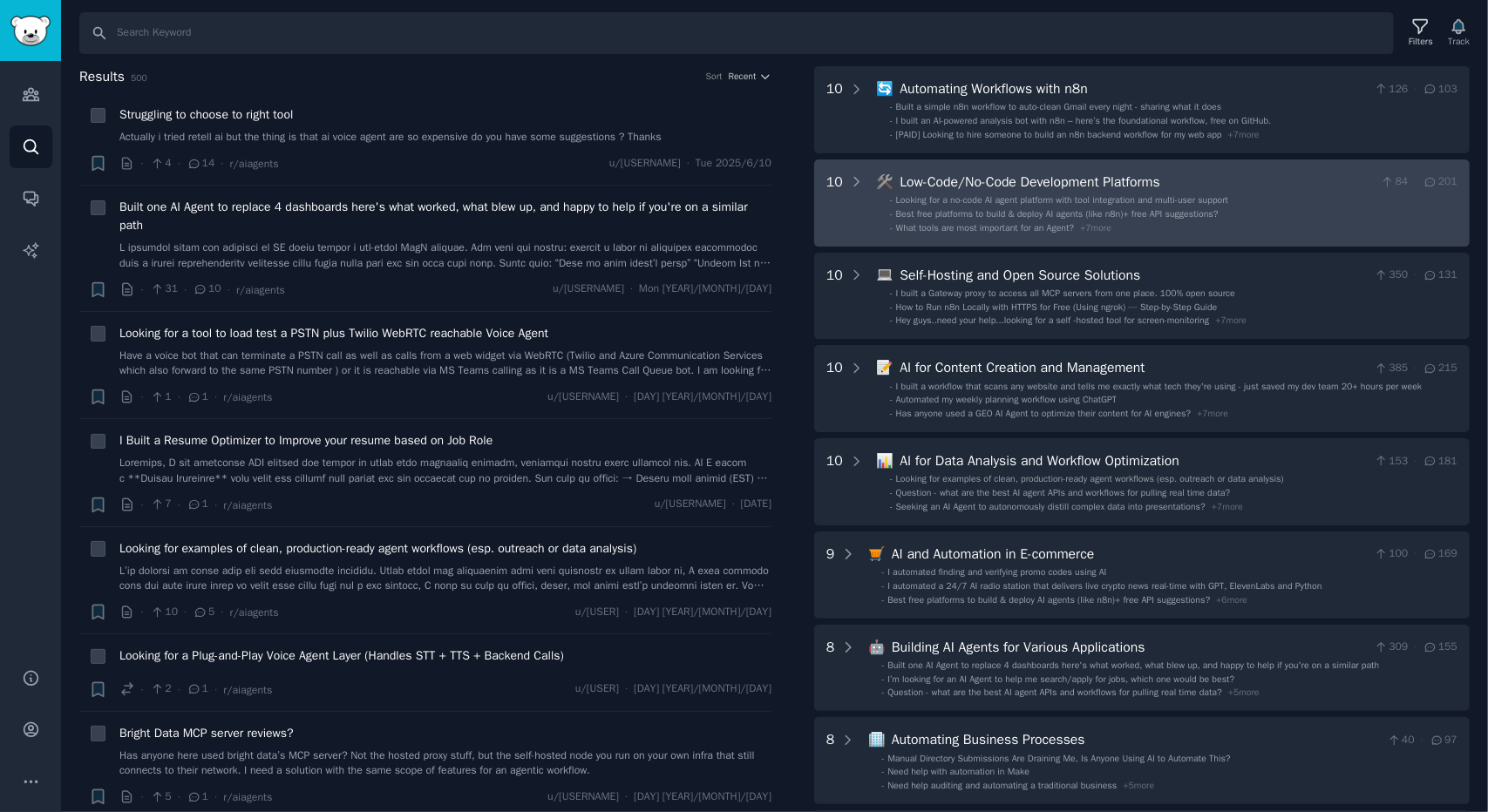 click on "10 🛠️ Low-Code/No-Code Development Platforms 84 · 201 - Looking for a no-code AI agent platform with tool integration and multi-user support - Best free platforms to build & deploy AI agents (like n8n)+ free API suggestions? - What tools are most important for an Agent? +  7  more" at bounding box center [1142, 203] 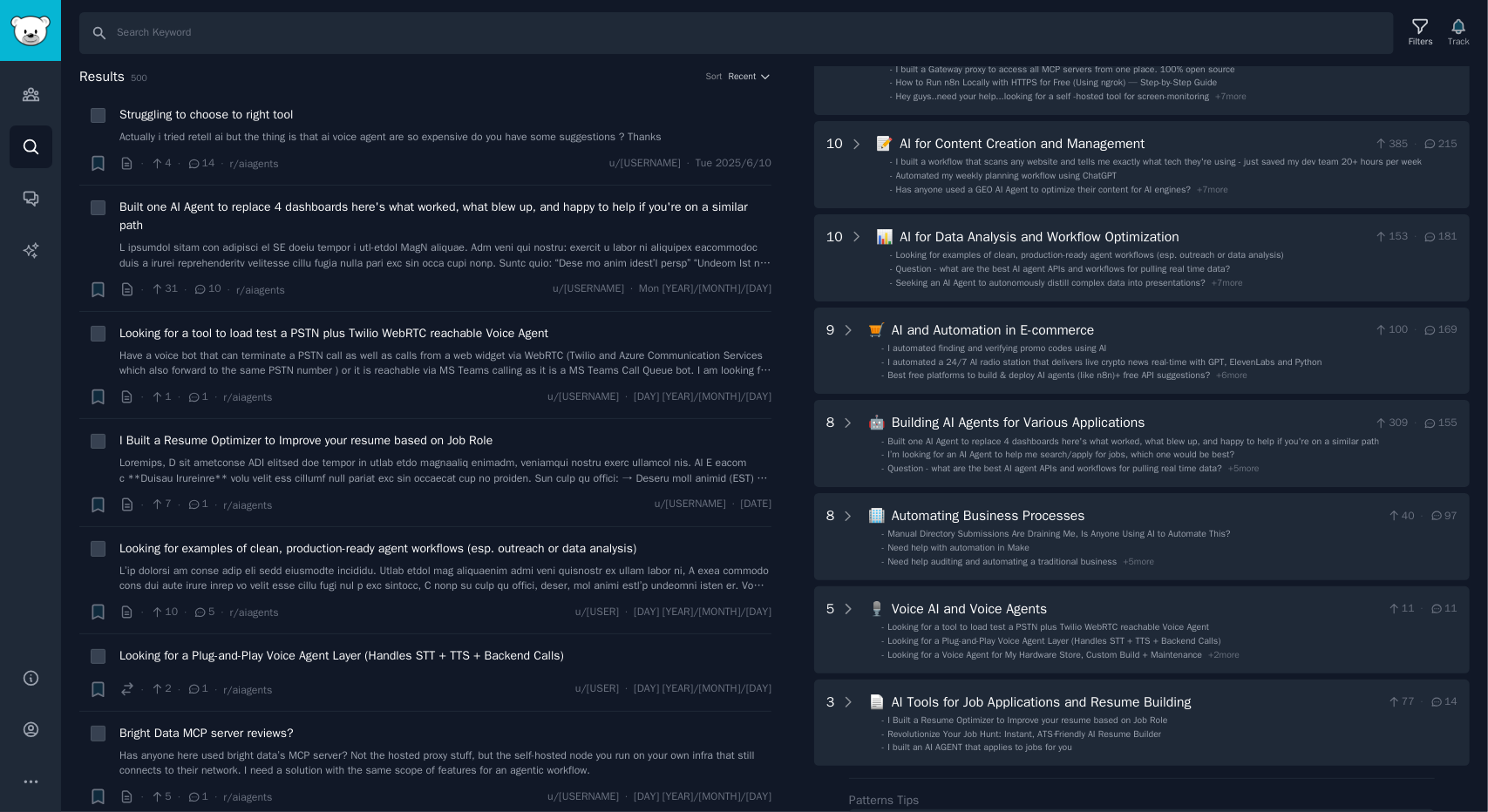 scroll, scrollTop: 1247, scrollLeft: 0, axis: vertical 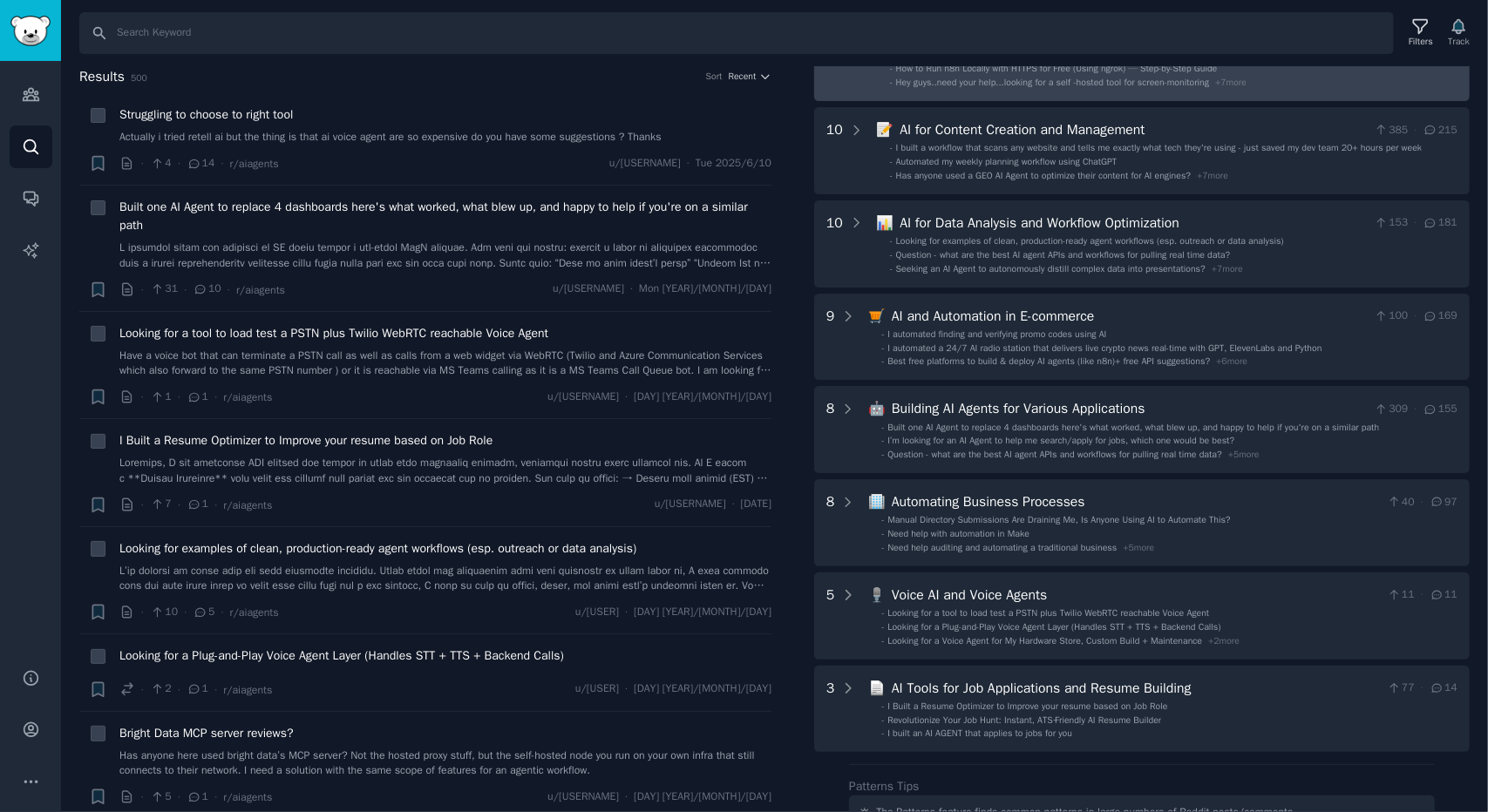 click on "10 💻 Self-Hosting and Open Source Solutions 350 · 131 - I built a Gateway proxy to access all MCP servers from one place. 100% open source - How to Run n8n Locally with HTTPS for Free (Using ngrok) — Step-by-Step Guide - Hey guys..need your help...looking for a self -hosted tool for screen-monitoring +  7  more" at bounding box center [1142, 58] 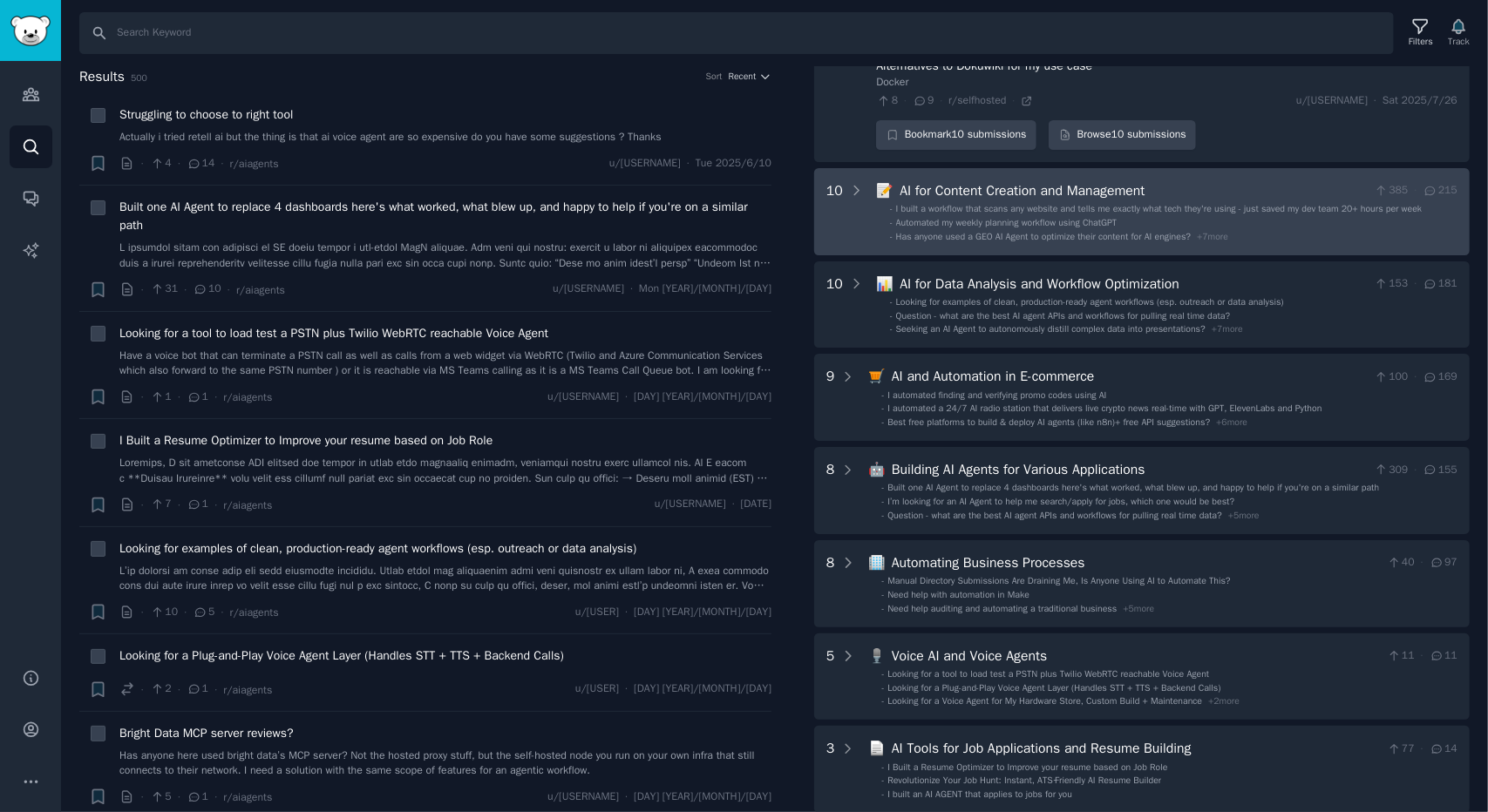 scroll, scrollTop: 2060, scrollLeft: 0, axis: vertical 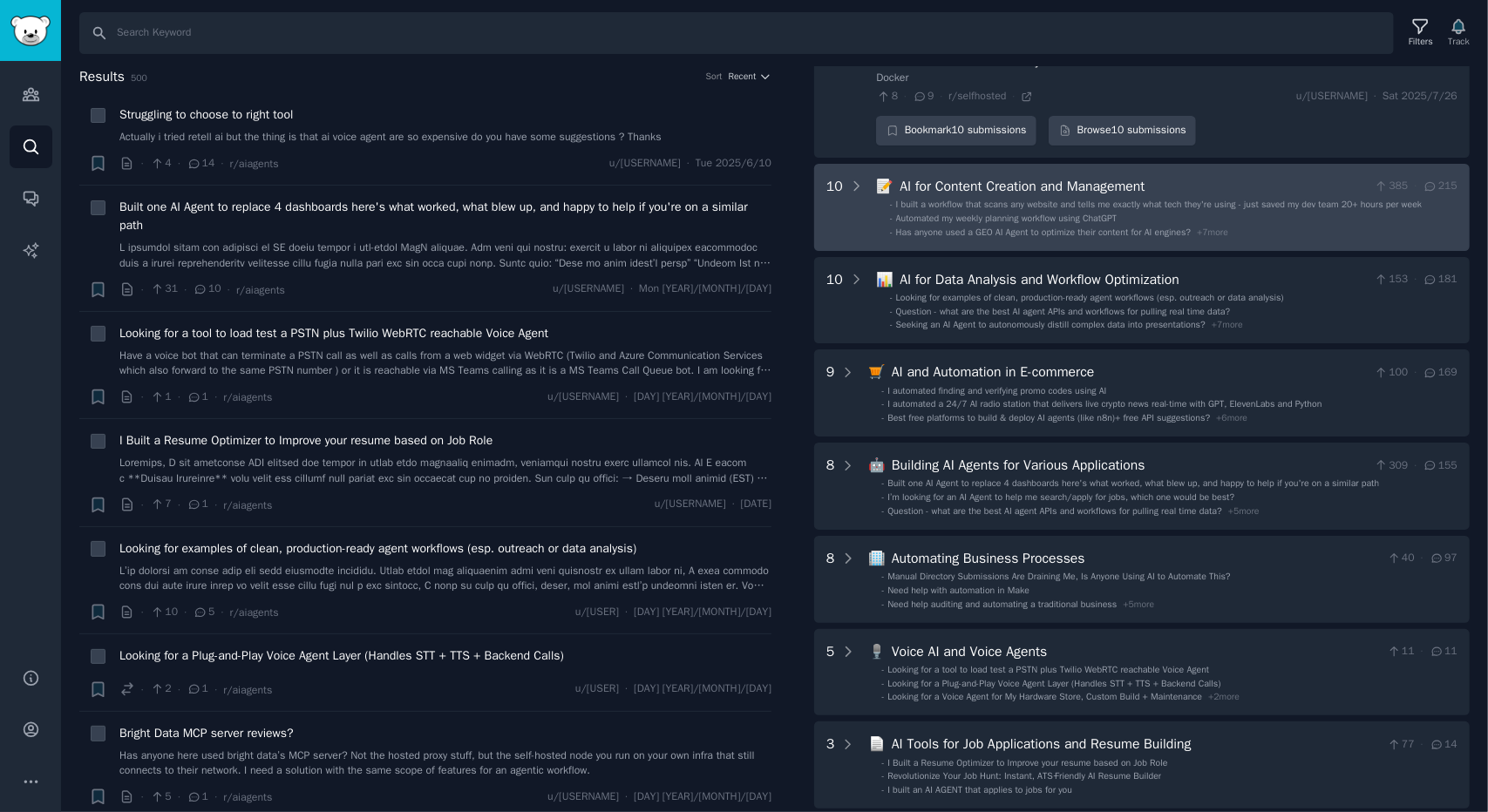 click on "📝" at bounding box center (885, 186) 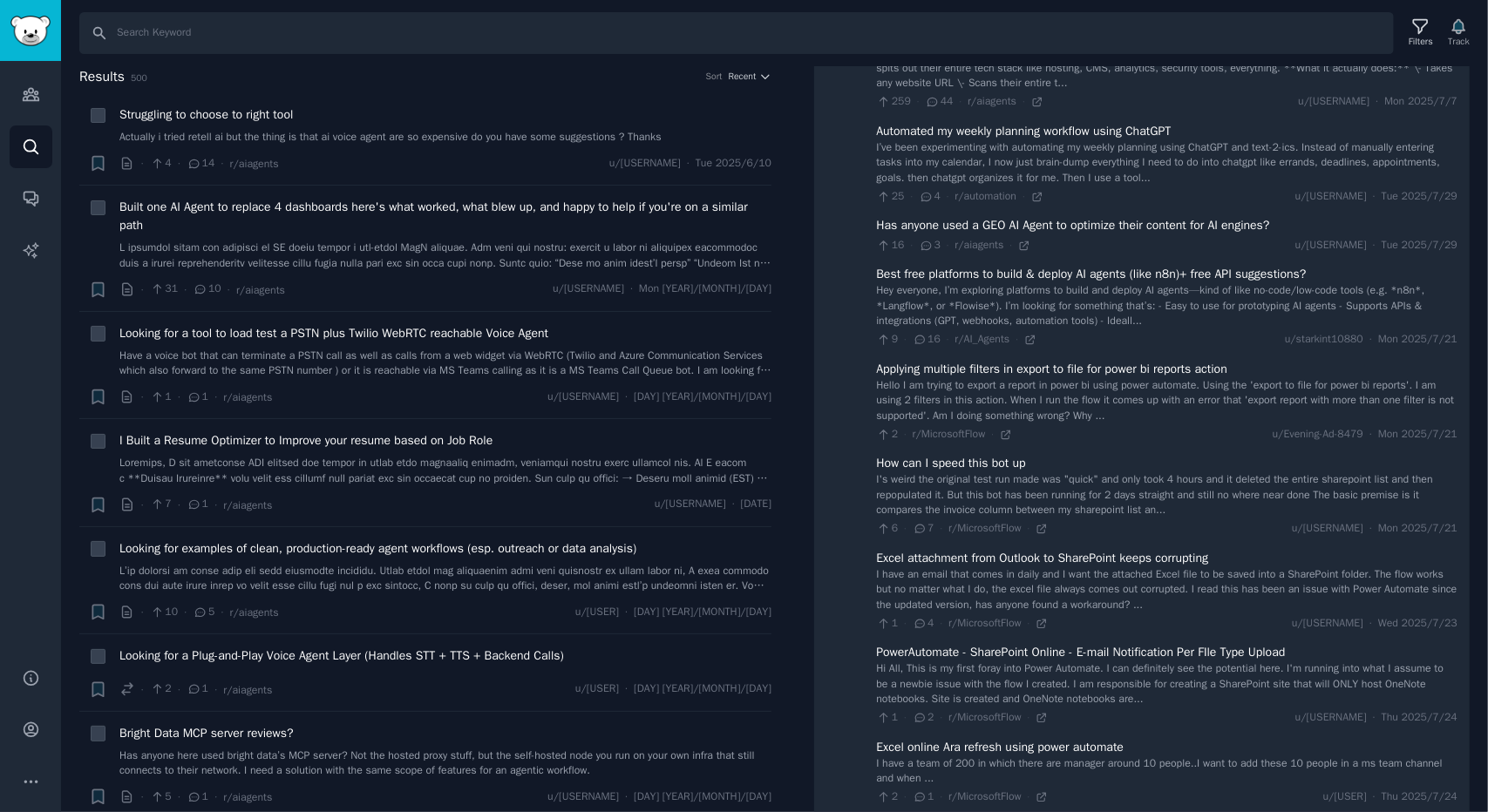 scroll, scrollTop: 2269, scrollLeft: 0, axis: vertical 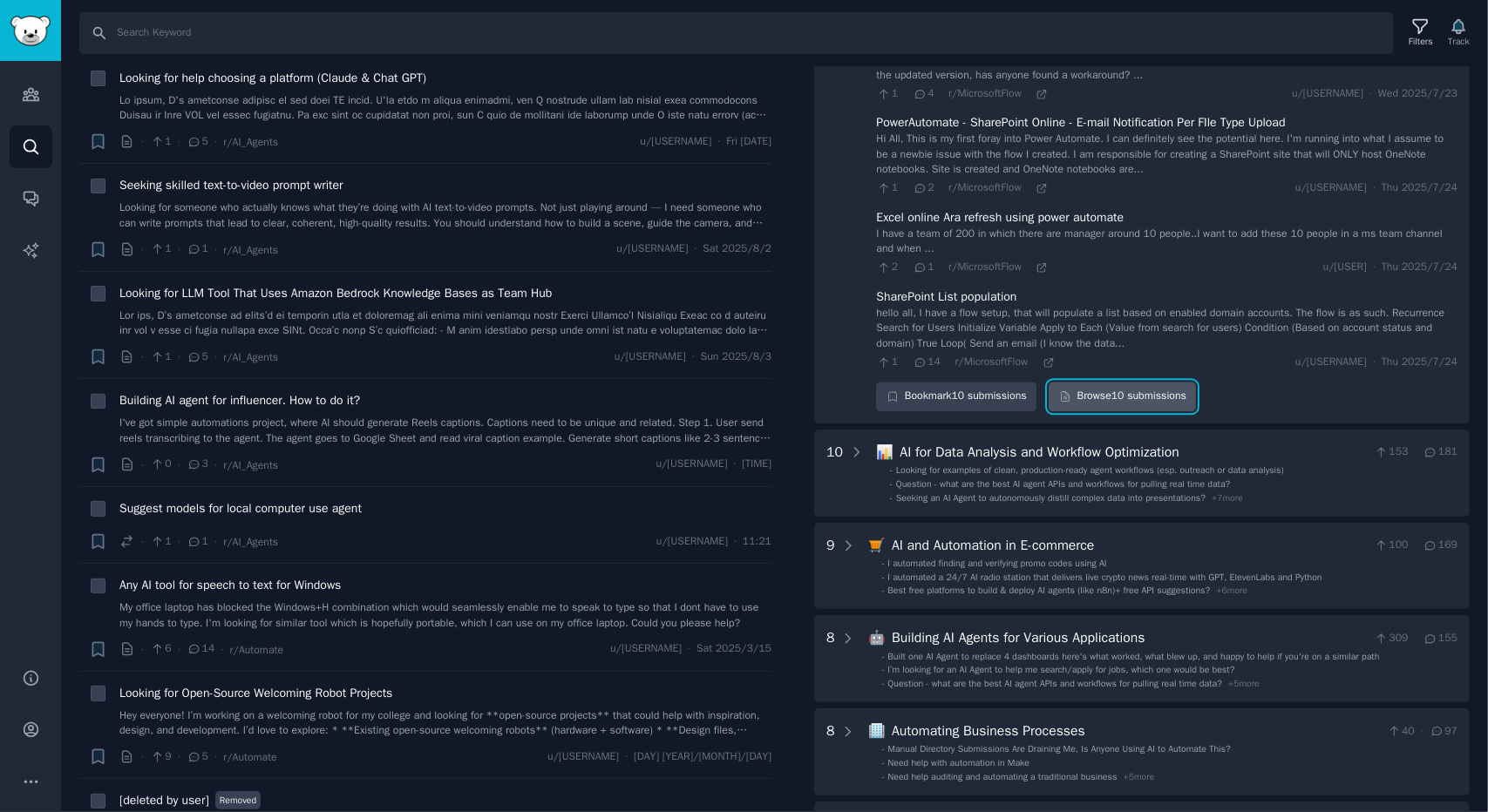 click on "Browse [NUMBER] submissions" at bounding box center (1122, 396) 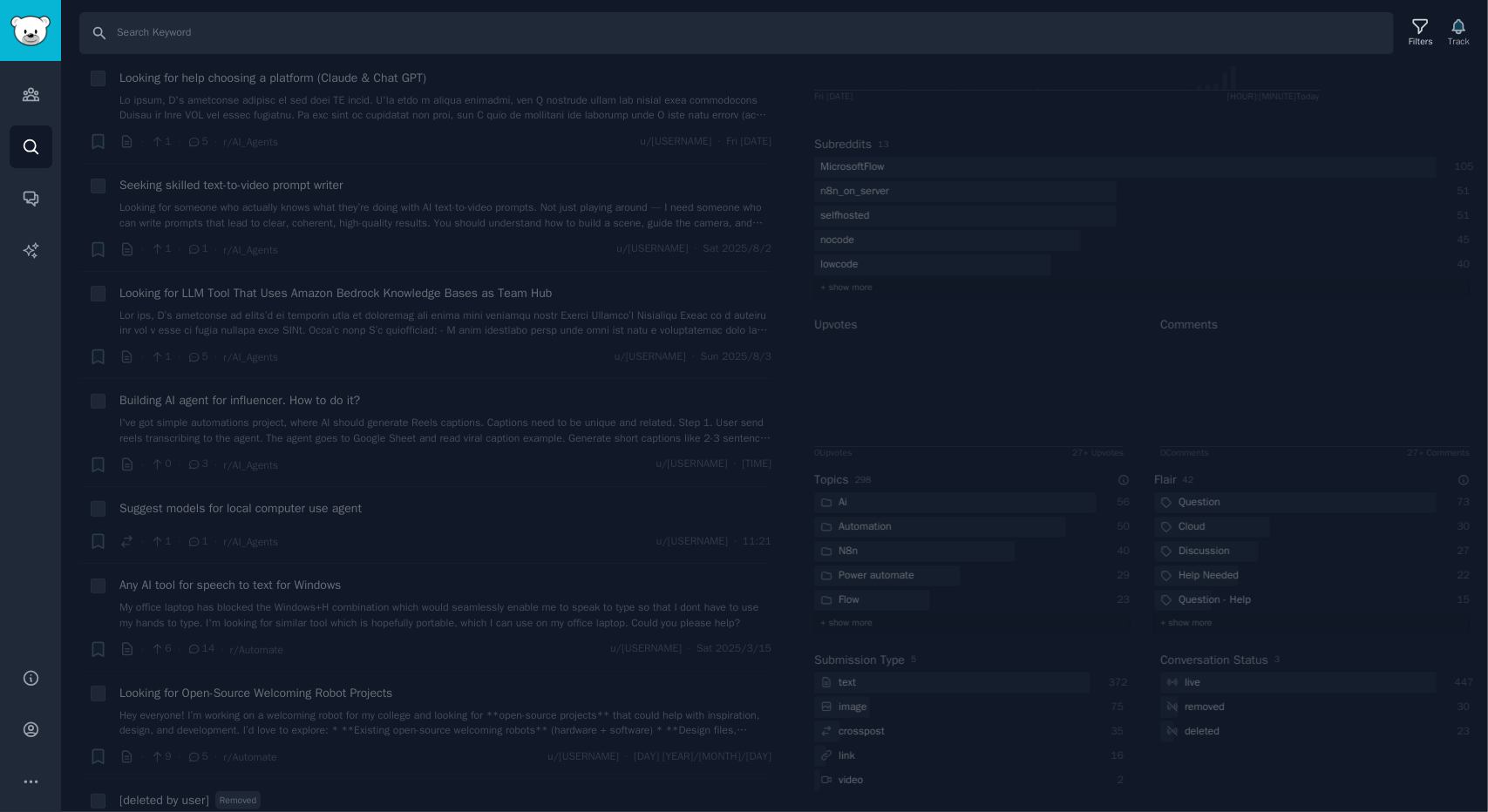 scroll, scrollTop: 0, scrollLeft: 0, axis: both 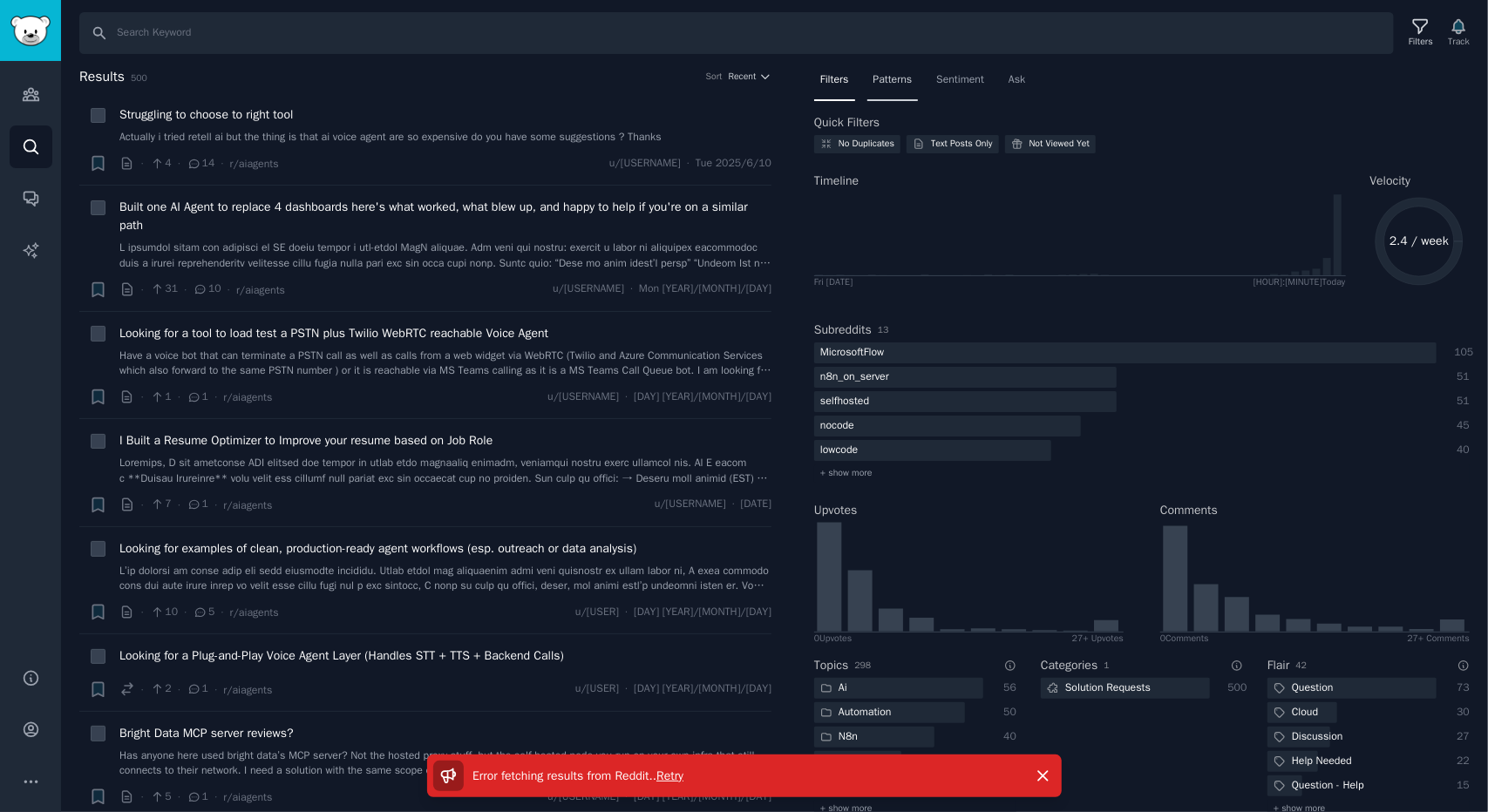 click on "Patterns" at bounding box center (893, 84) 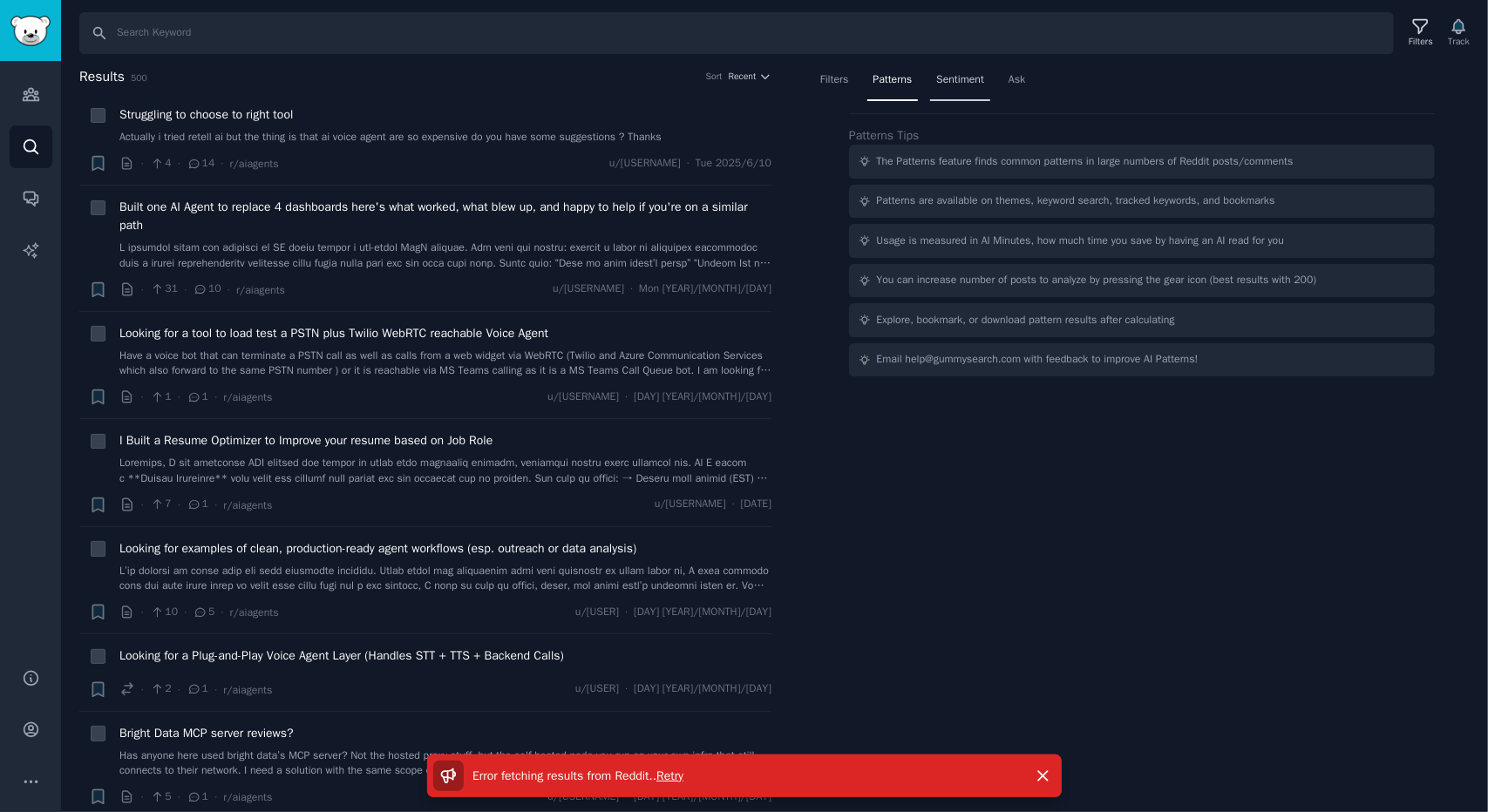 click on "Sentiment" at bounding box center (960, 80) 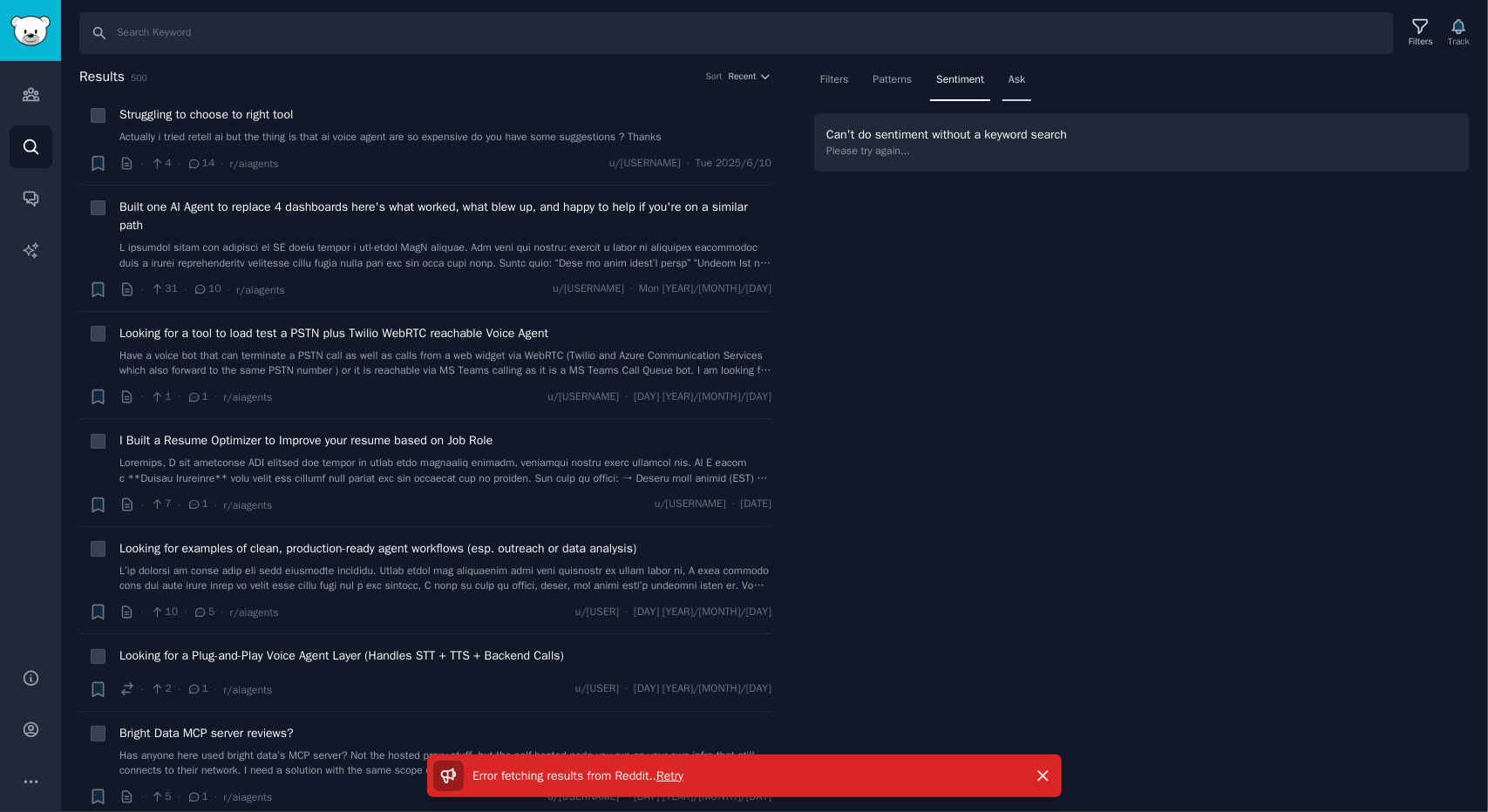 click on "Ask" at bounding box center [1016, 84] 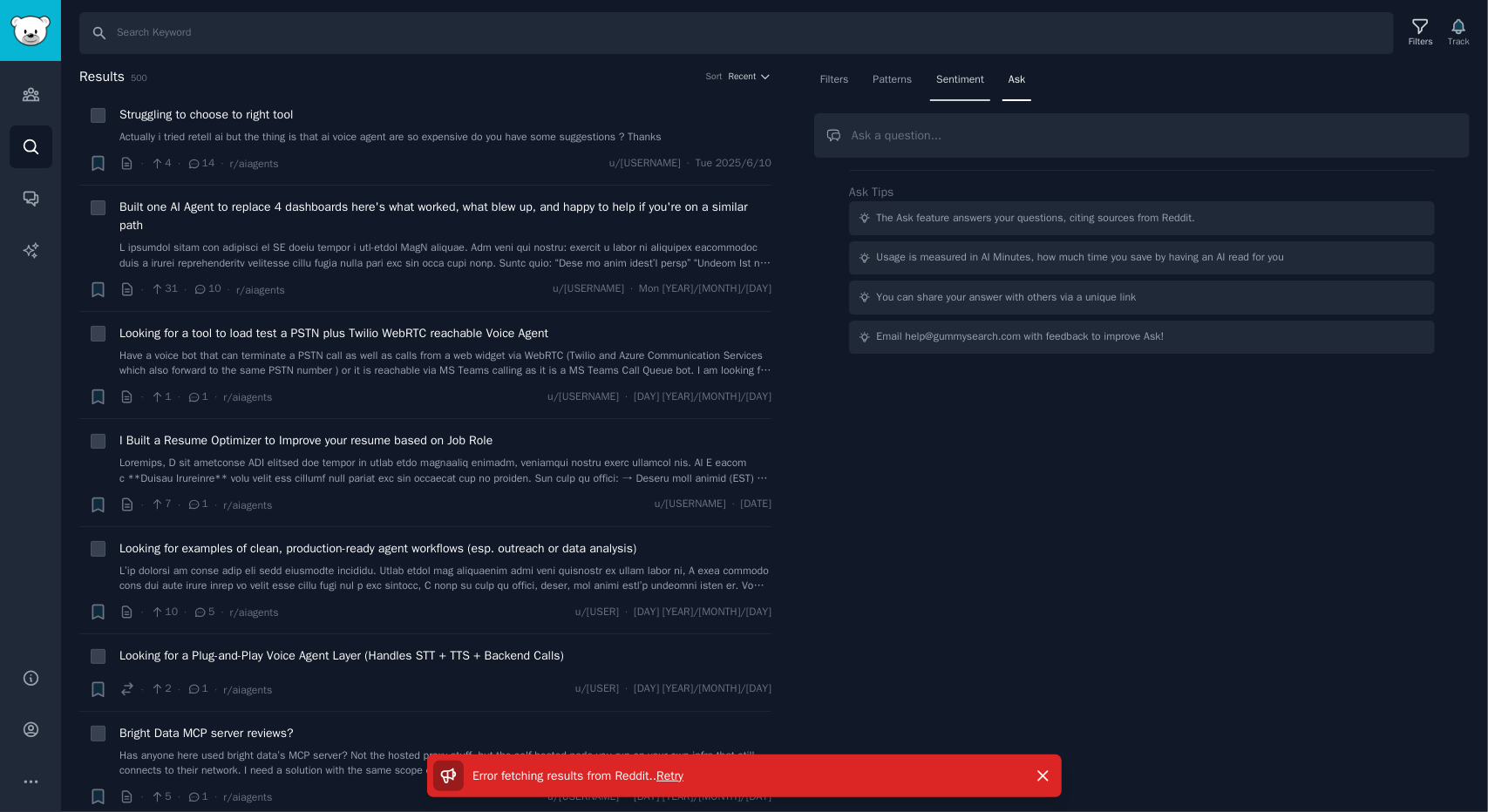 click on "Sentiment" at bounding box center (960, 84) 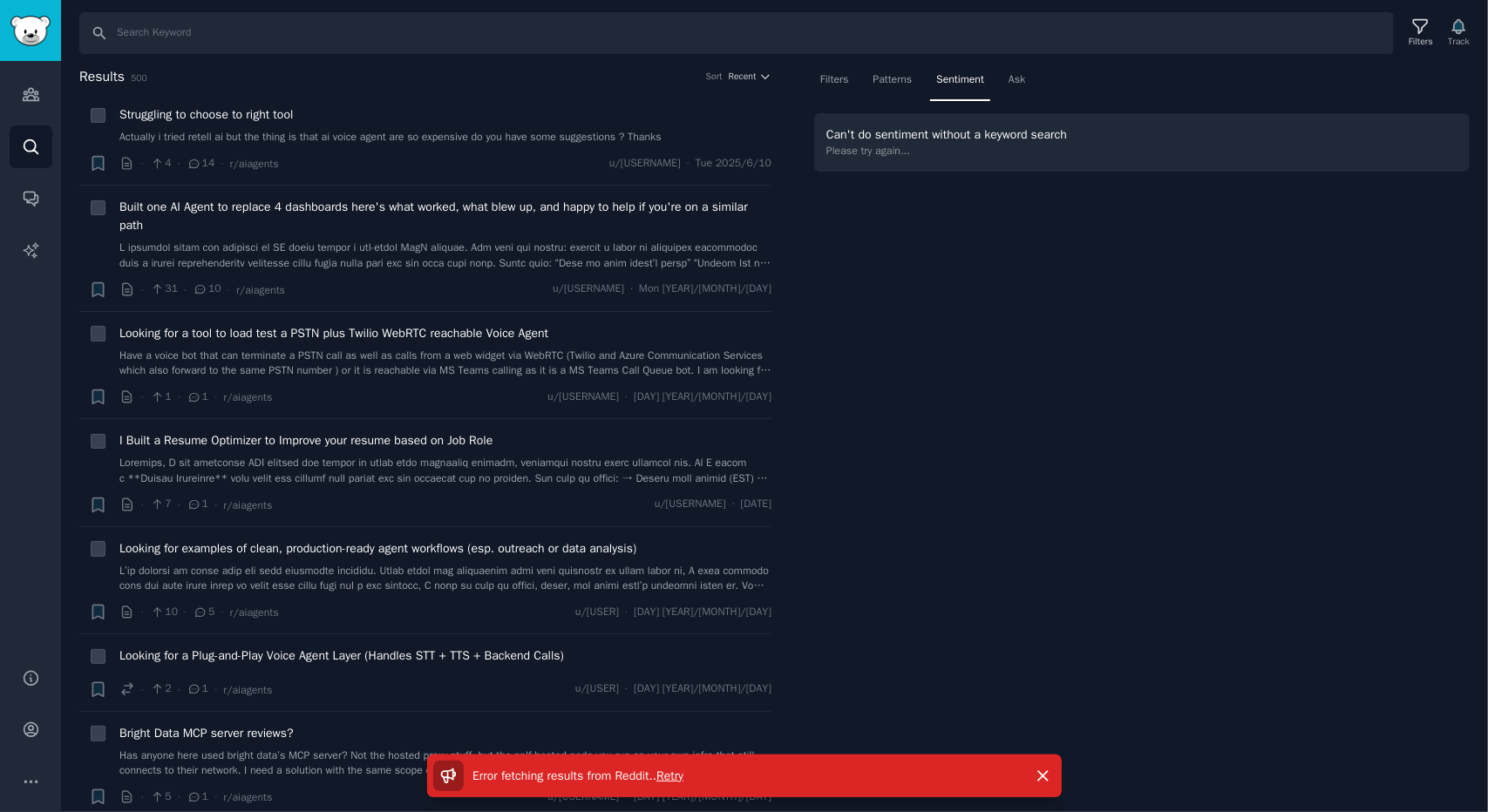 click on "Filters Patterns Sentiment Ask" at bounding box center (1142, 84) 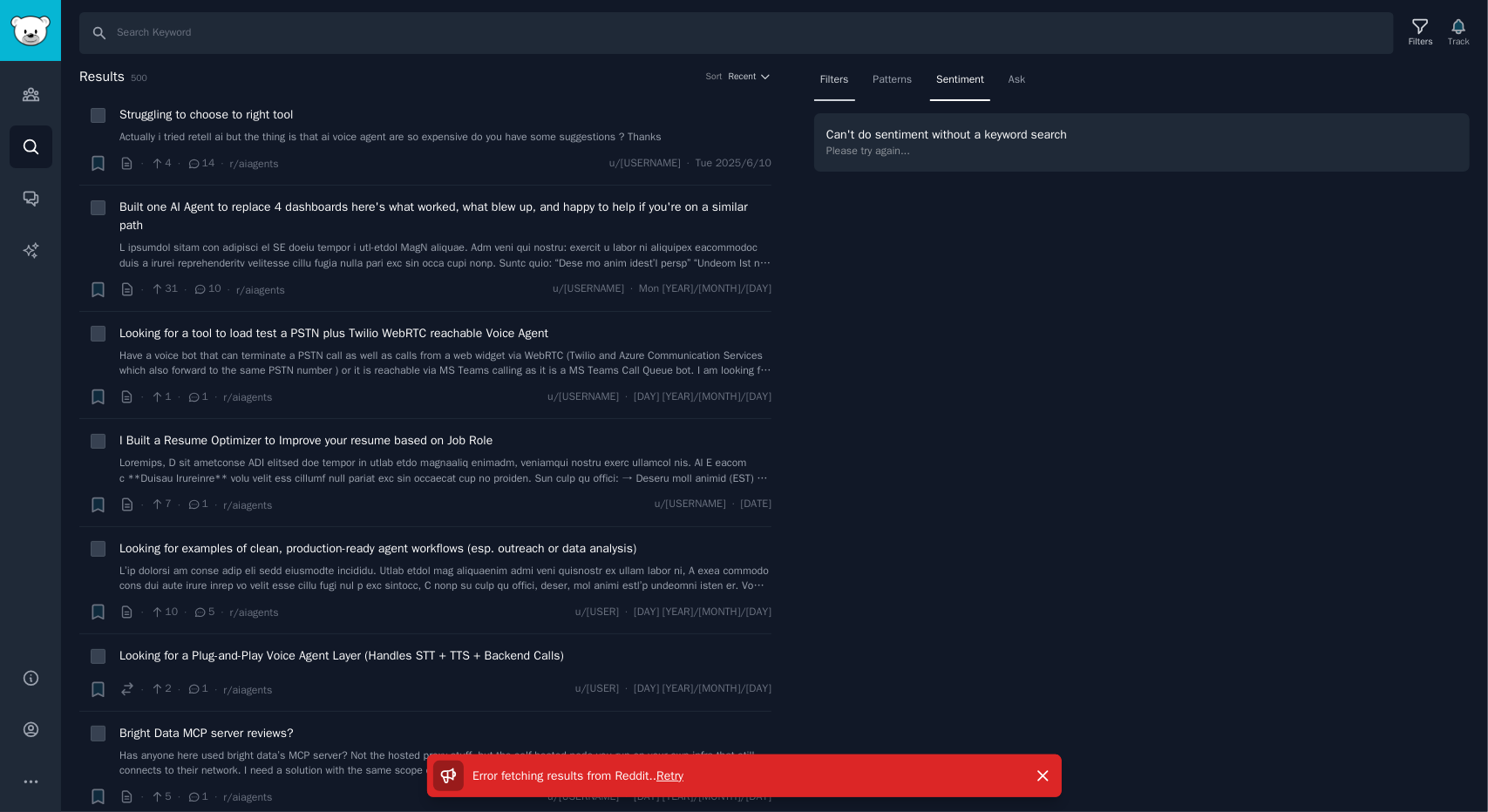 click on "Filters" at bounding box center [834, 84] 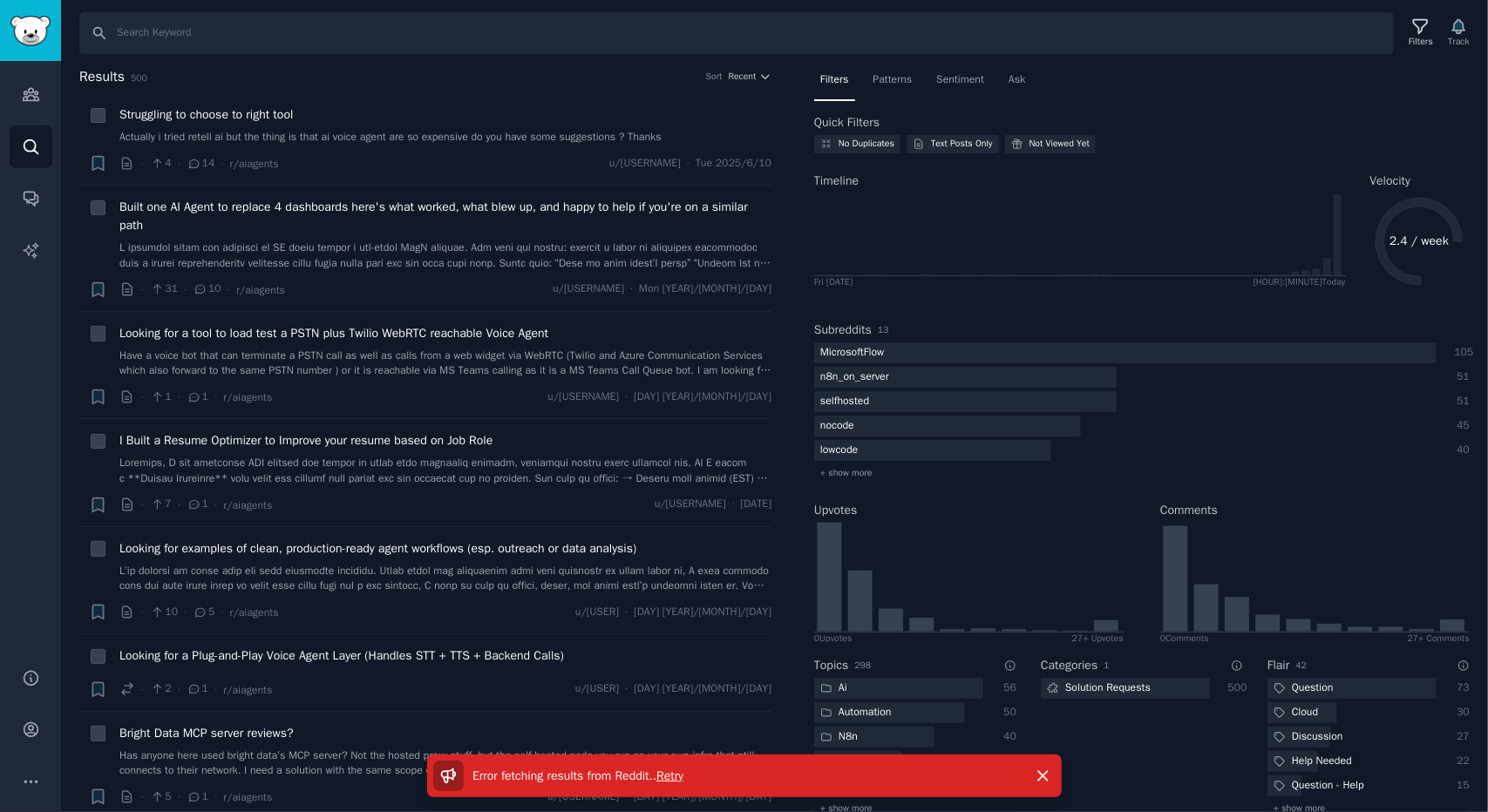 click on "Filters Patterns Sentiment Ask Quick Filters No Duplicates Text Posts Only Not Viewed Yet Timeline Fri [DATE] [TIME]   Today Velocity 2.4 / week Subreddits 13 MicrosoftFlow 105 n8n_on_server 51 selfhosted 51 nocode 45 lowcode 40 + show more Upvotes 0  Upvote s 27+ Upvotes Comments 0  Comment s 27+ Comments Topics 298 Ai 56 Automation 50 N8n 40 Power automate 29 Flow 23 + show more Categories 1 Solution Requests 500 Flair 42 Question 73 Cloud 30 Discussion 27 Help Needed 22 Question - Help 15 + show more Submission Type 5 text 372 image 75 crosspost 35 link 16 video 2 Conversation Status 3 live 447 removed 30 deleted 23" at bounding box center [1142, 532] 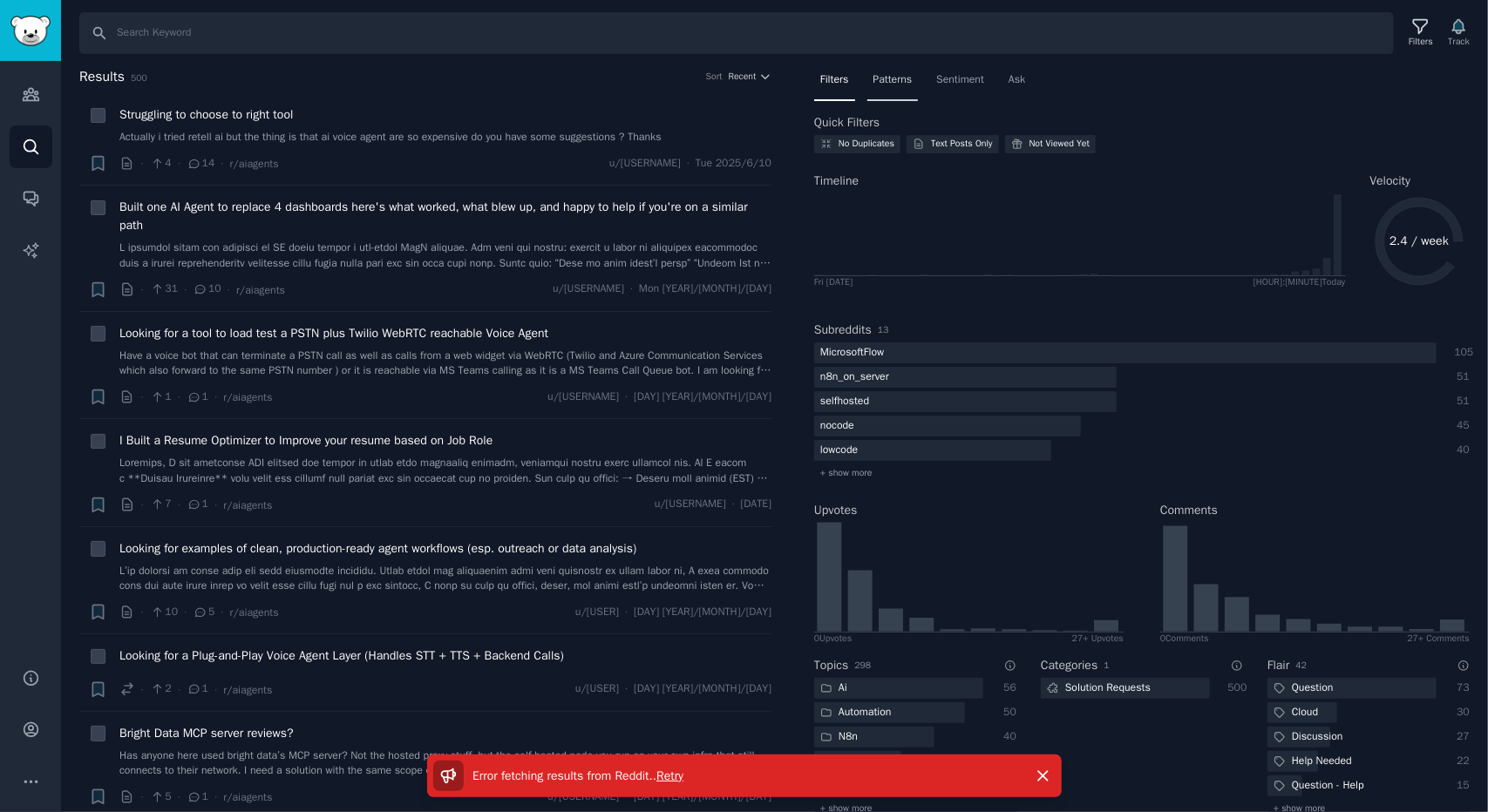 click on "Patterns" at bounding box center (893, 84) 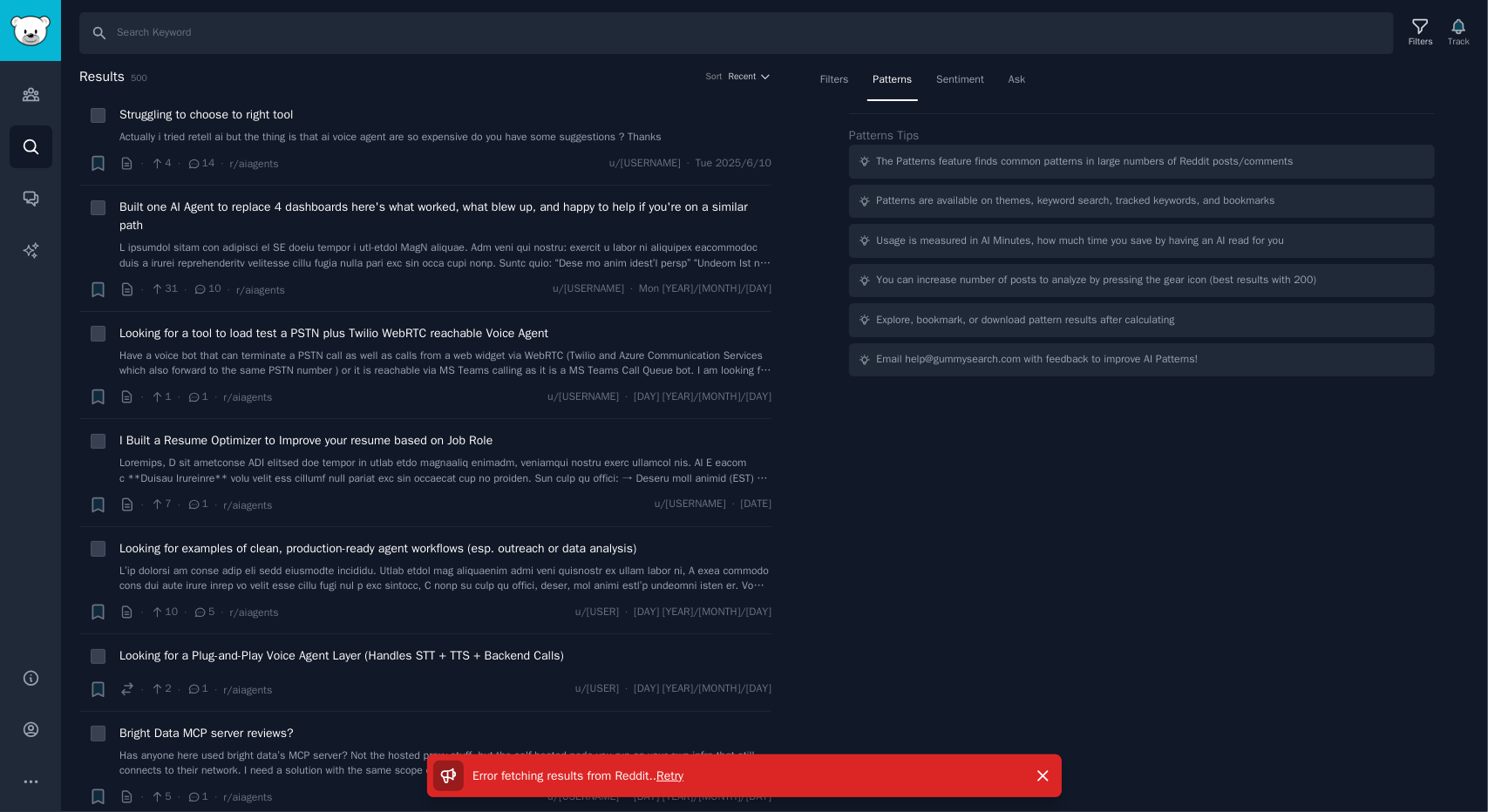 click on "Retry" at bounding box center (669, 775) 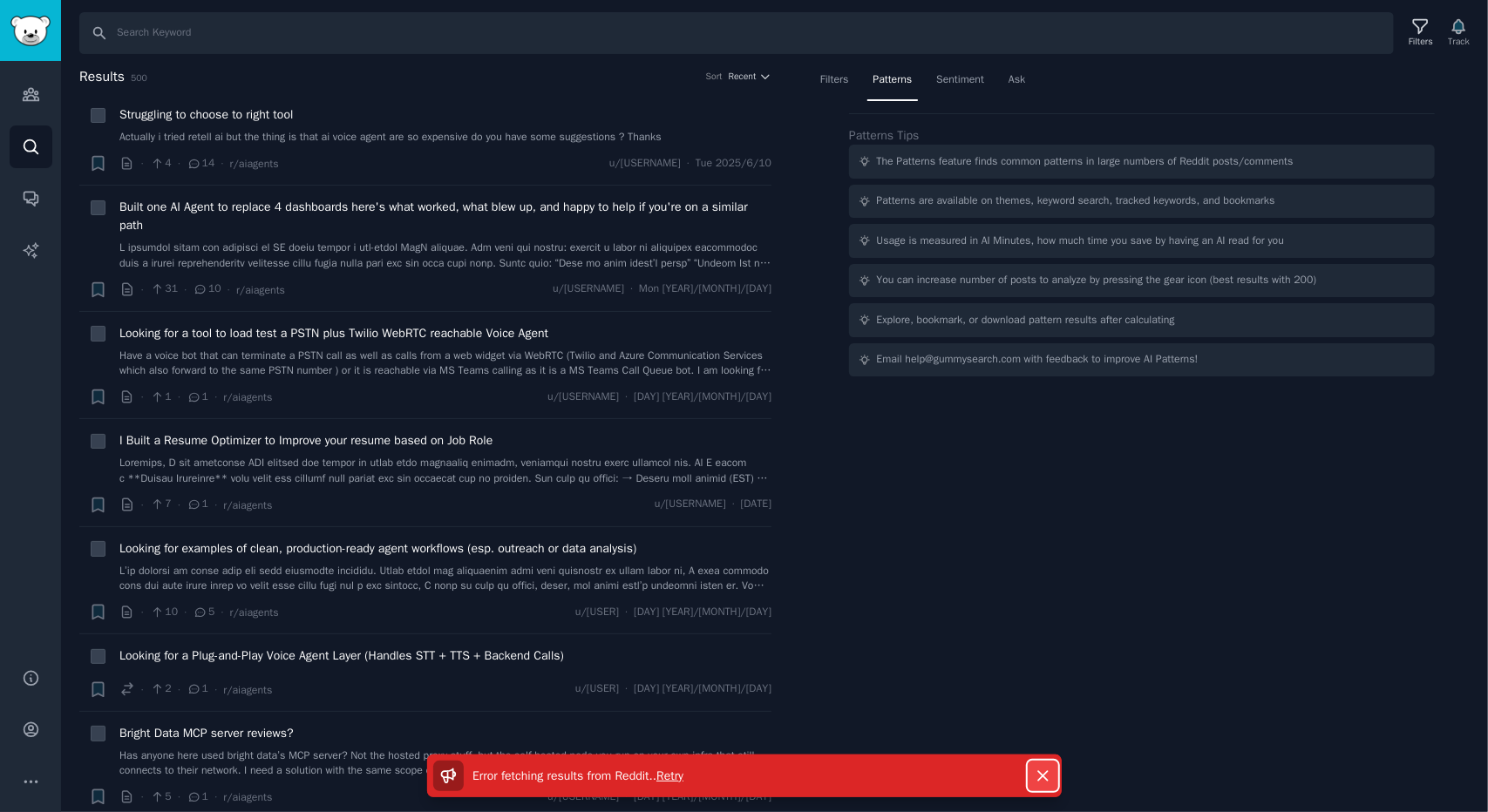 click 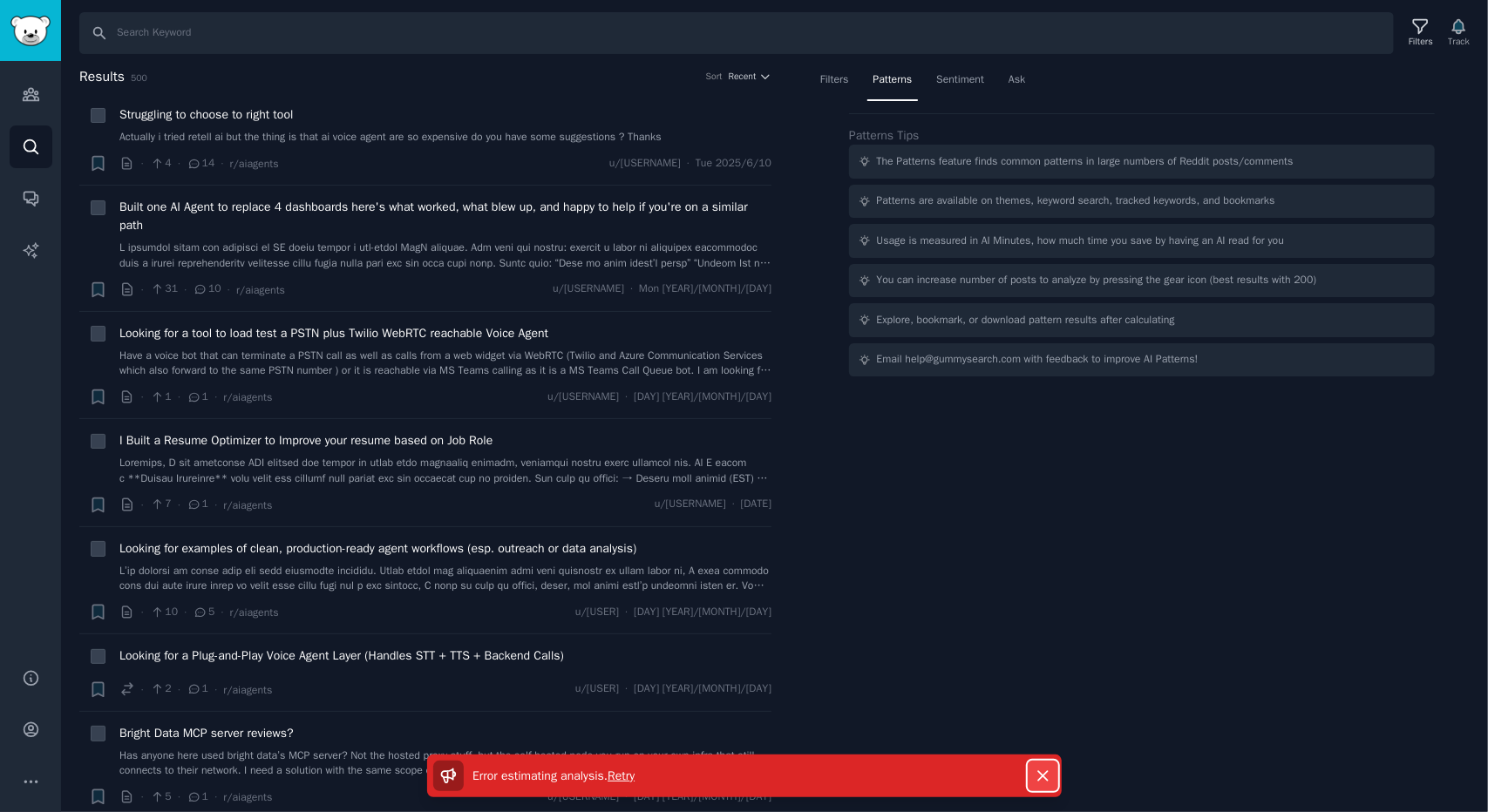 click 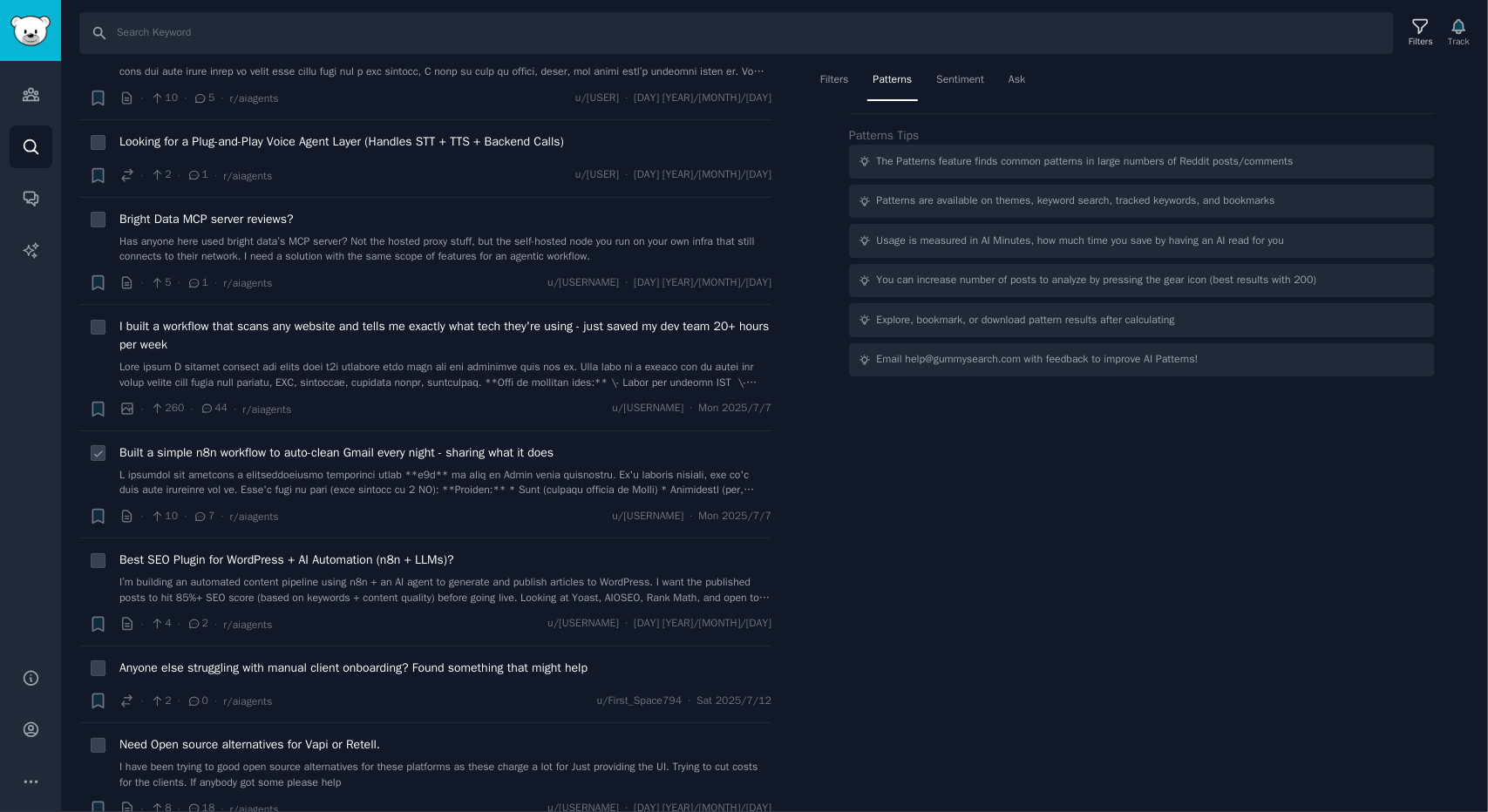 scroll, scrollTop: 523, scrollLeft: 0, axis: vertical 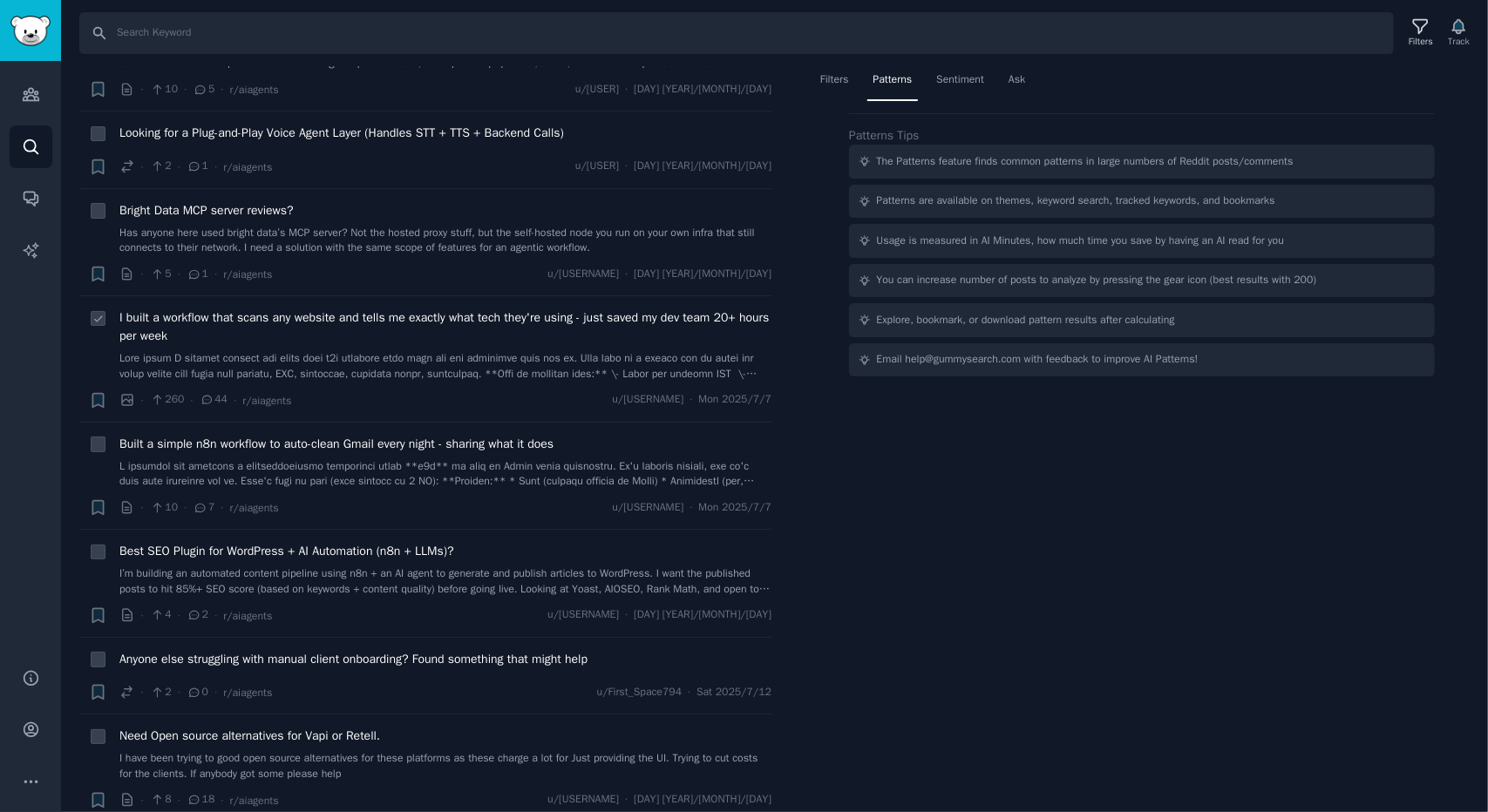 click 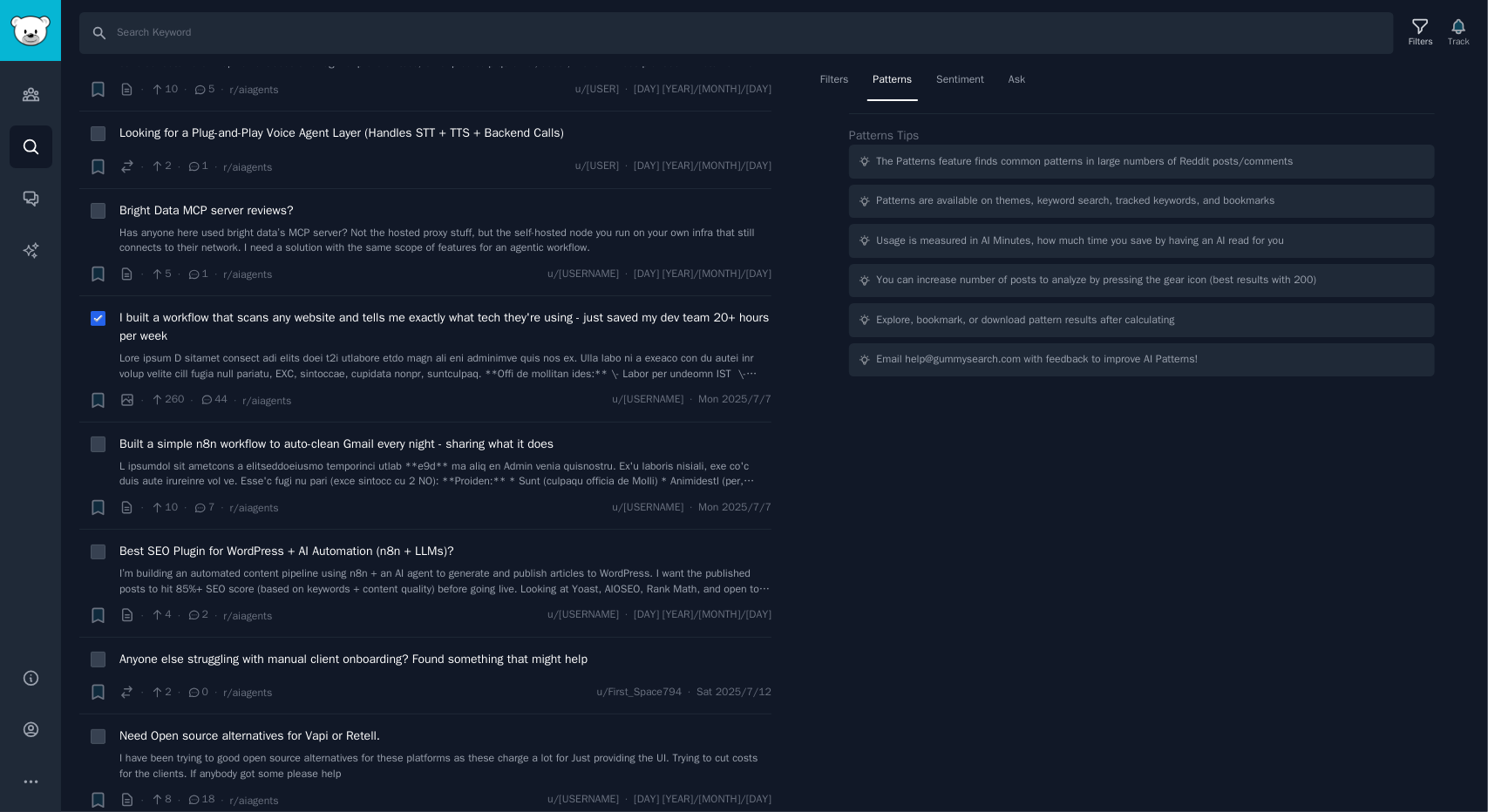 click 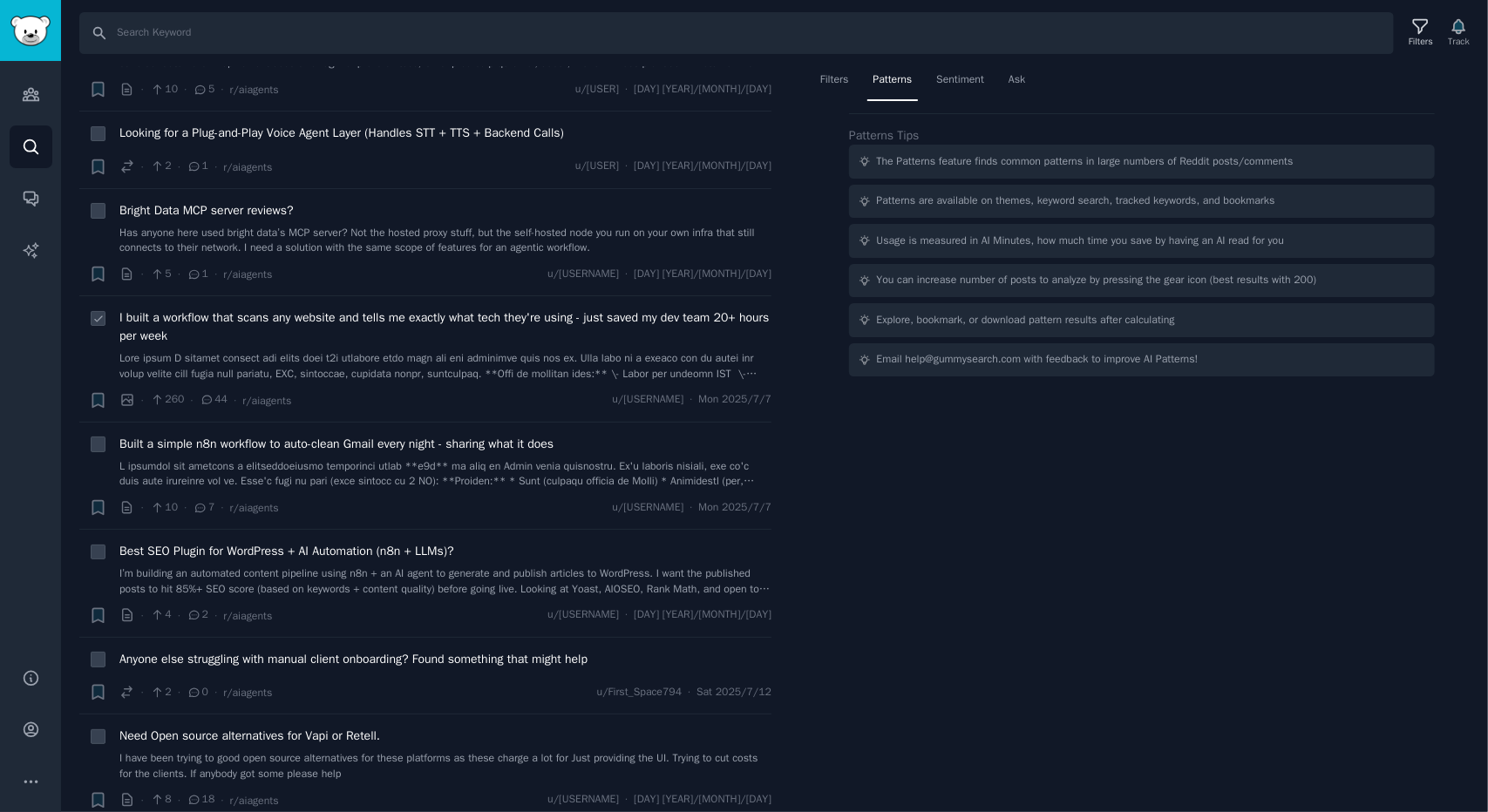 click 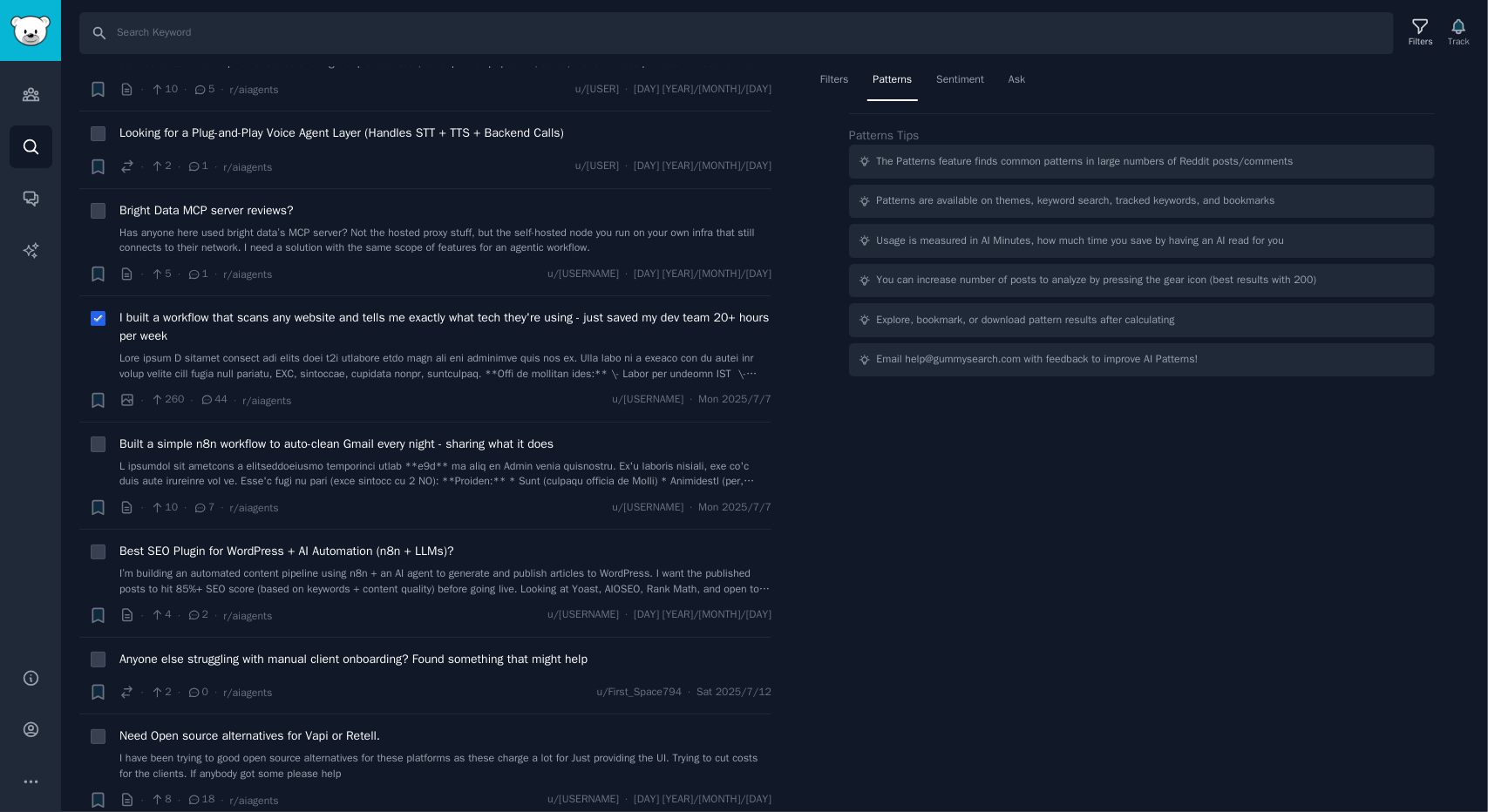 click 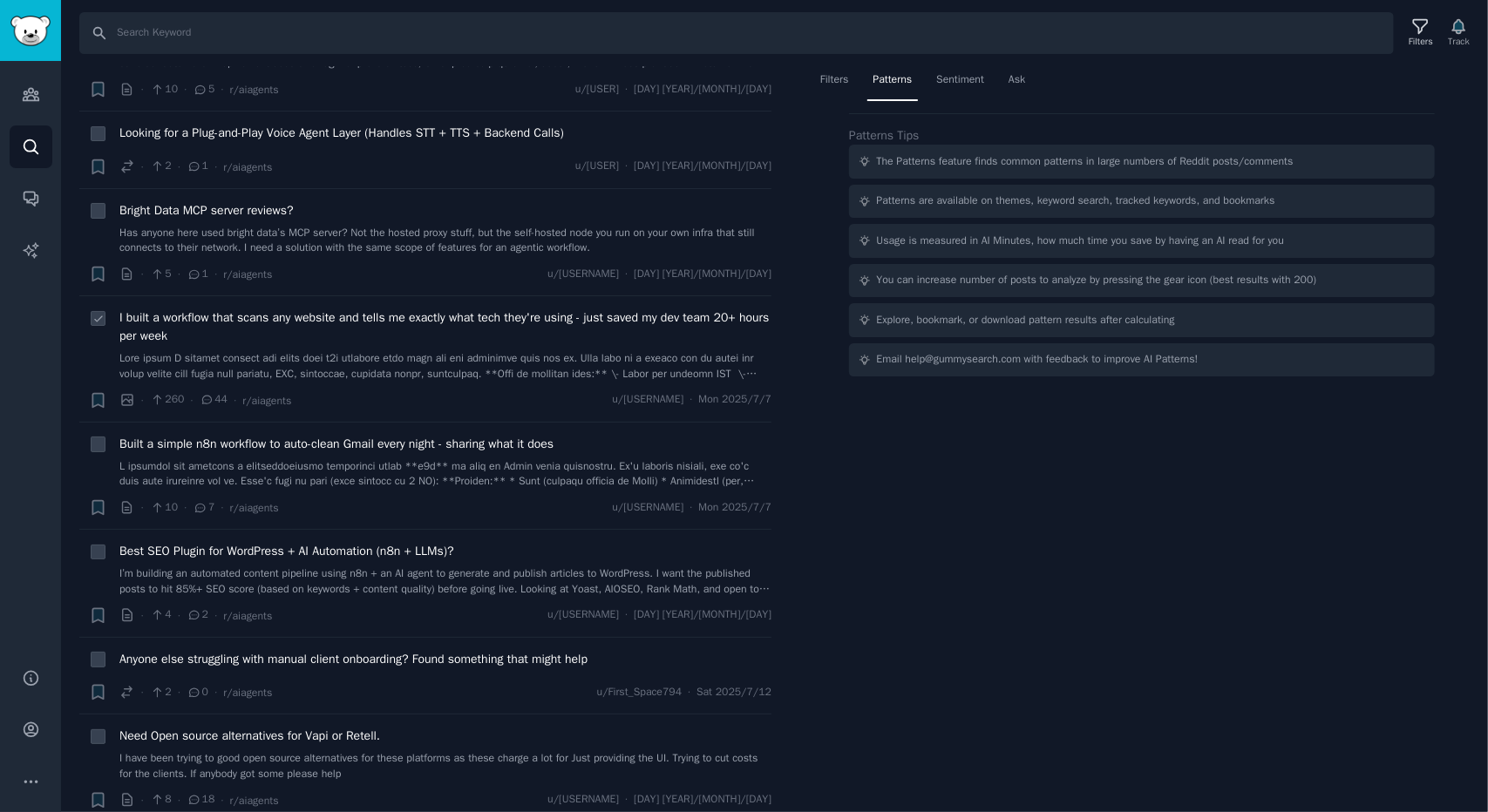 checkbox on "false" 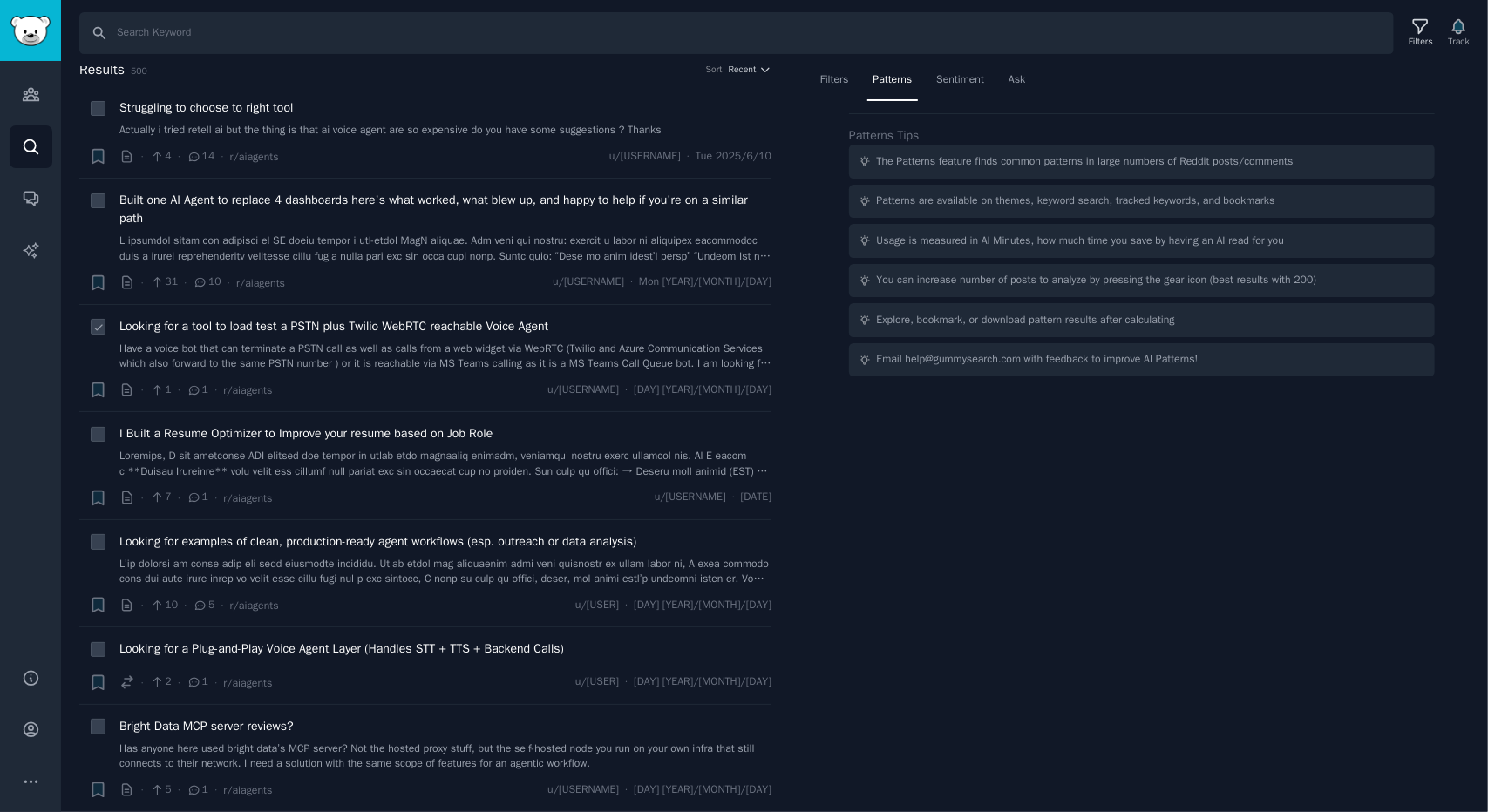 scroll, scrollTop: 0, scrollLeft: 0, axis: both 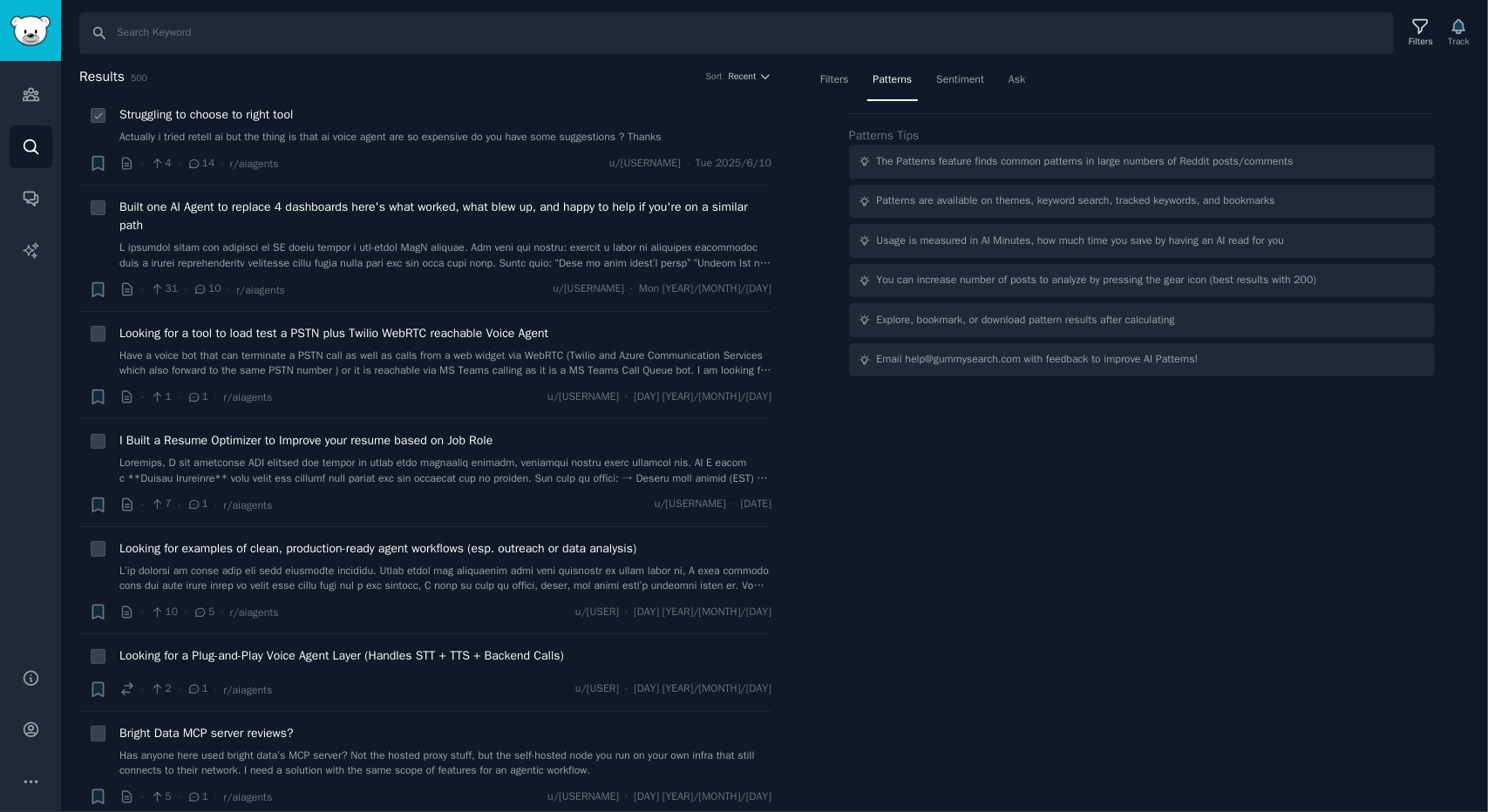 click 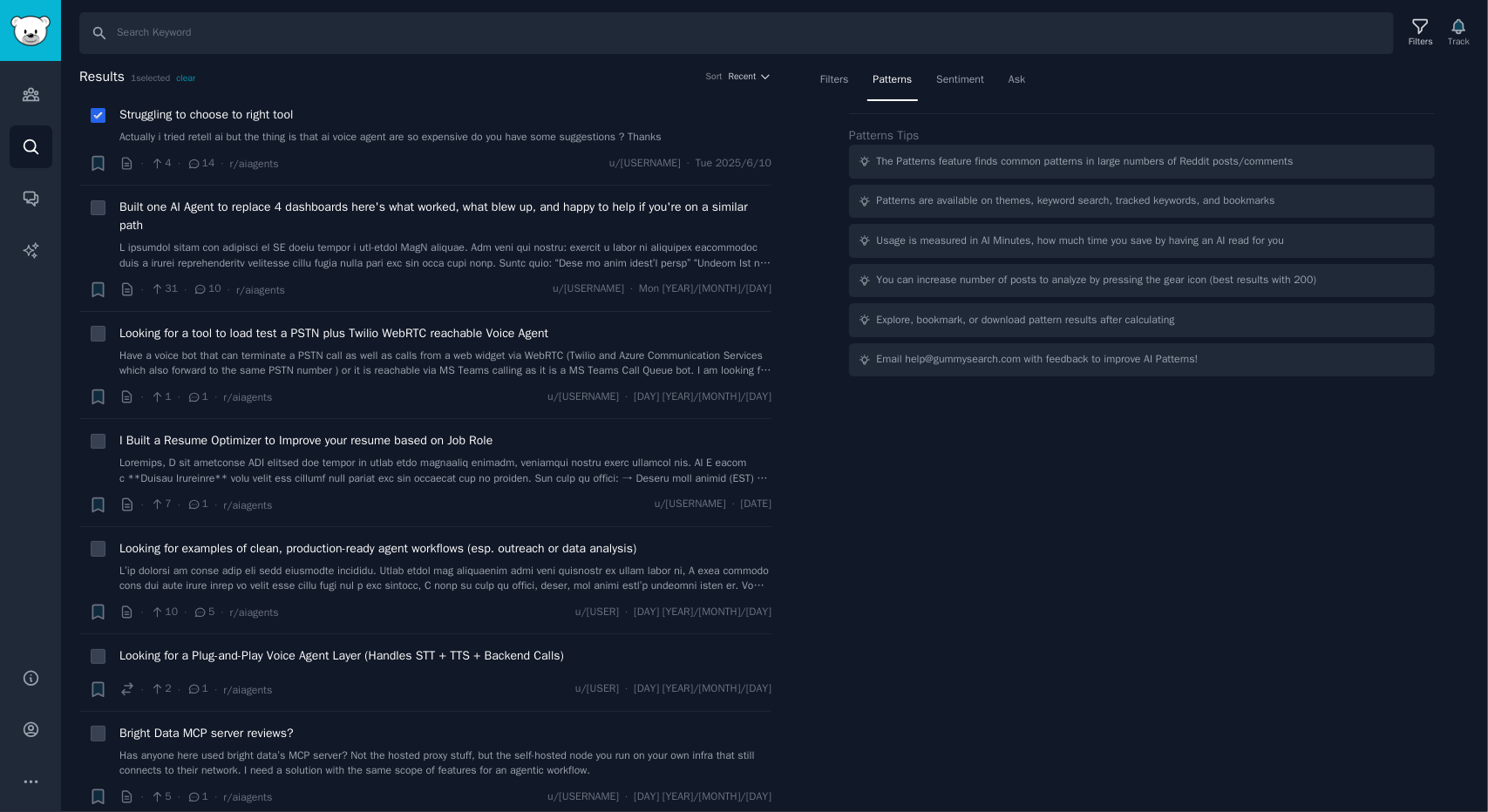 click 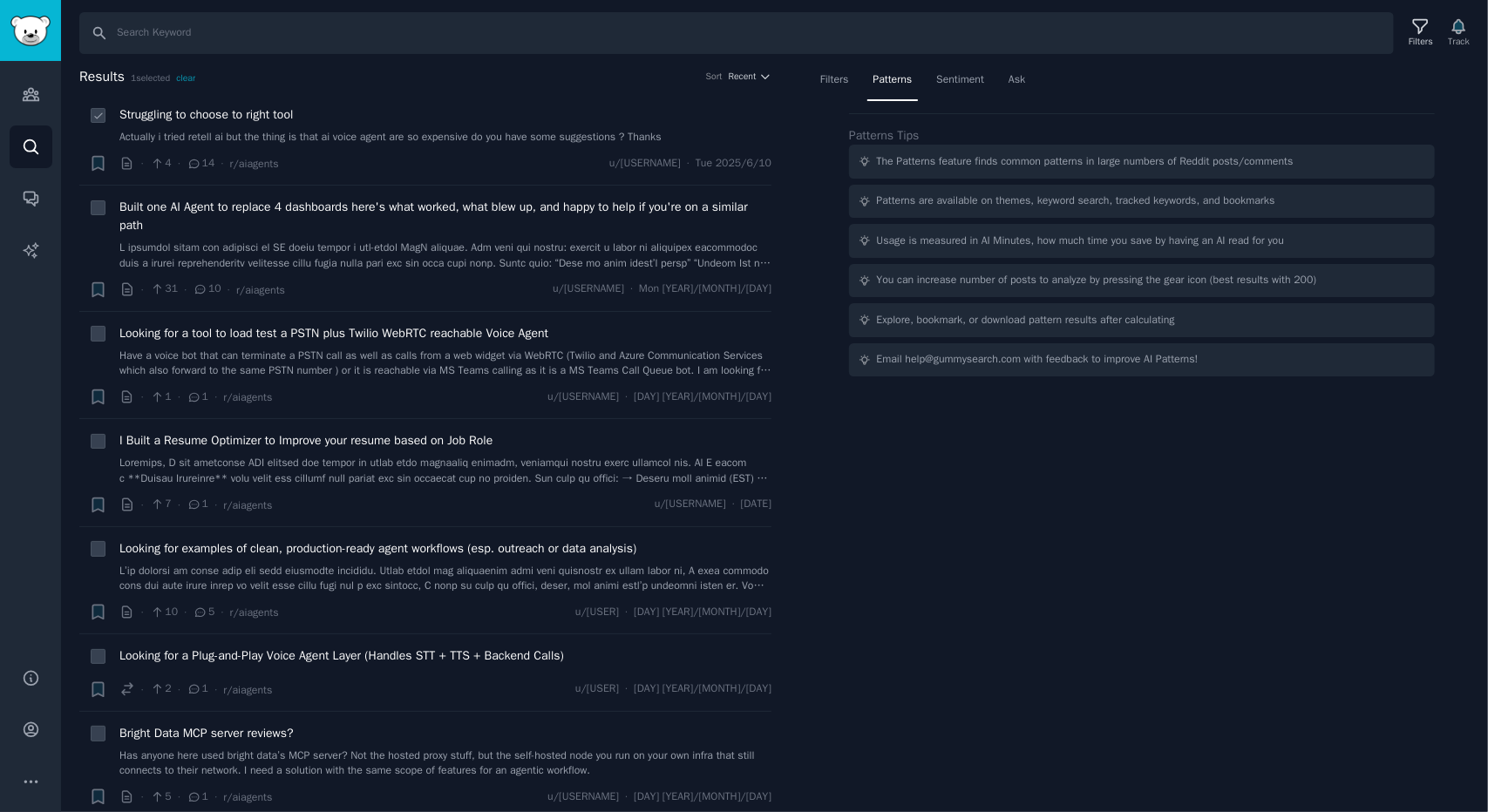checkbox on "false" 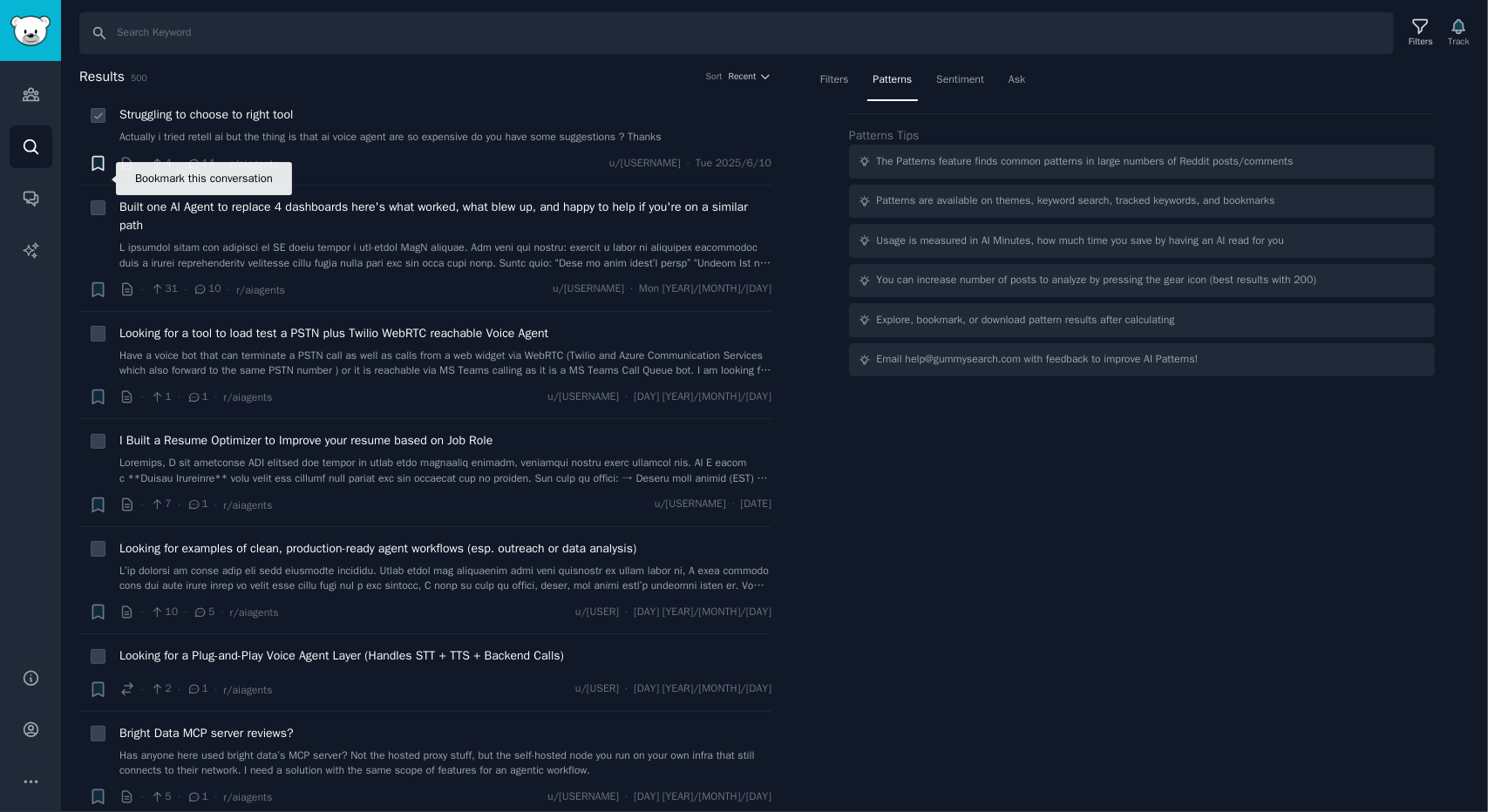 click 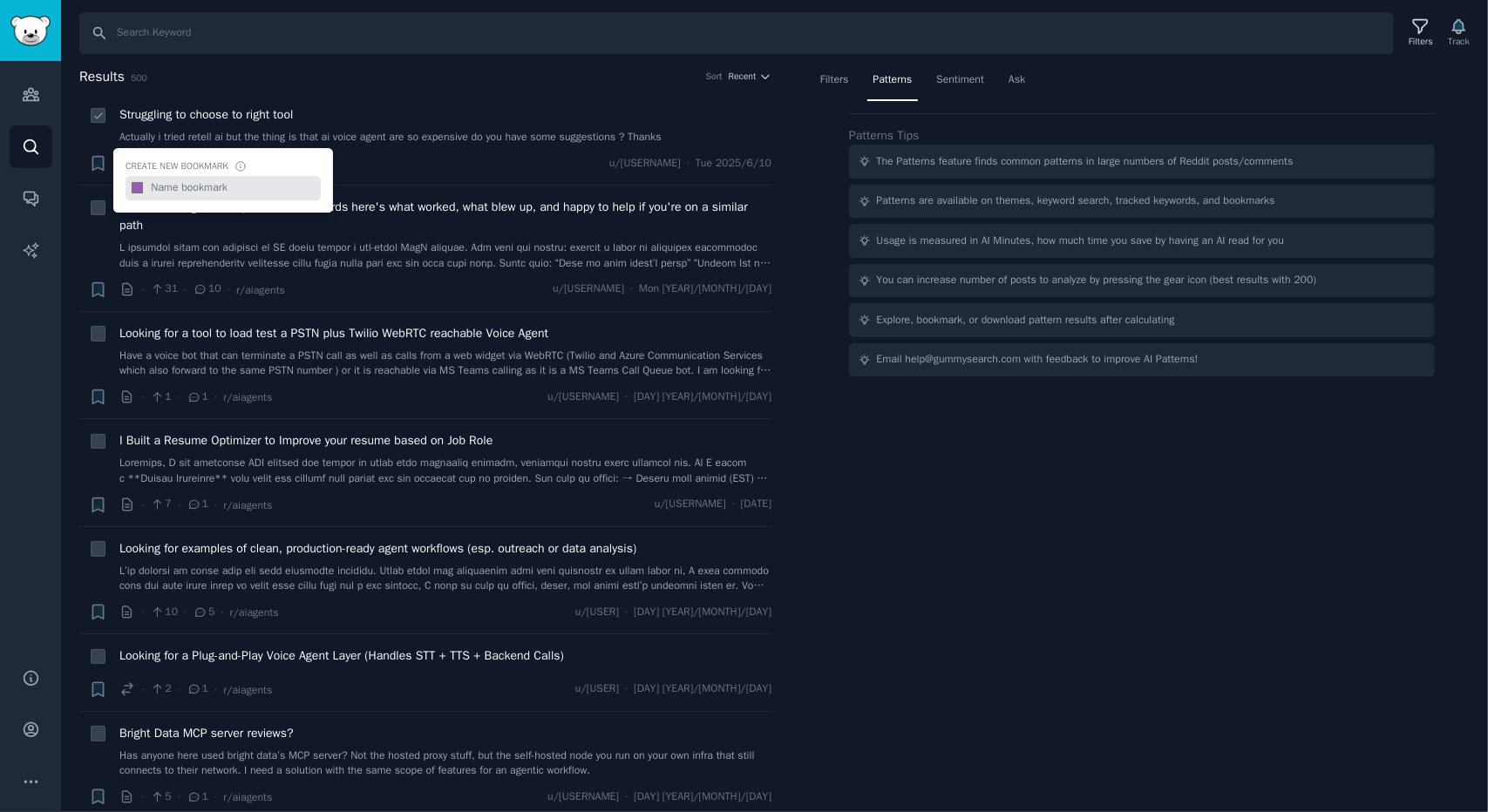 click on "Reddit text submission Bookmark this conversation + Create new bookmark #9b59b6 Struggling to choose to right tool Hello everyone, actually i'm want to build an ai agent system that :
- uses an ai voice agent to get the call from customers and get orders
- do some processing ( checking stock etc ... )
- adding the order.
Actually i tried retell ai but the thing is that ai voice agent are so expensive do you have some suggestions ? Thanks  · 4 · 14 · r/aiagents u/[USERNAME] · Tue [YEAR]/[MONTH]/[DAY]" at bounding box center [425, 139] 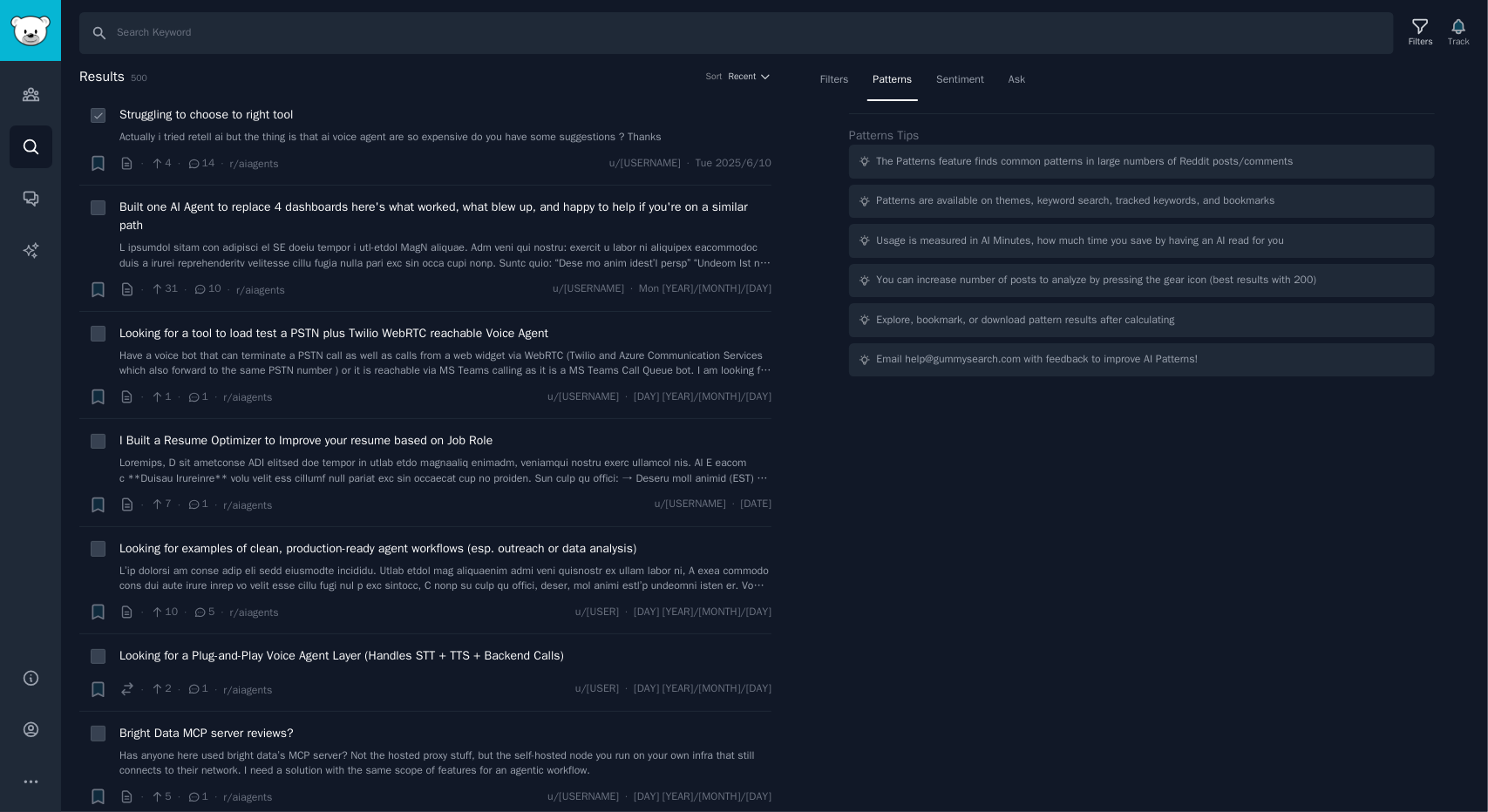 click on "Actually i tried retell ai but the thing is that ai voice agent are so expensive do you have some suggestions ? Thanks" at bounding box center [445, 138] 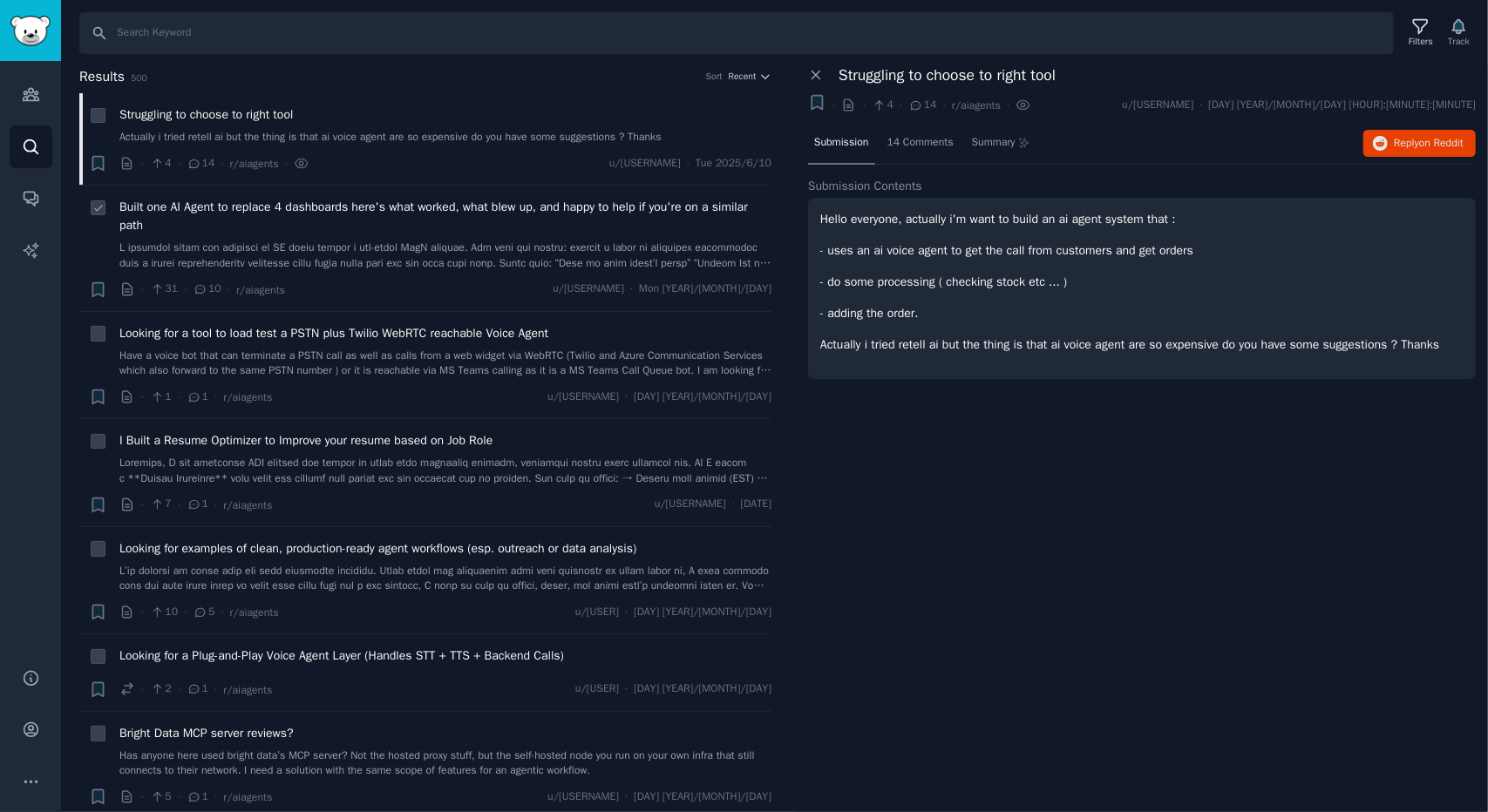 click on "Built one AI Agent to replace 4 dashboards here's what worked, what blew up, and happy to help if you're on a similar path" at bounding box center (445, 216) 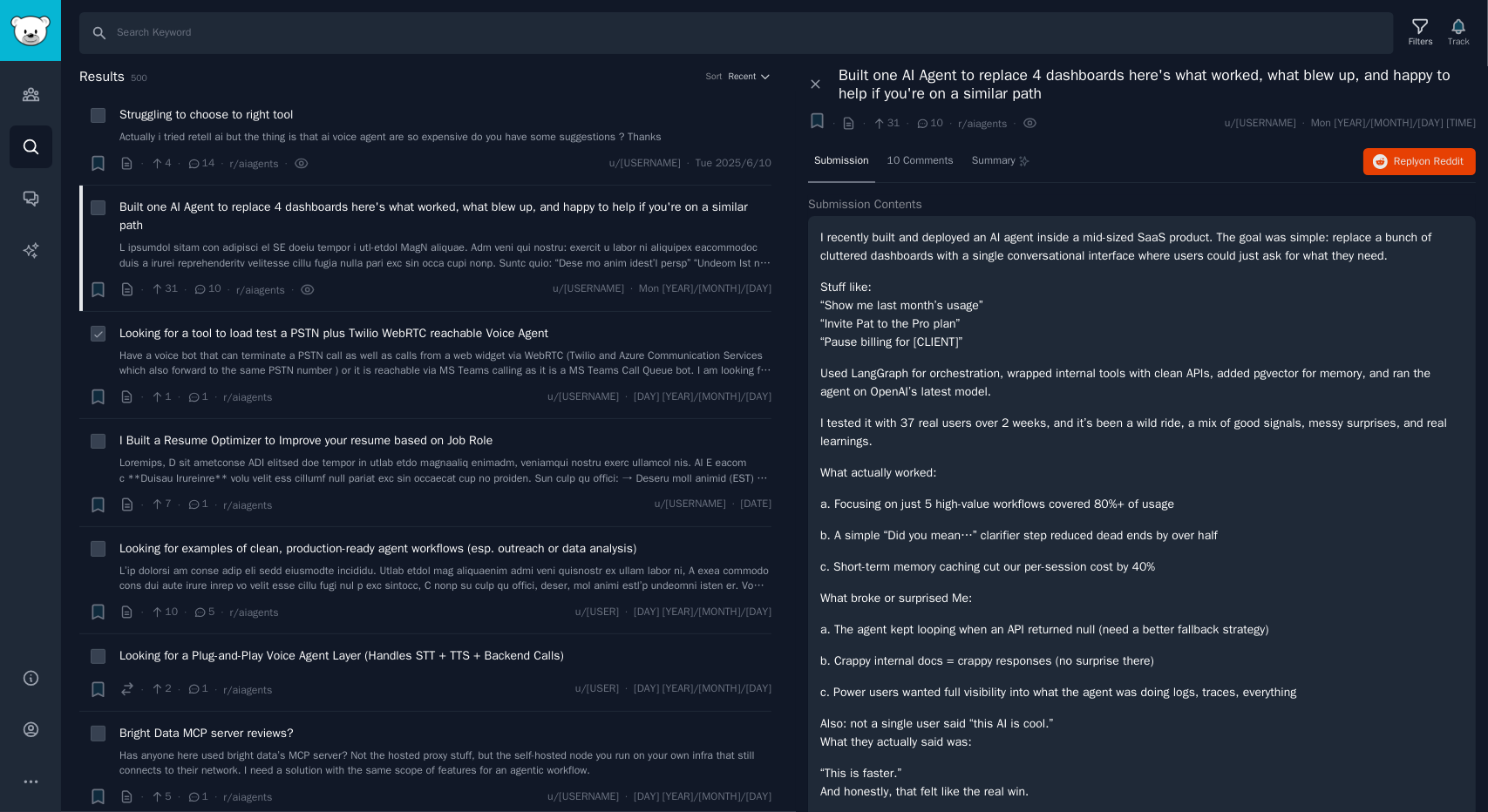 click on "+ Looking for a tool to load test a PSTN plus Twilio WebRTC reachable Voice Agent Have a voice bot that can terminate a PSTN call as well as calls from a web widget via WebRTC (Twilio and Azure Communication Services which also forward to the same PSTN number ) or it is reachable via MS Teams calling as it is a MS Teams Call Queue bot.
I am looking for a tool to help load test this for 50 to 100 simultaneous voice calls.
Tool will call the number either directly or via the WebRTC widget or via MS Teams Calling (whatever is easier),  select a specified number say 5 from the IVR, wait 30 seconds, and play a 5 minute audio provided audio file, and then disconnect.     If it can record the session on its end that would be an additional bonus - otherwise we have server side recording.
Are there companies that provide these scriptable load testing services for voice bots? · 1 · 1 · r/aiagents u/[USERNAME] · Mon [YEAR]/[MONTH]/[DAY]" at bounding box center (425, 365) 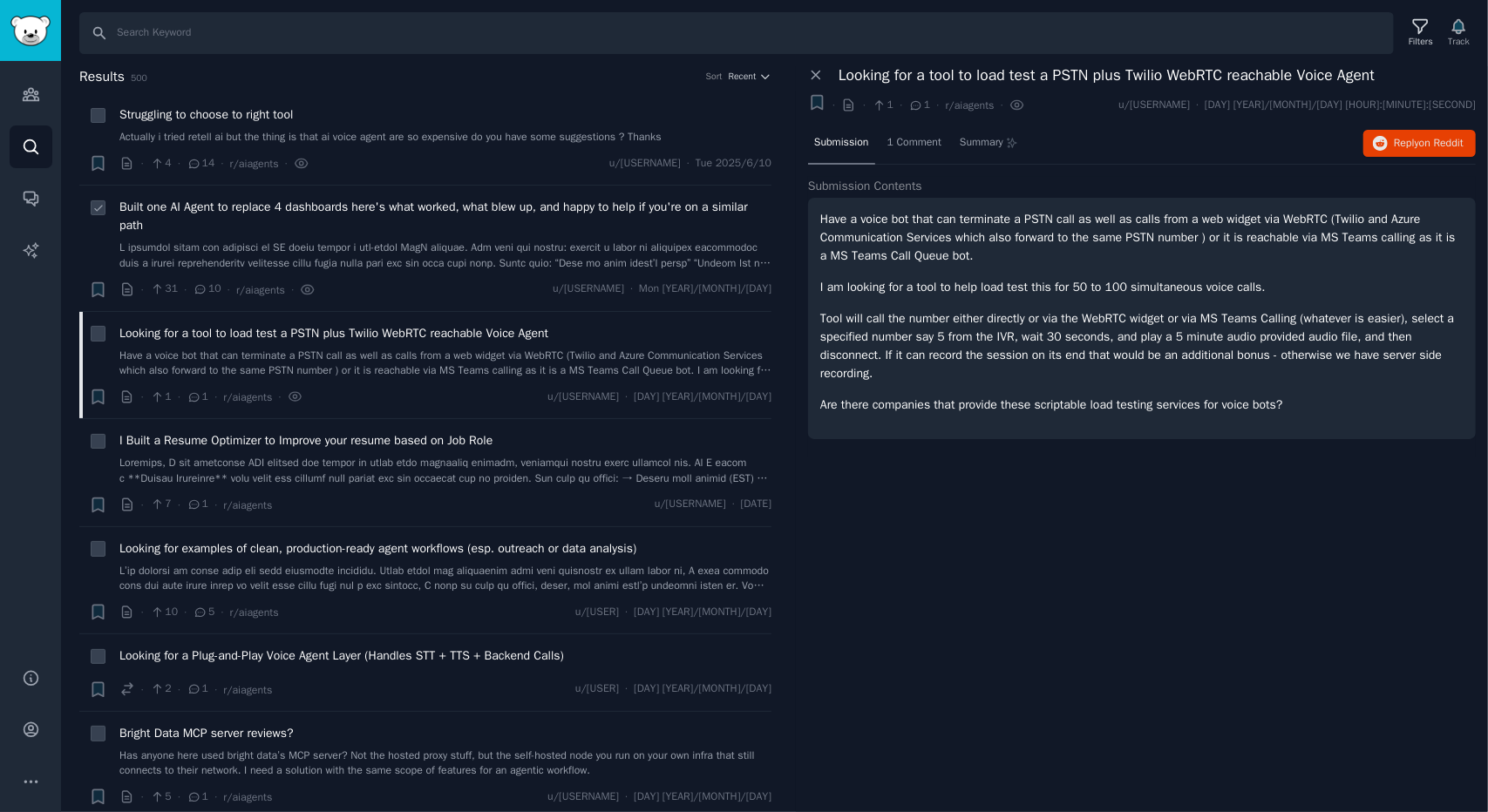 click at bounding box center (445, 255) 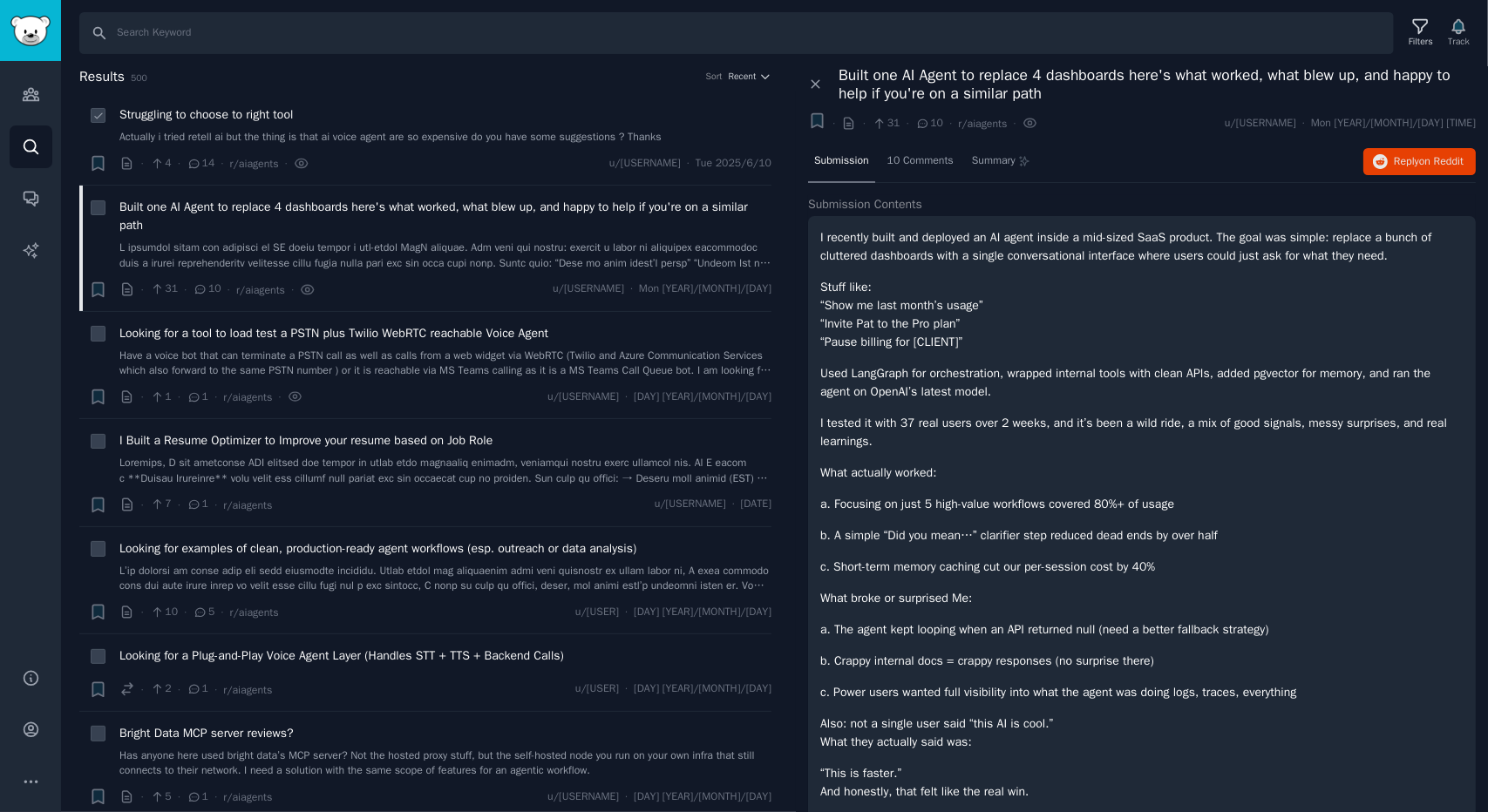 click on "· 4 · 14 · r/aiagents · u/[USERNAME] · [DAY] [YEAR]/[MONTH]/[DAY]" at bounding box center [445, 163] 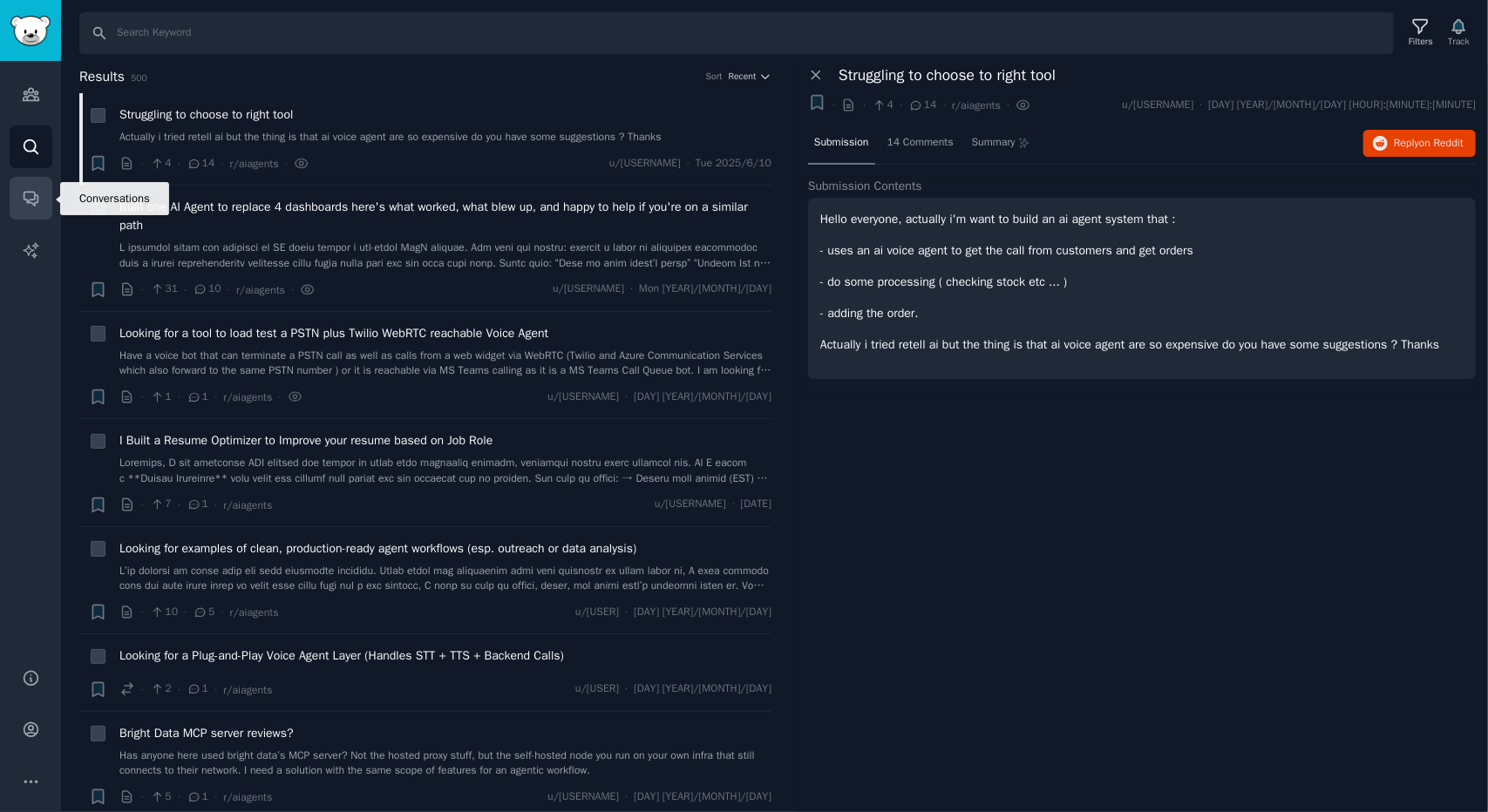 click 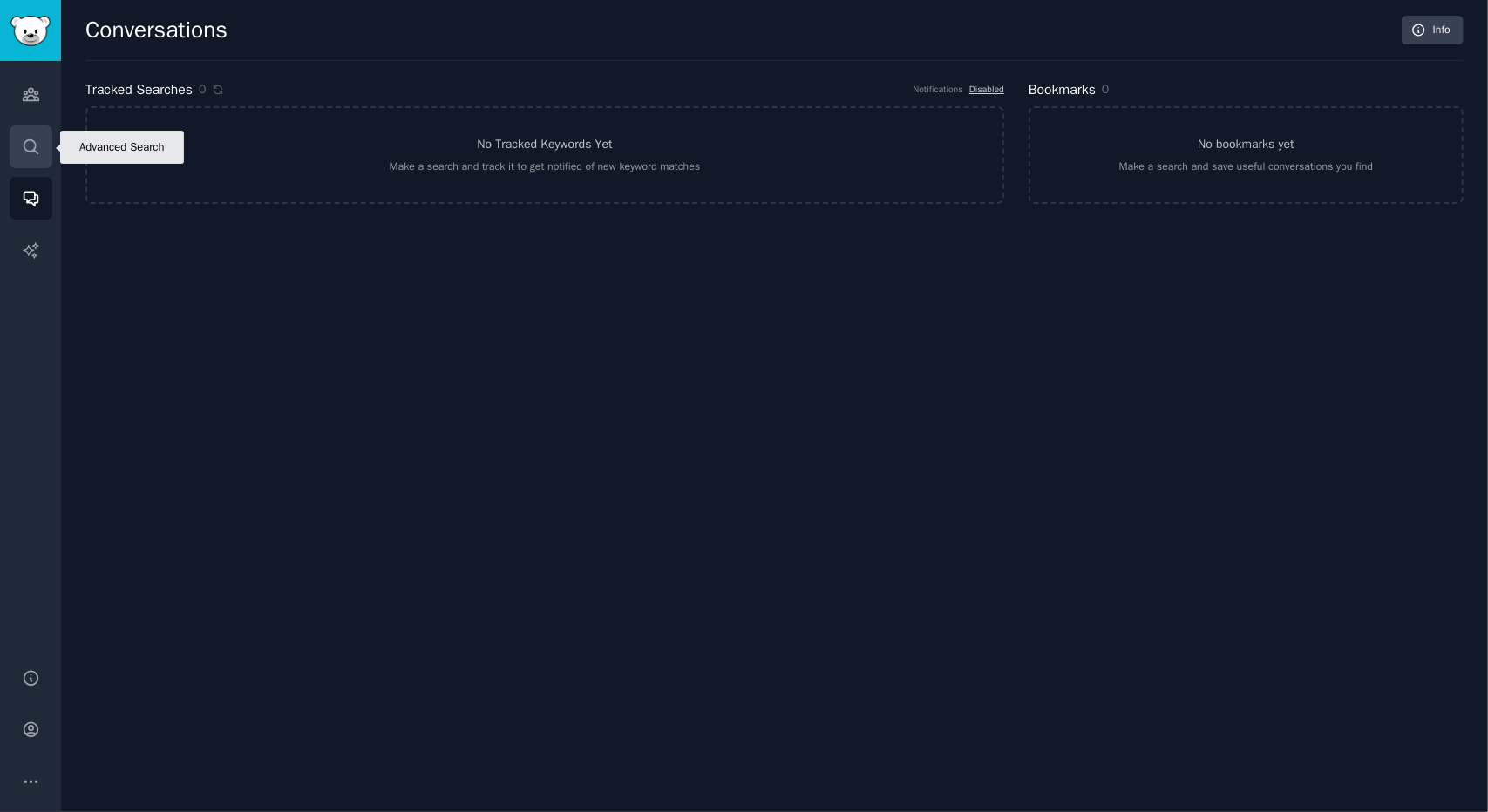 click 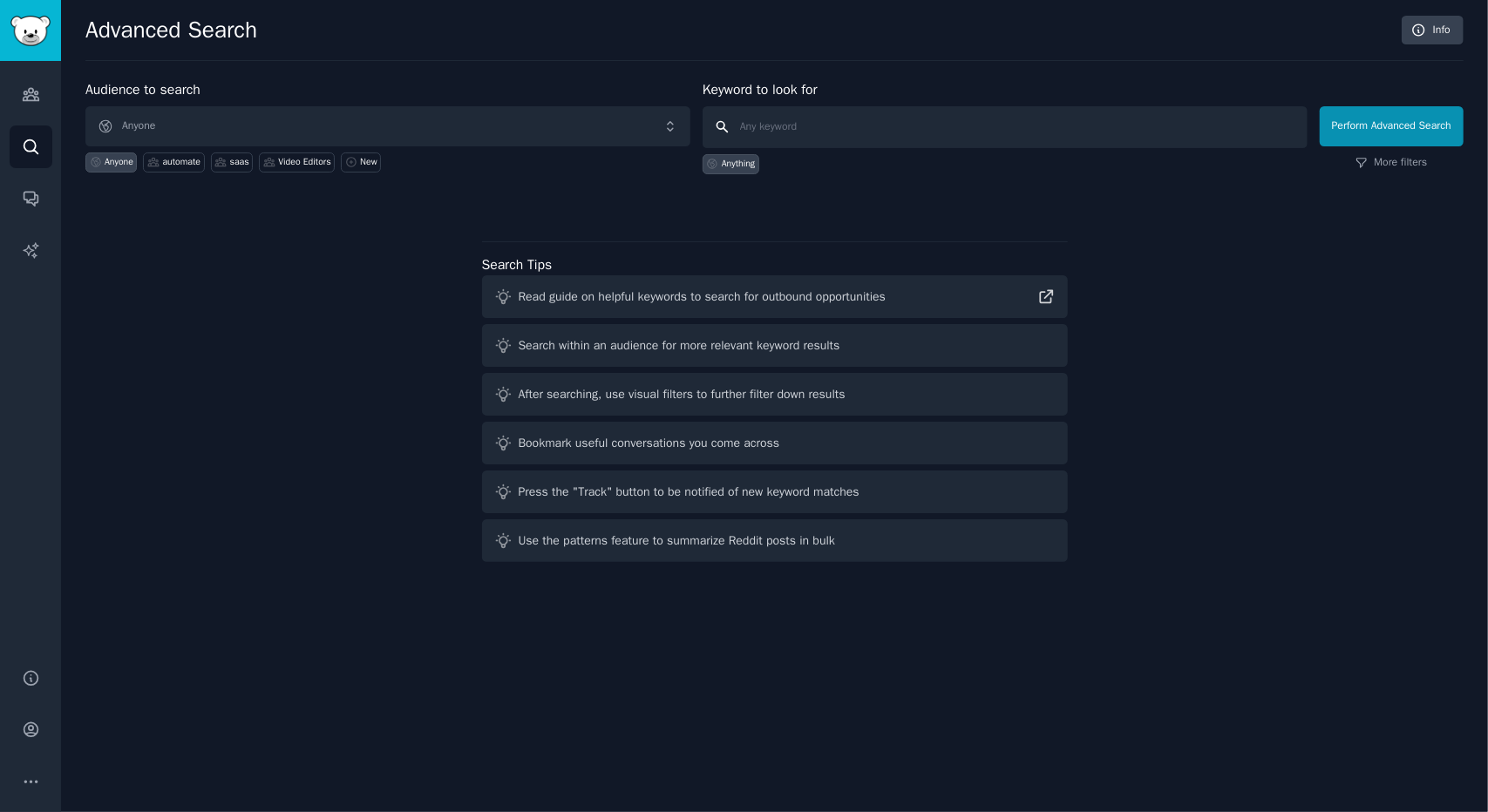 click at bounding box center (1005, 127) 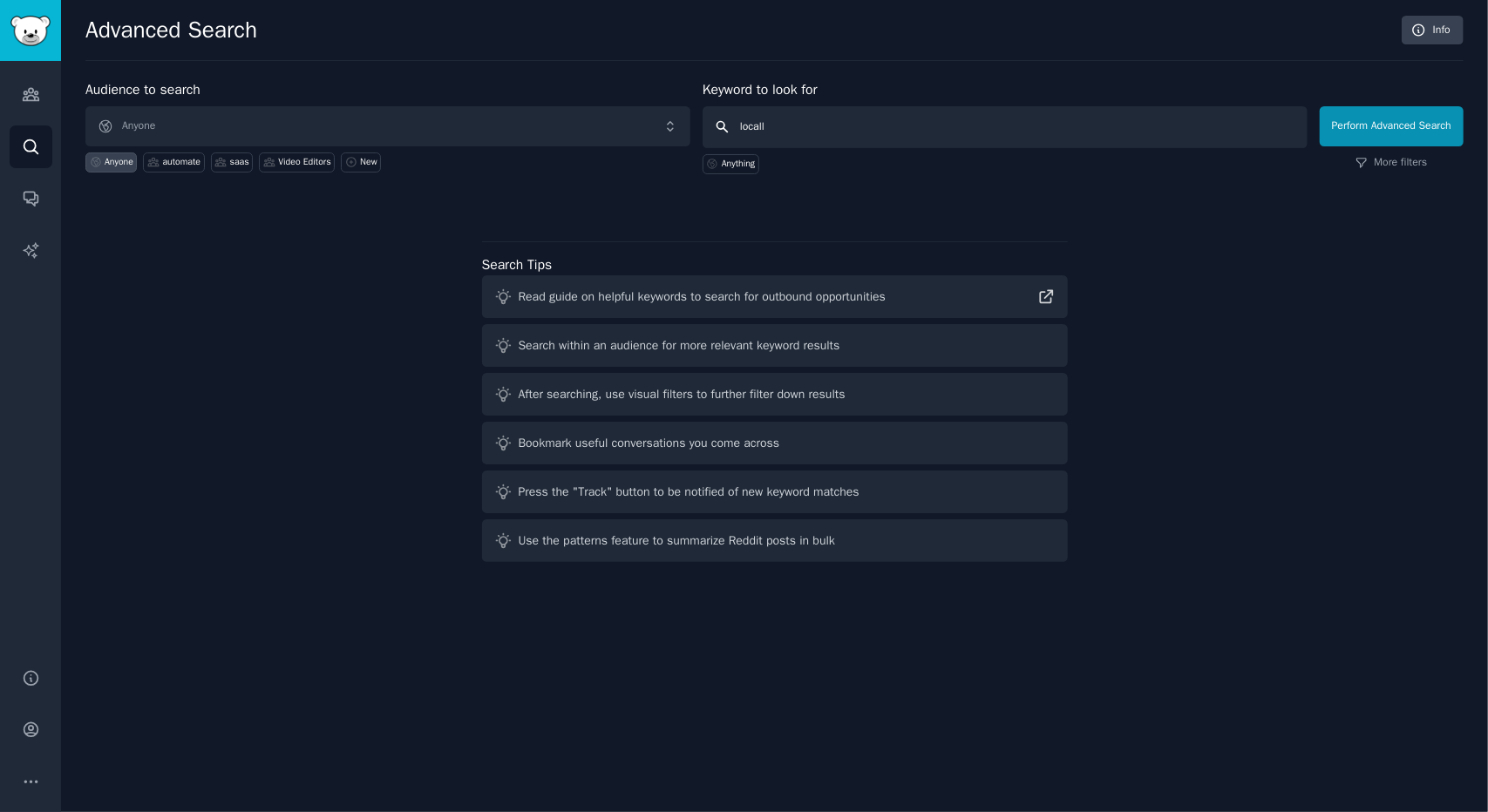 type on "locally" 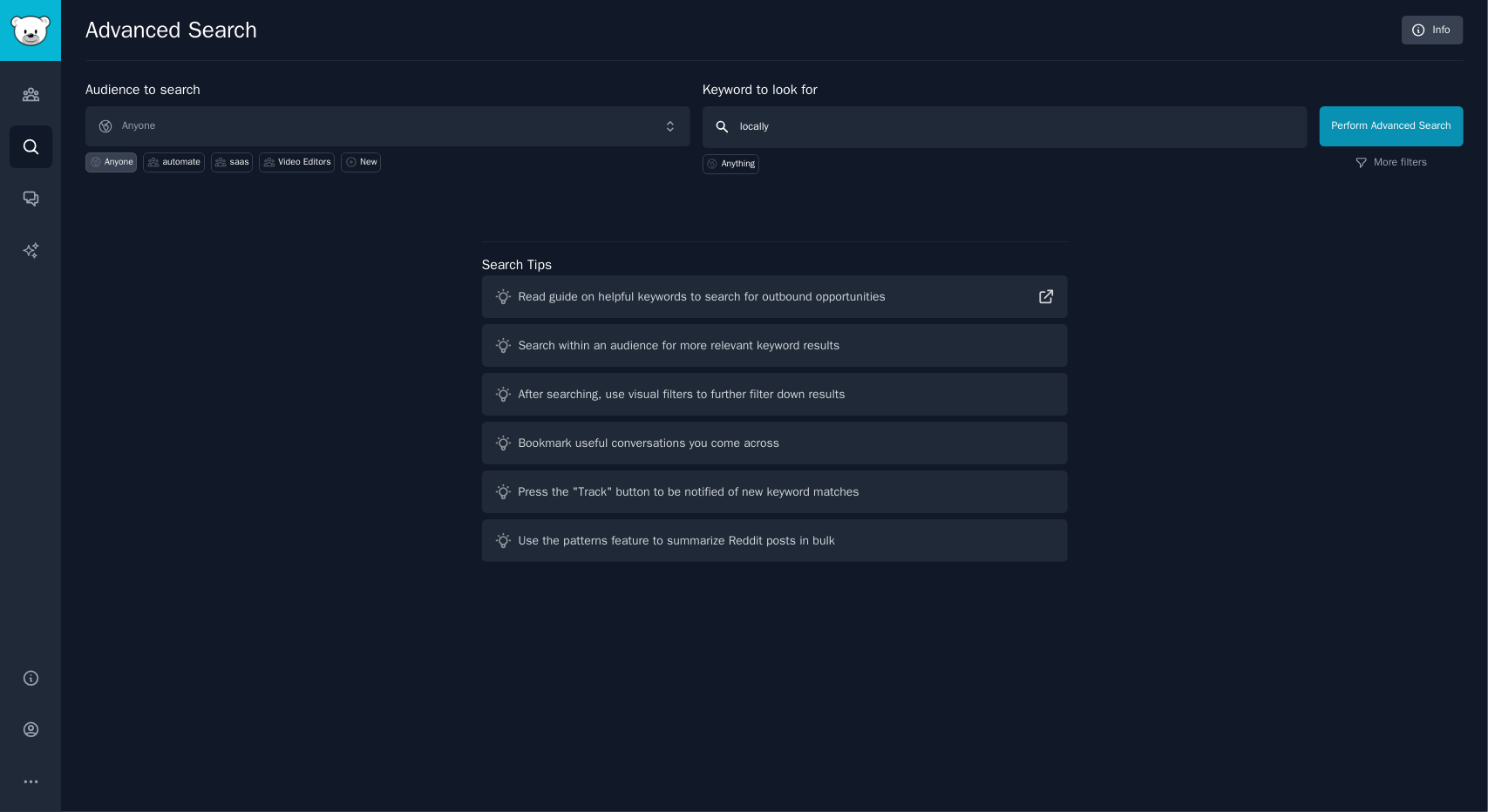 click on "Perform Advanced Search" at bounding box center [1391, 126] 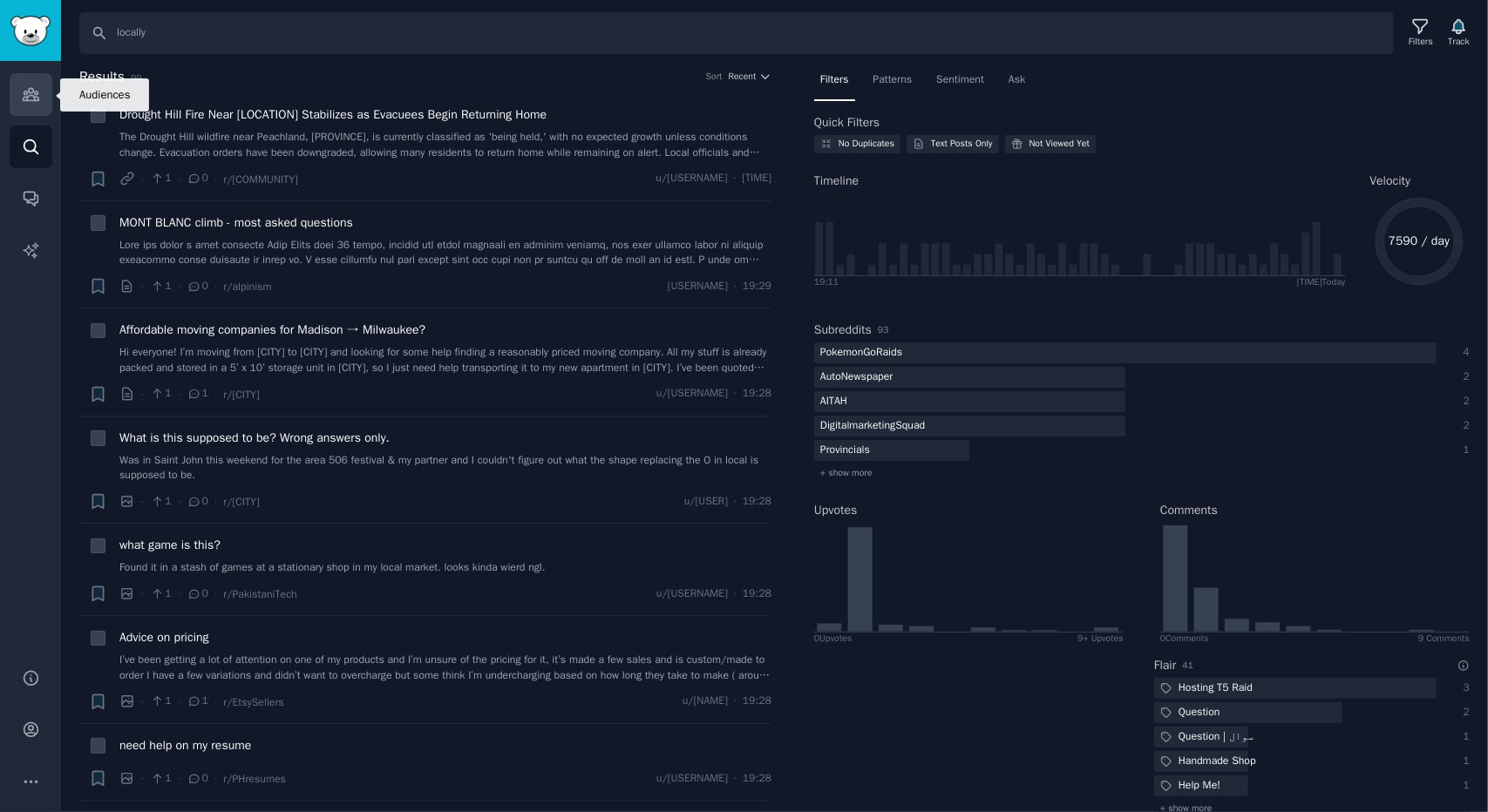 click 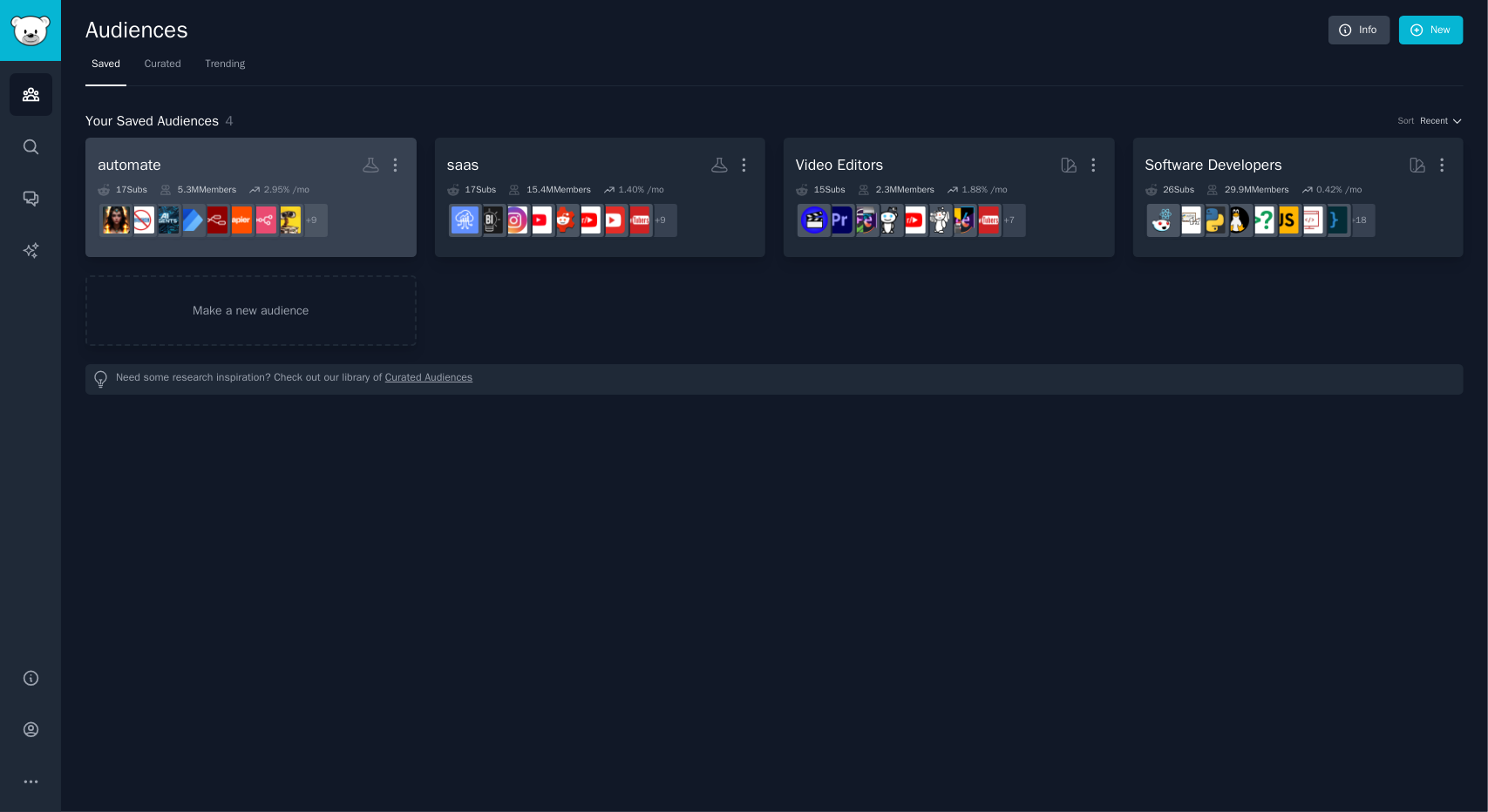 click on "automate Custom Audience More" at bounding box center [251, 165] 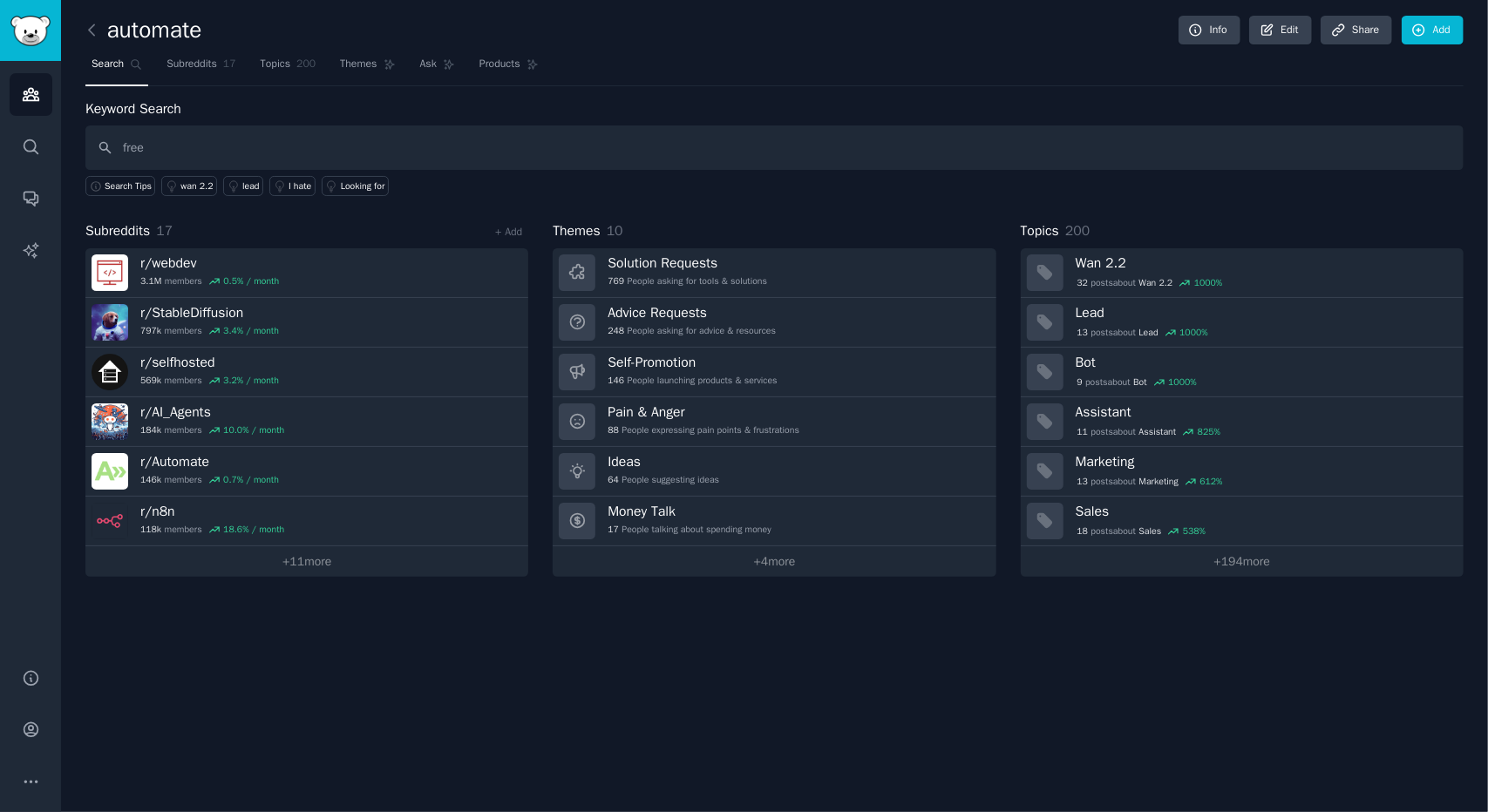 type on "free" 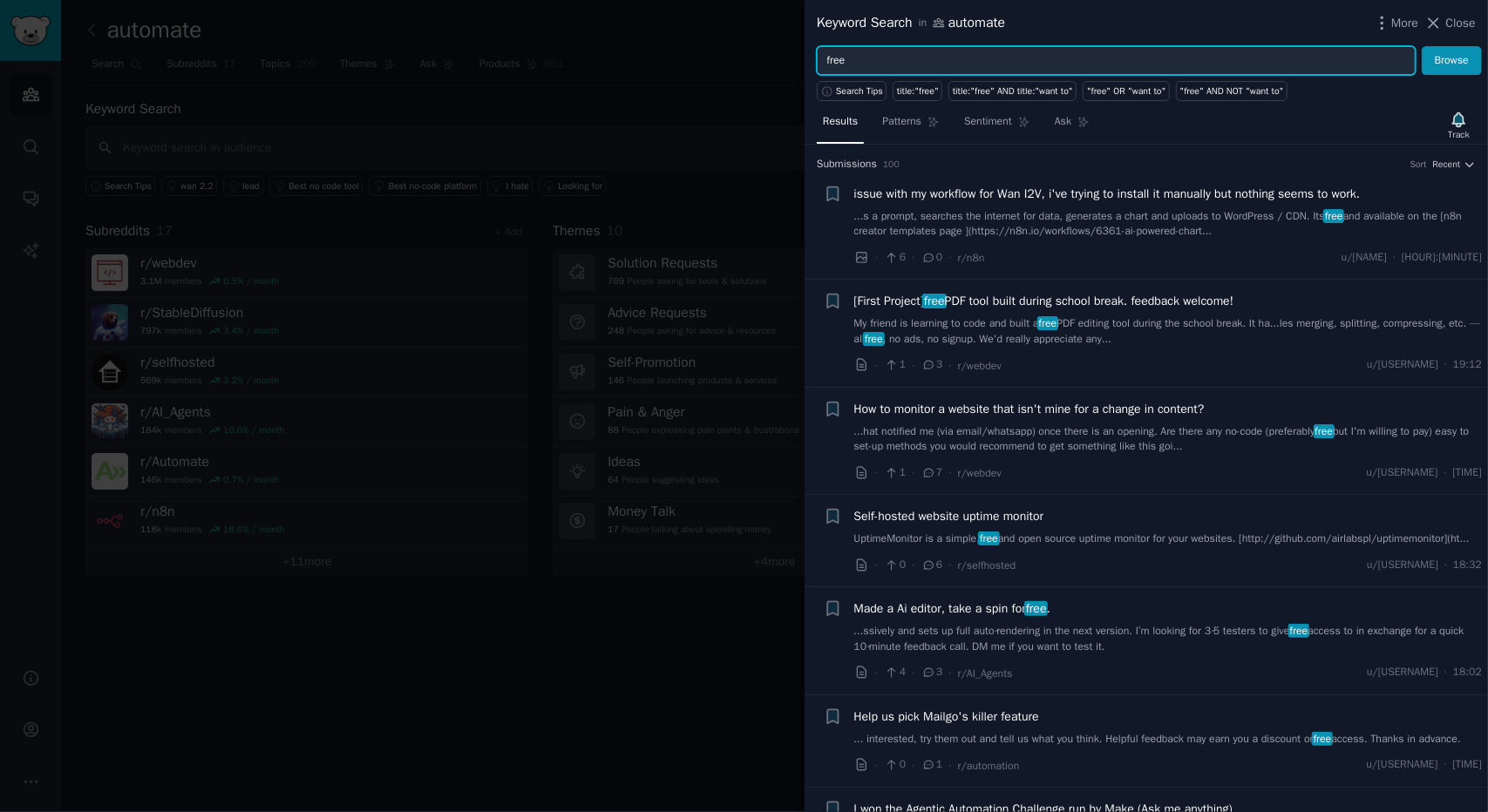 drag, startPoint x: 961, startPoint y: 69, endPoint x: 771, endPoint y: 62, distance: 190.1289 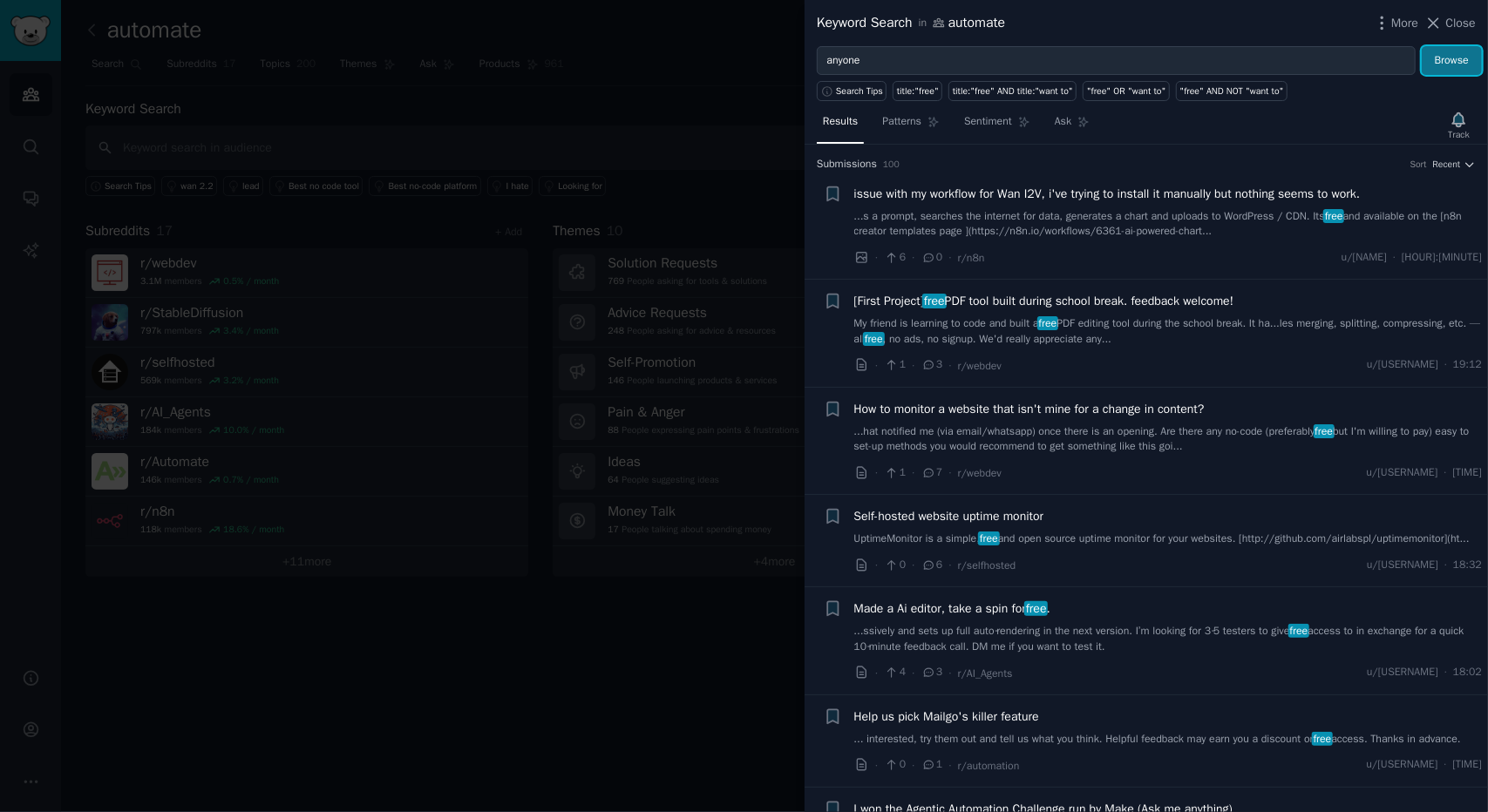 click on "Browse" at bounding box center (1451, 61) 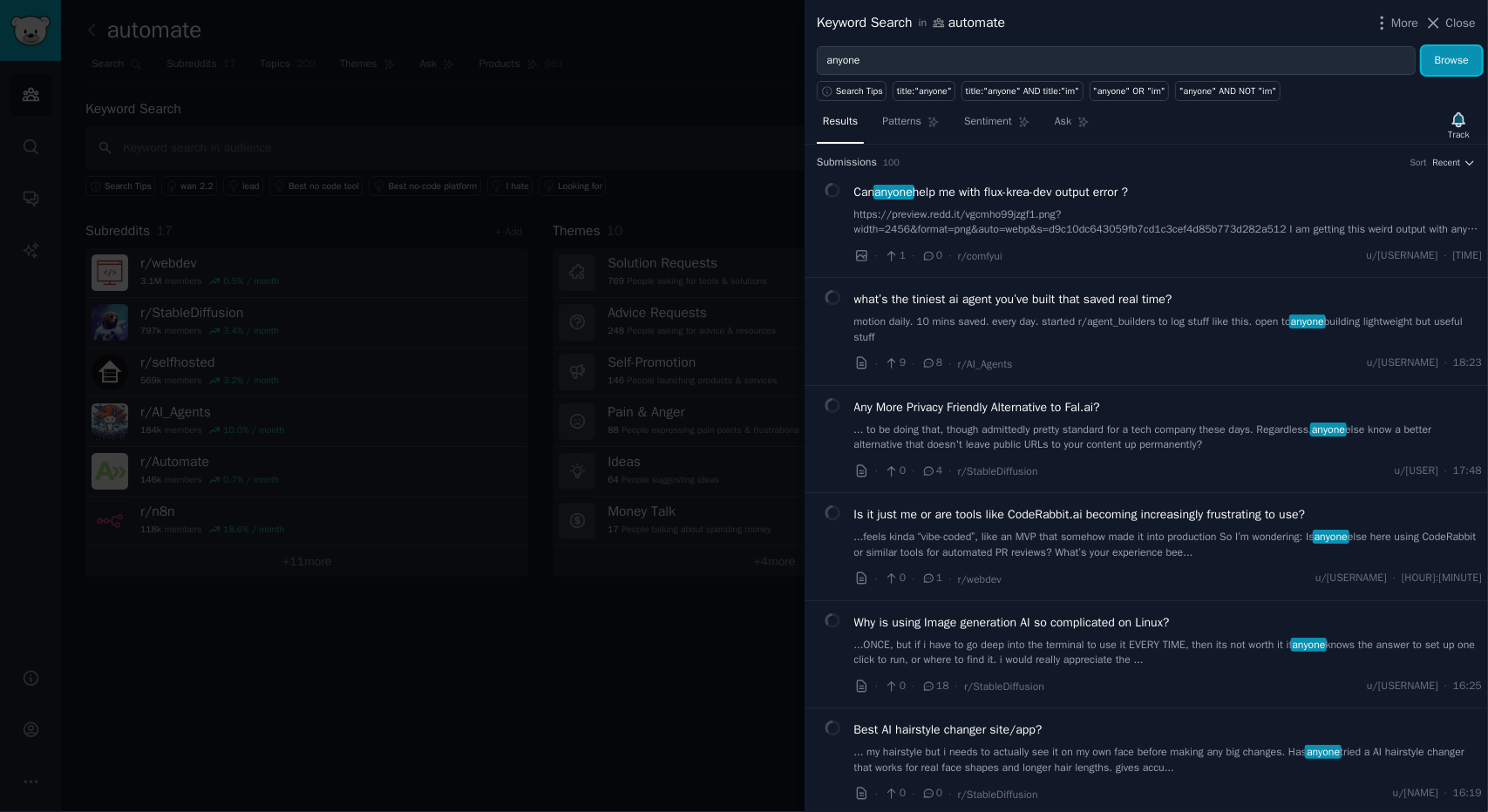 scroll, scrollTop: 0, scrollLeft: 0, axis: both 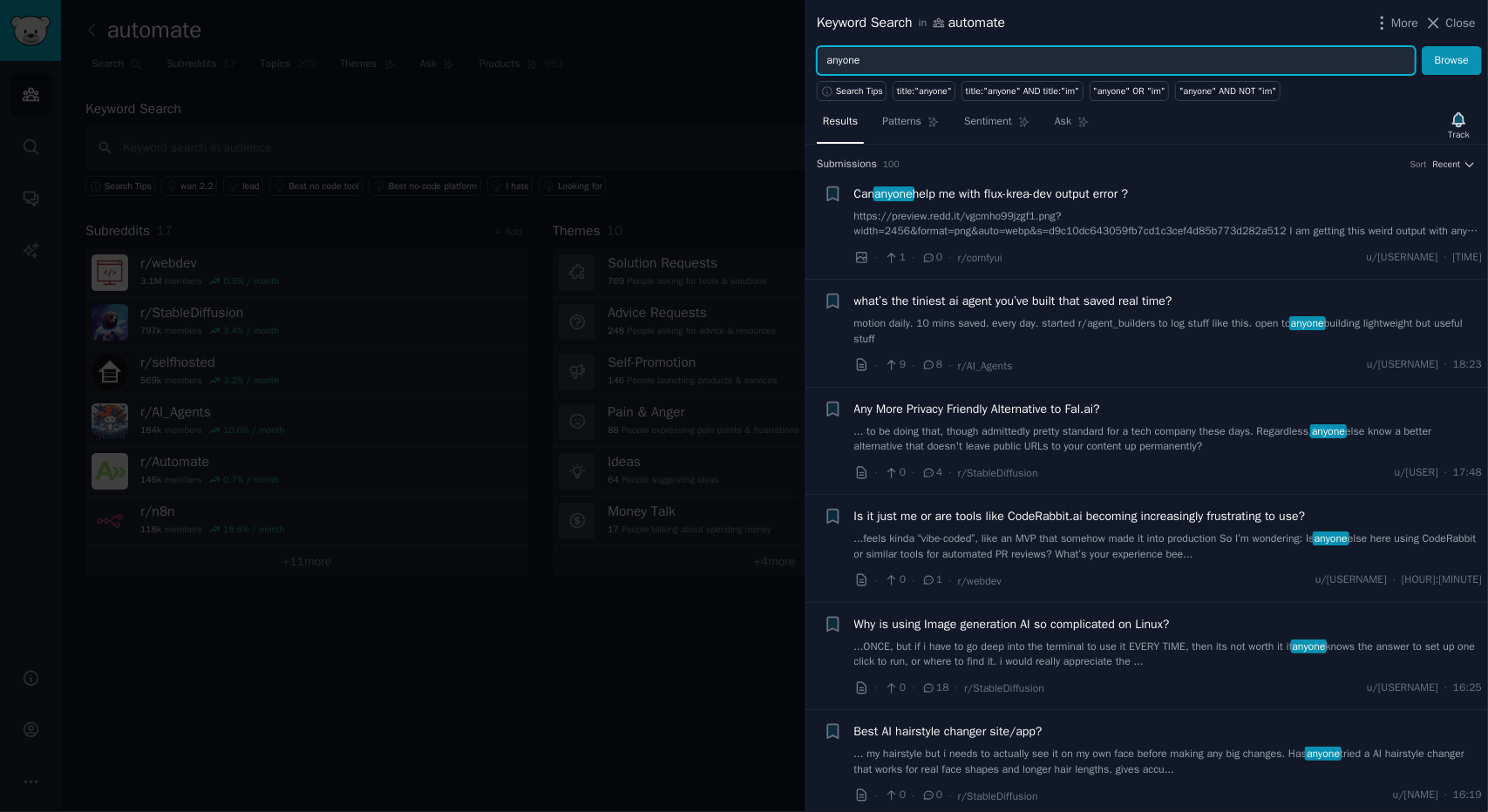 drag, startPoint x: 885, startPoint y: 56, endPoint x: 797, endPoint y: 54, distance: 88.0227 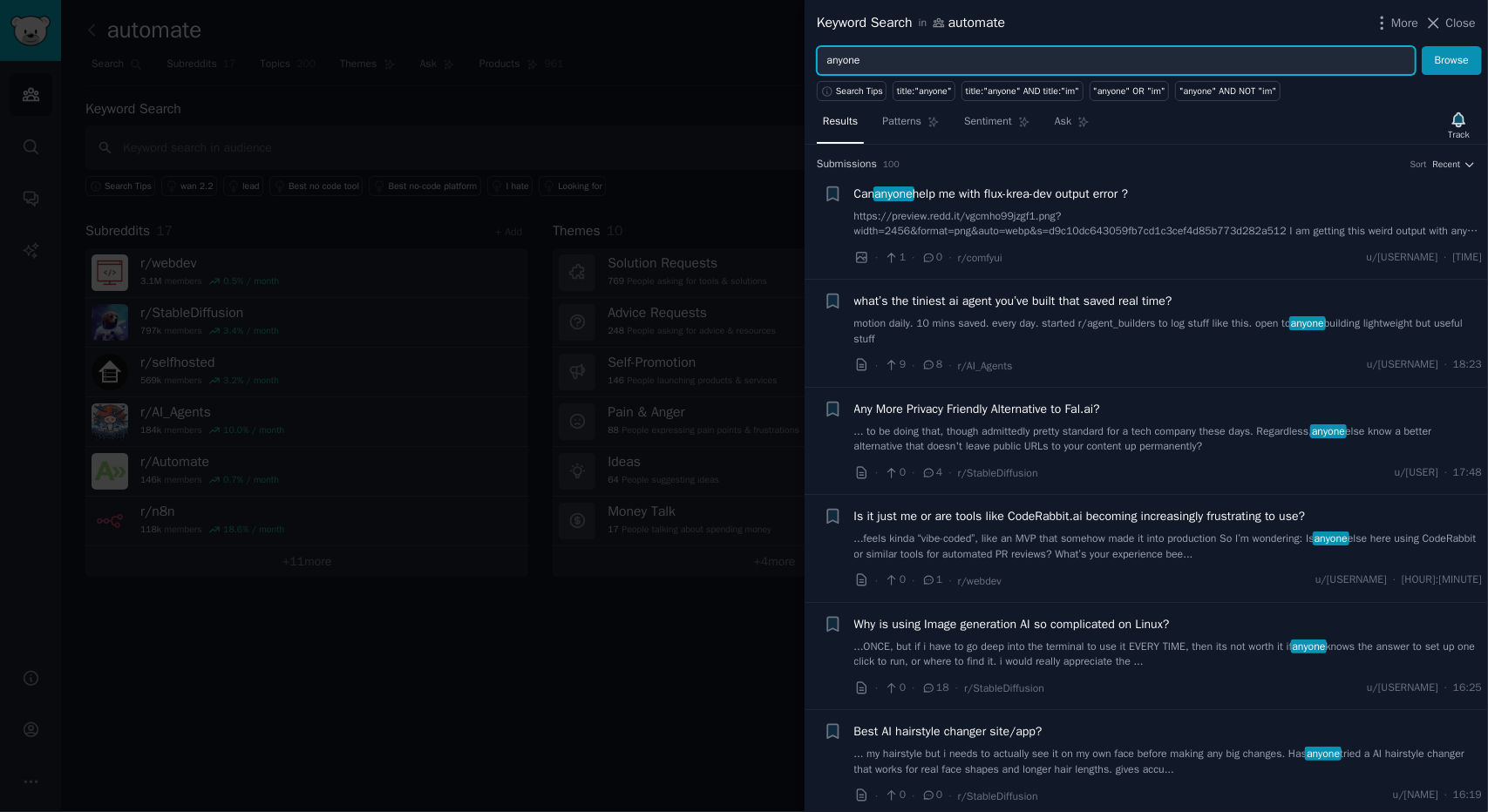 click on "Keyword Search in automate More Close anyone Browse Search Tips title:"anyone" title:"anyone" AND title:"im" "anyone" OR "im" "anyone" AND NOT "im" Results Patterns Sentiment Ask Track Submission s 100 Sort Recent + Can anyone help me with flux-krea-dev output error ? https://preview.redd.it/vgcmho99jzgf1.png?width=2456&format=png&auto=webp&s=d9c10dc643059fb7cd1c3cef4d85b773d282a512
I am getting this weird output with any prompt. Can anyone help me ? · 1 · 0 · r/comfyui u/[USERNAME] · 19:07 + what’s the tiniest ai agent you’ve built that saved real time? ...otion daily. 10 mins saved. every day. started r/agent_builders to log stuff like this. open to anyone building lightweight but useful stuff · 9 · 8 · r/AI_Agents u/[USERNAME] · 18:23 + Any More Privacy Friendly Alternative to Fal.ai? ... to be doing that, though admittedly pretty standard for a tech company these days.
Regardless, anyone · 0 · 4 · r/StableDiffusion u/[USERNAME] · 17:48 + anyone ·" at bounding box center [744, 406] 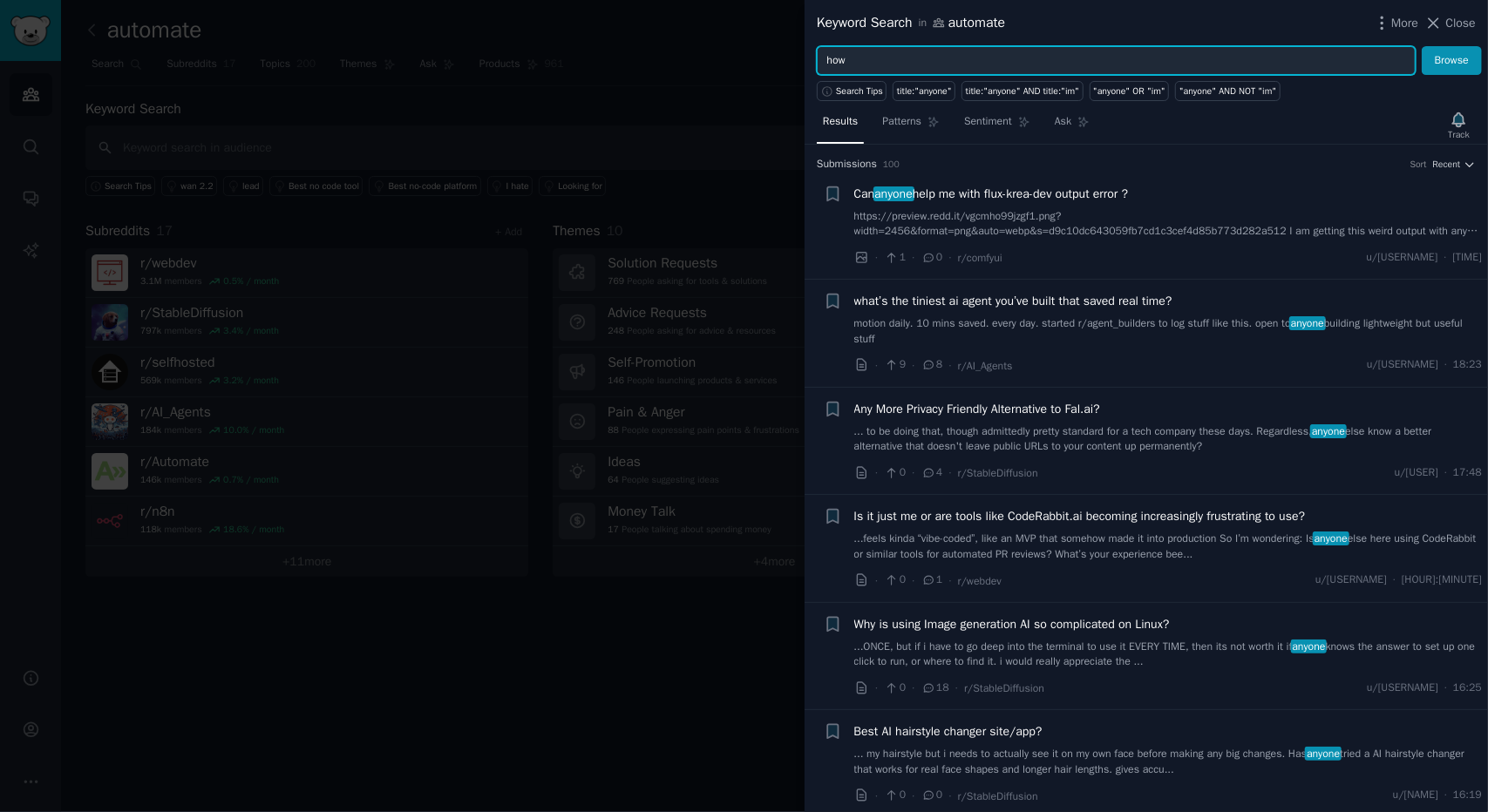 click on "Browse" at bounding box center [1451, 61] 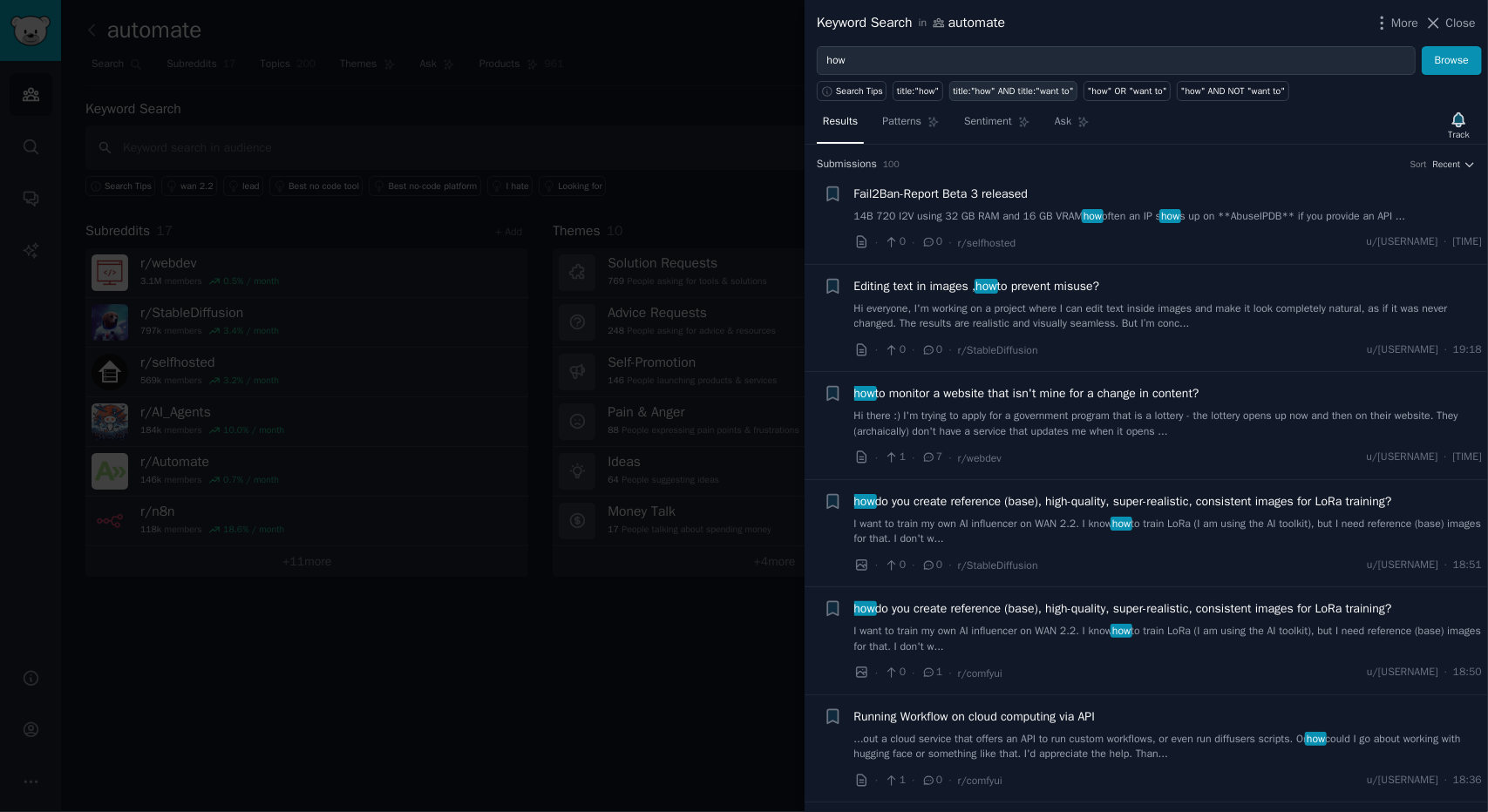 click on "title:"how" AND title:"want to"" at bounding box center [1013, 91] 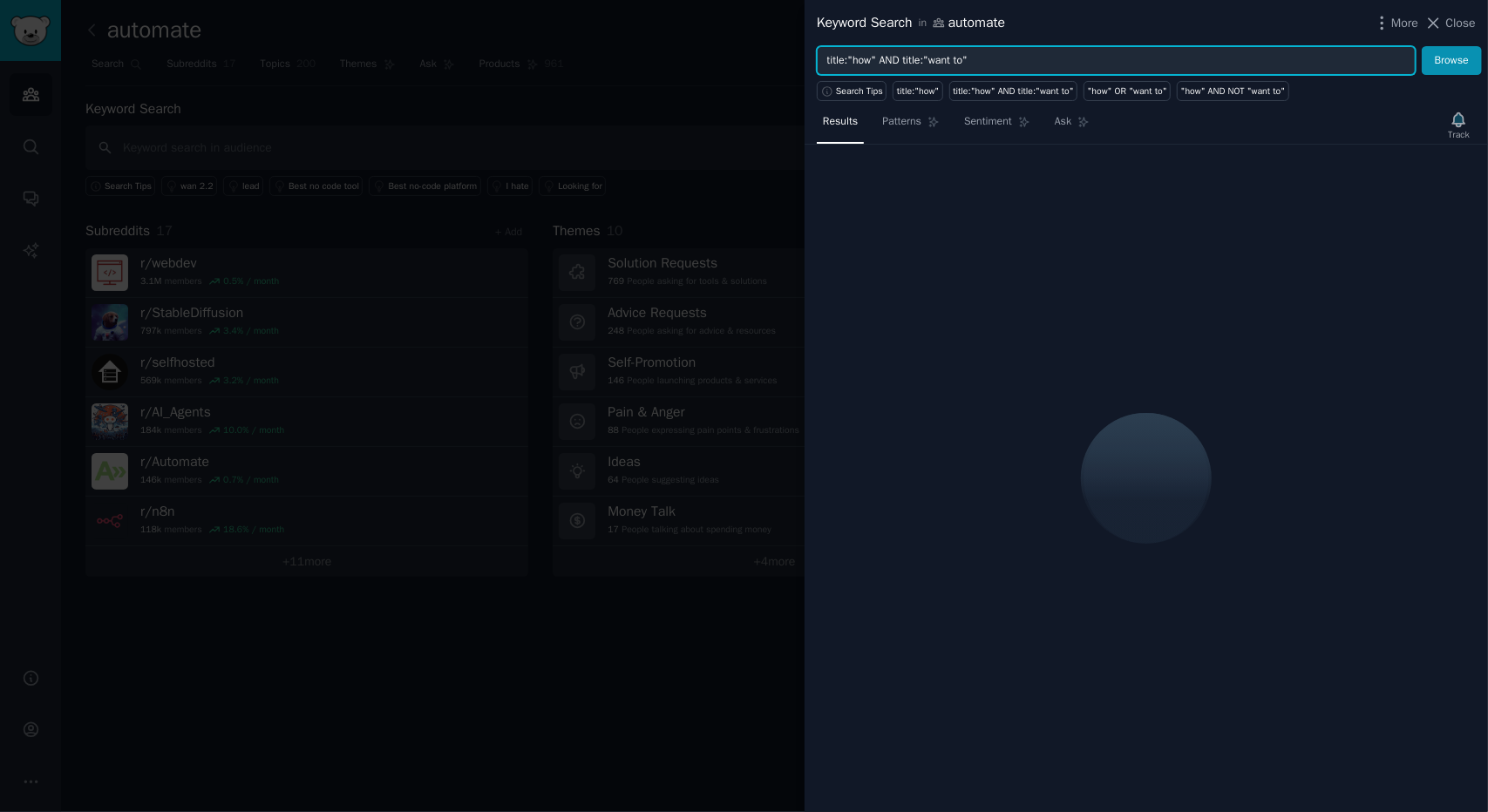 click on "title:"how" AND title:"want to"" at bounding box center (1116, 61) 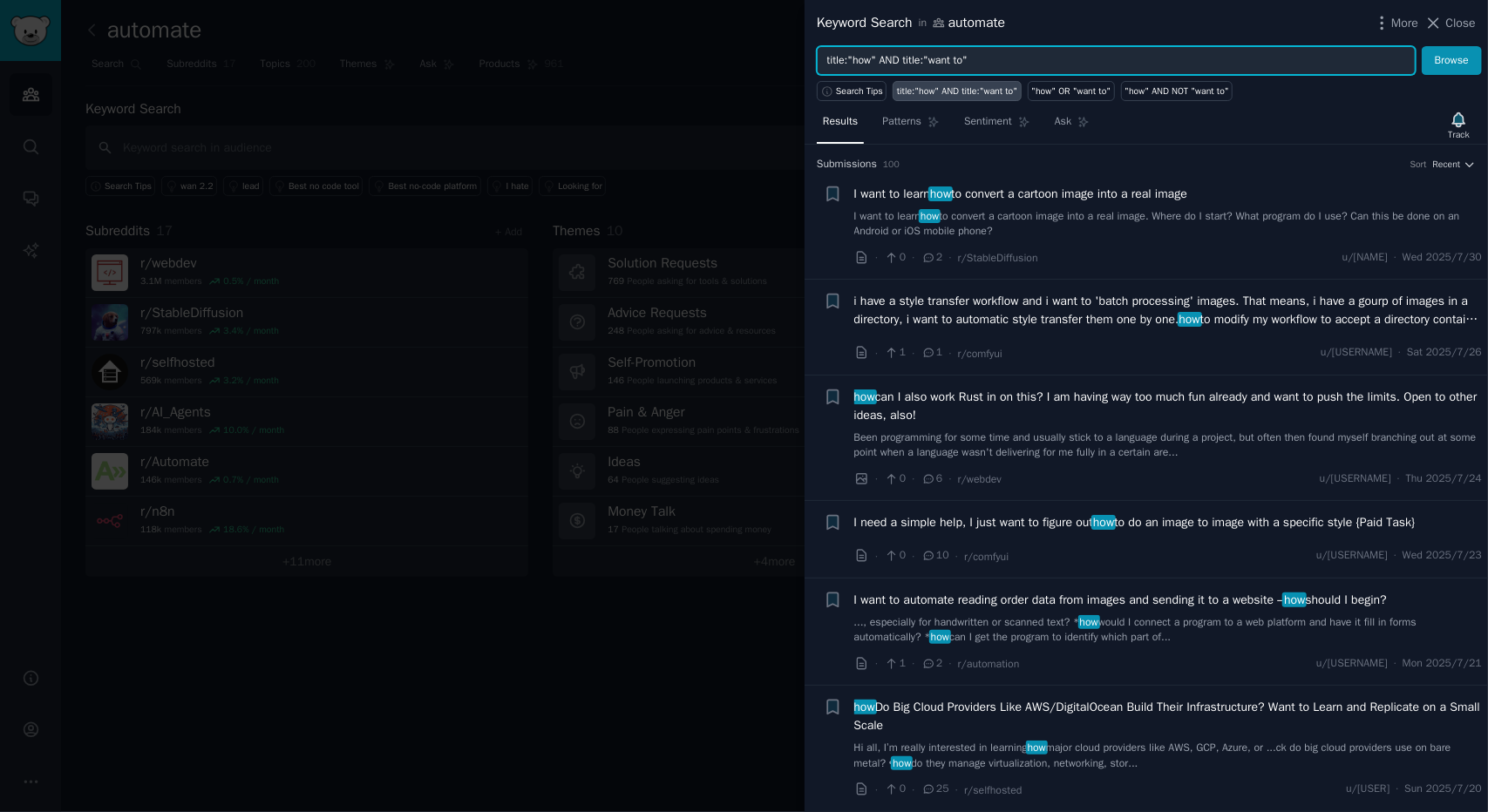 drag, startPoint x: 1024, startPoint y: 59, endPoint x: 812, endPoint y: 46, distance: 212.39821 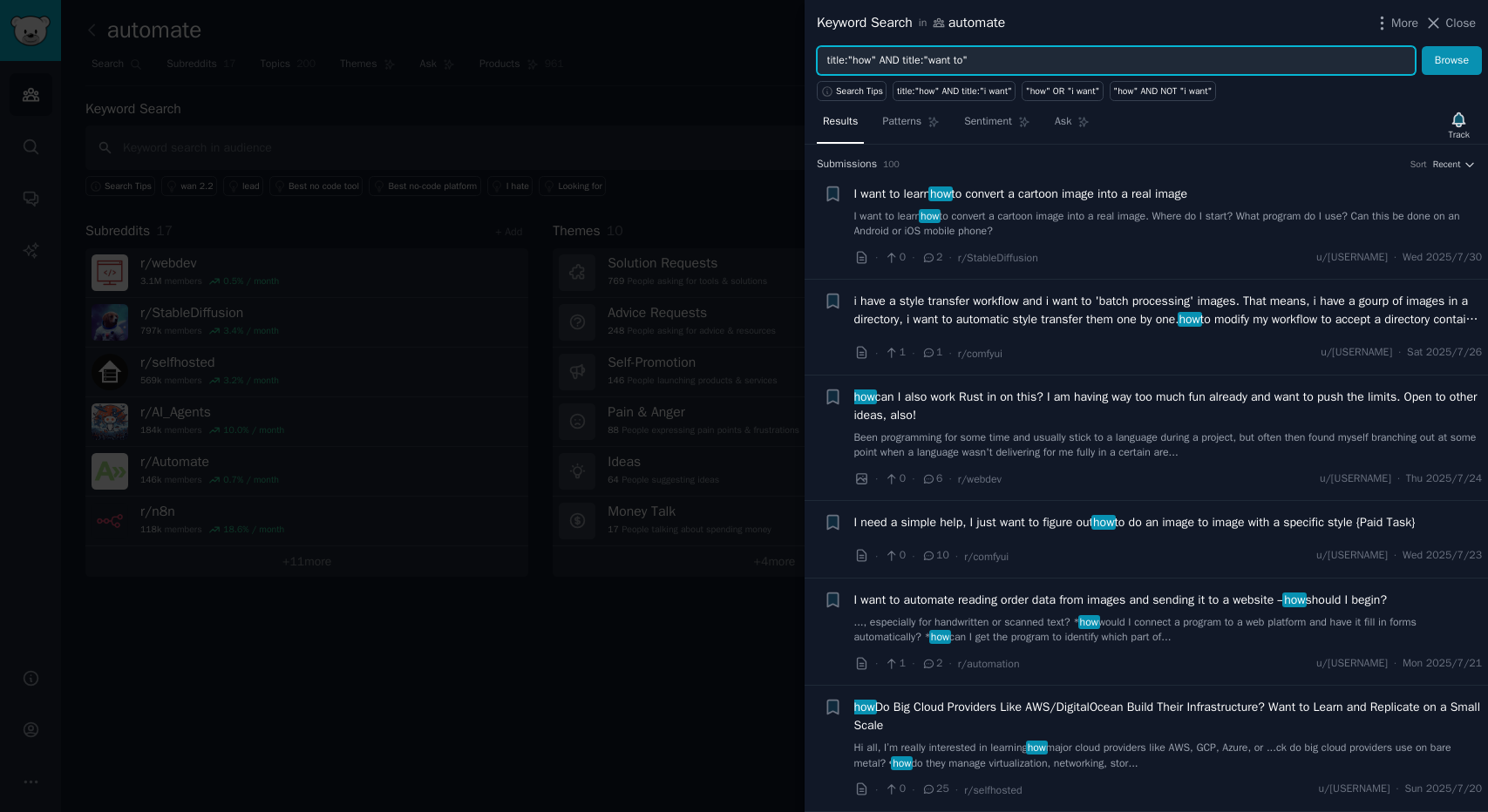 scroll, scrollTop: 0, scrollLeft: 0, axis: both 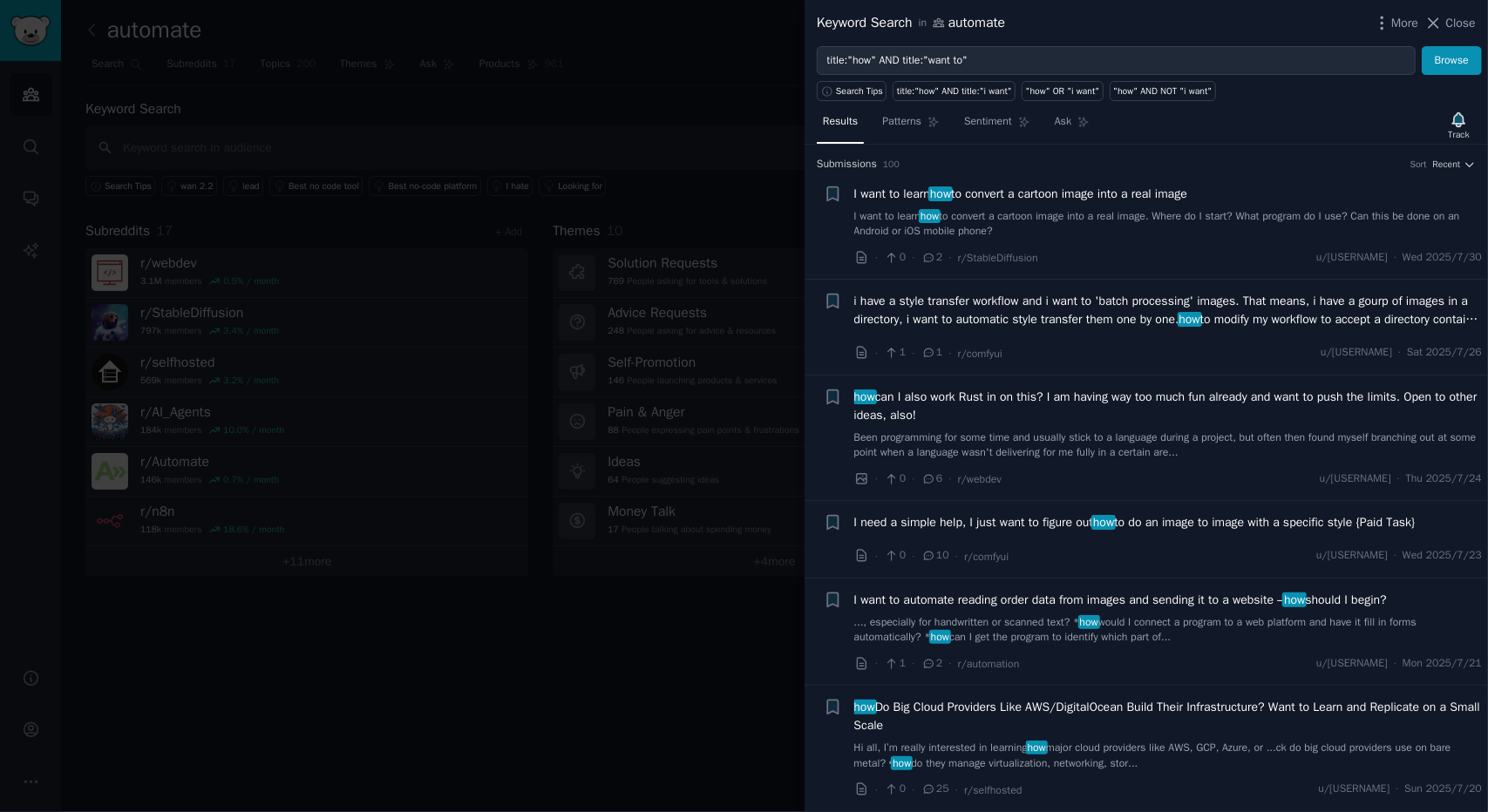 click at bounding box center [744, 406] 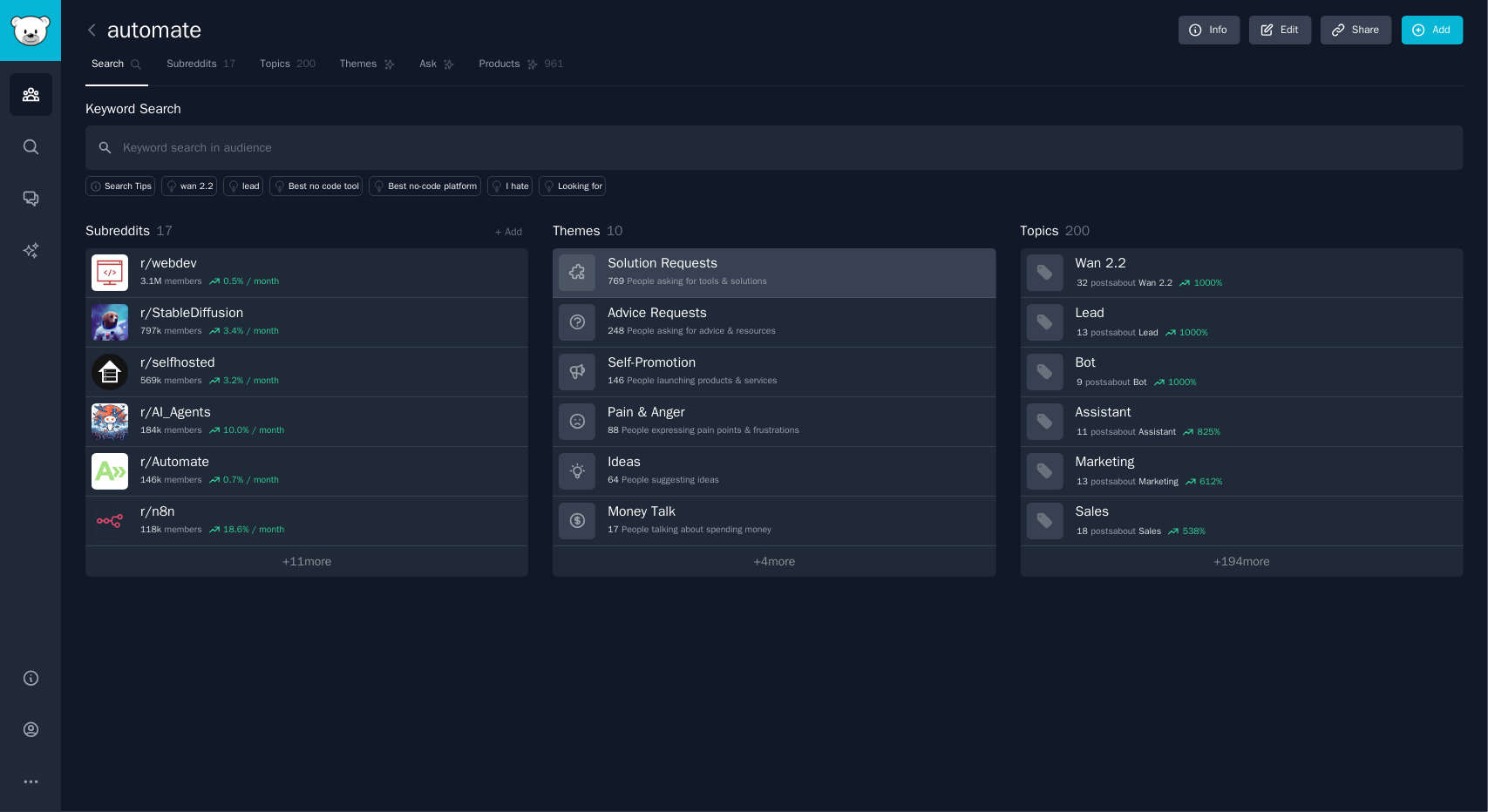 click on "Solution Requests 769 People asking for tools & solutions" at bounding box center [687, 273] 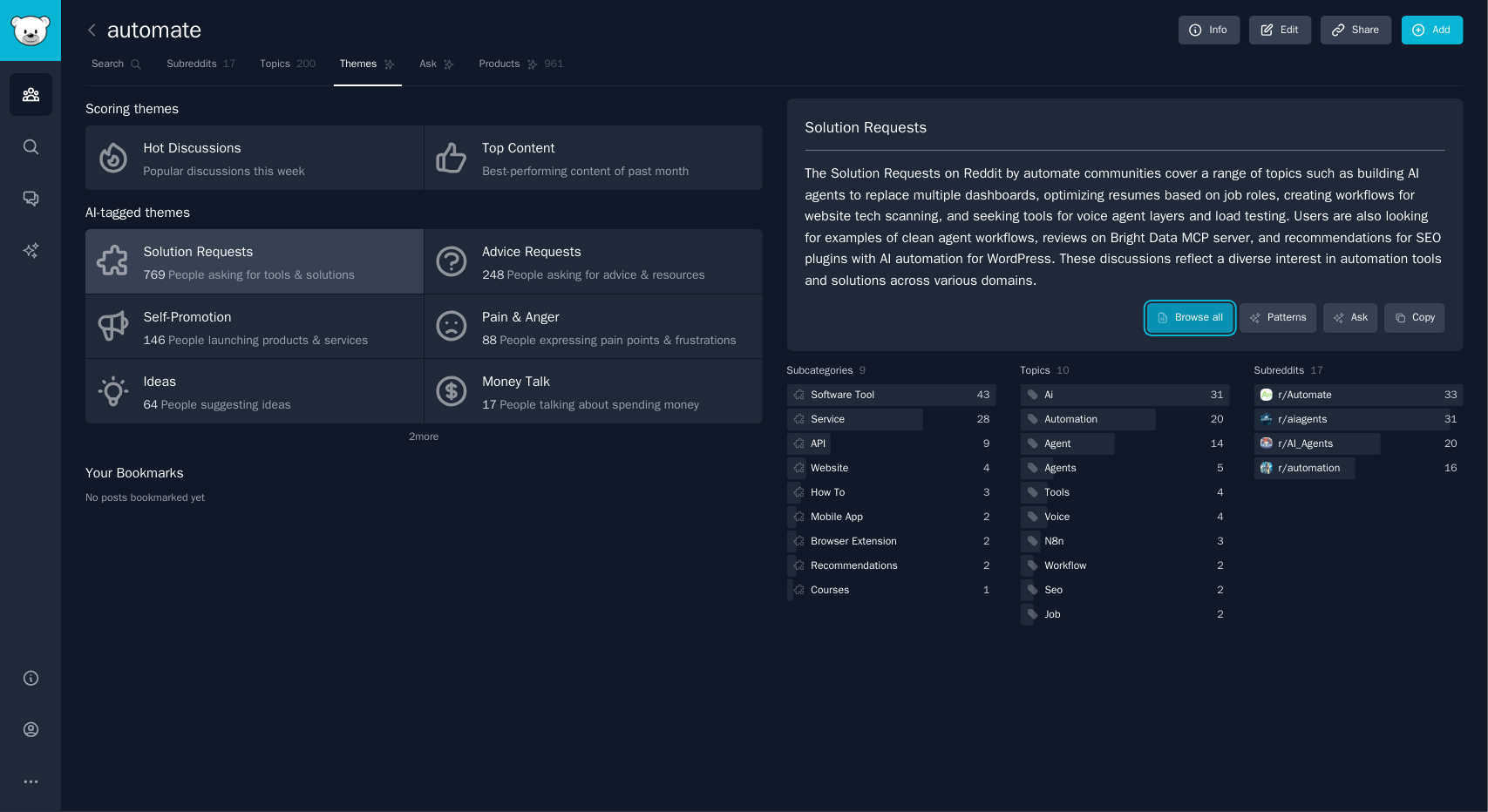 click on "Browse all" at bounding box center [1190, 318] 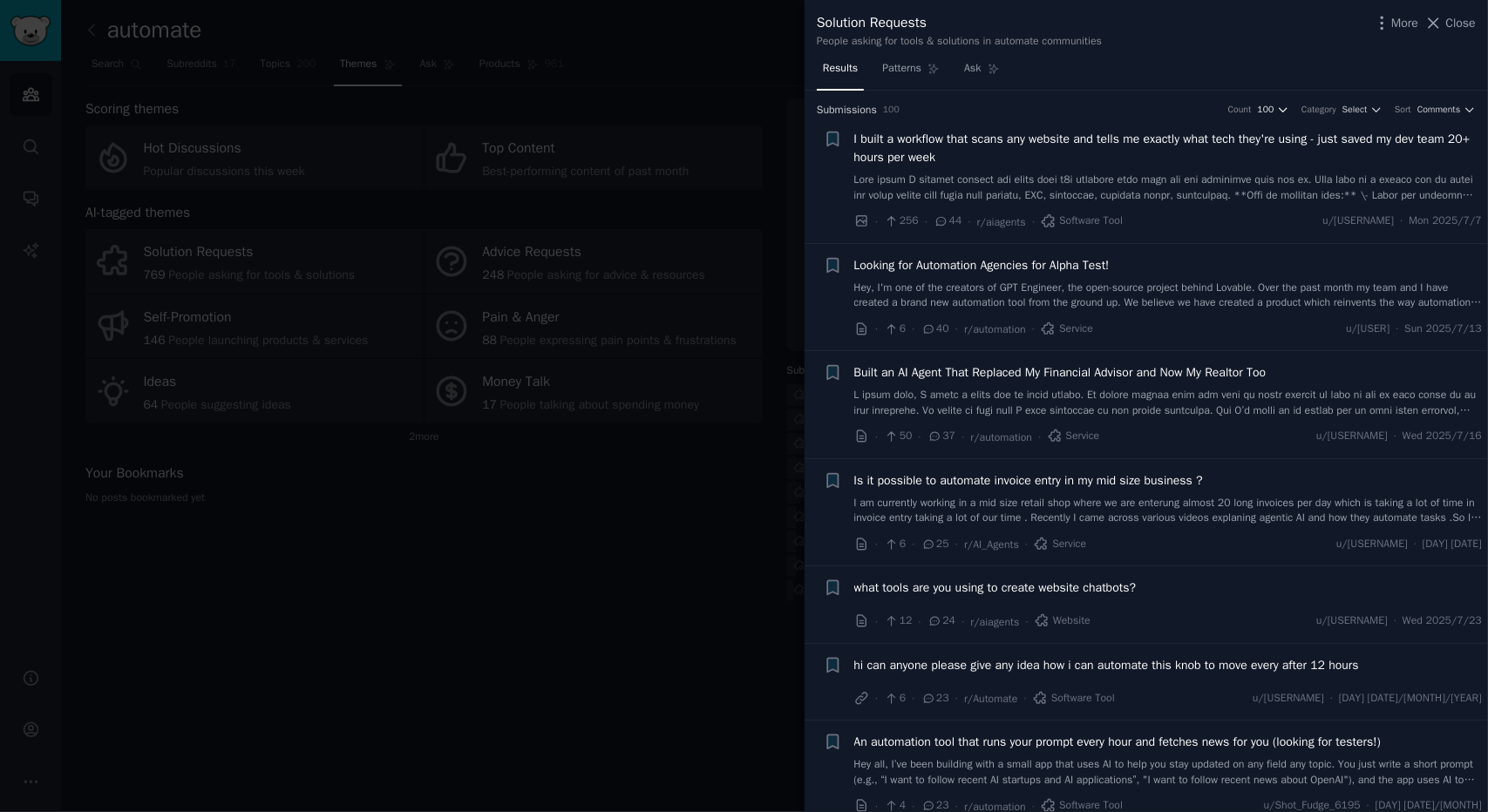 click on "100" at bounding box center [1266, 110] 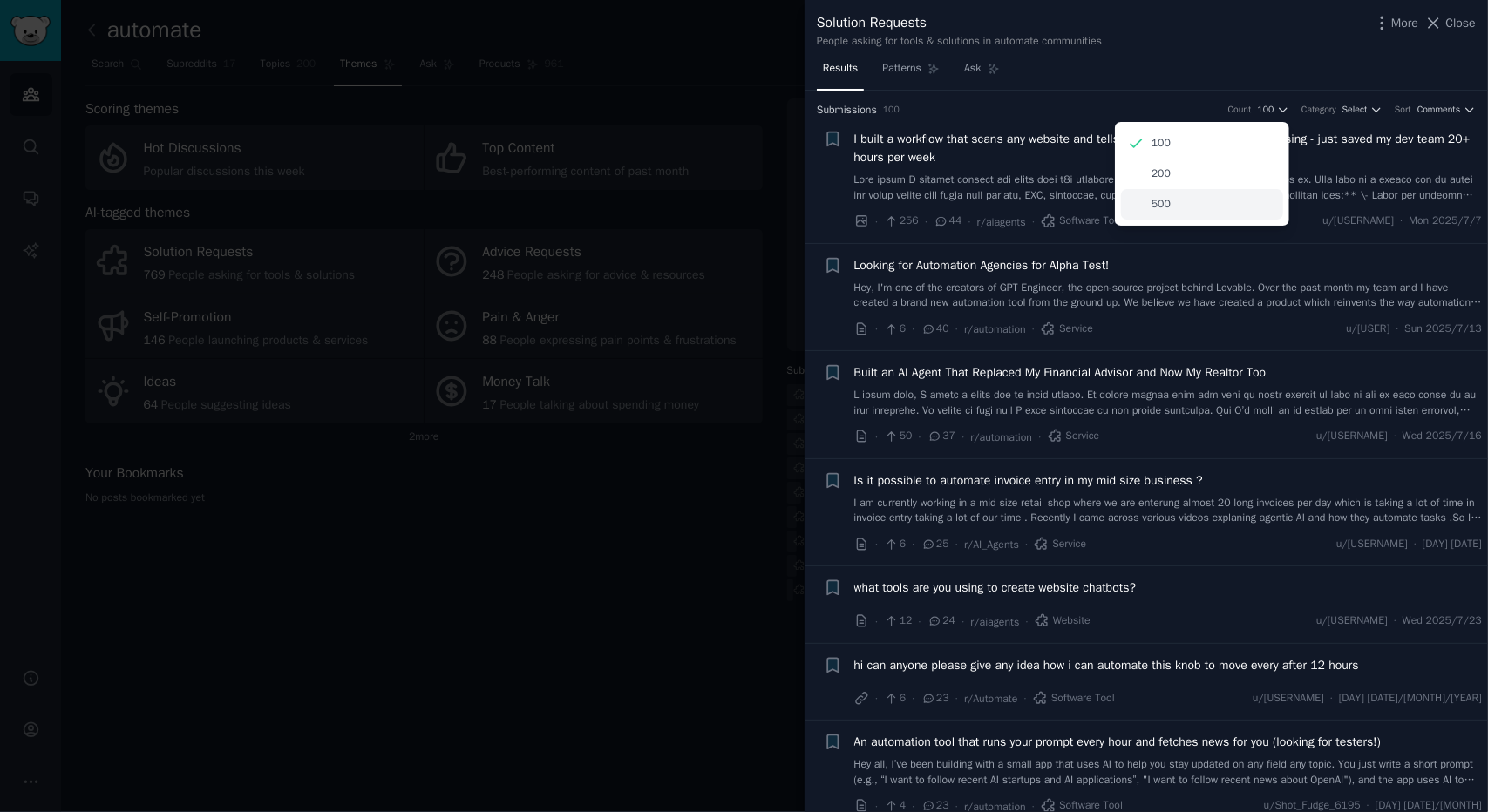 click on "500" at bounding box center [1202, 204] 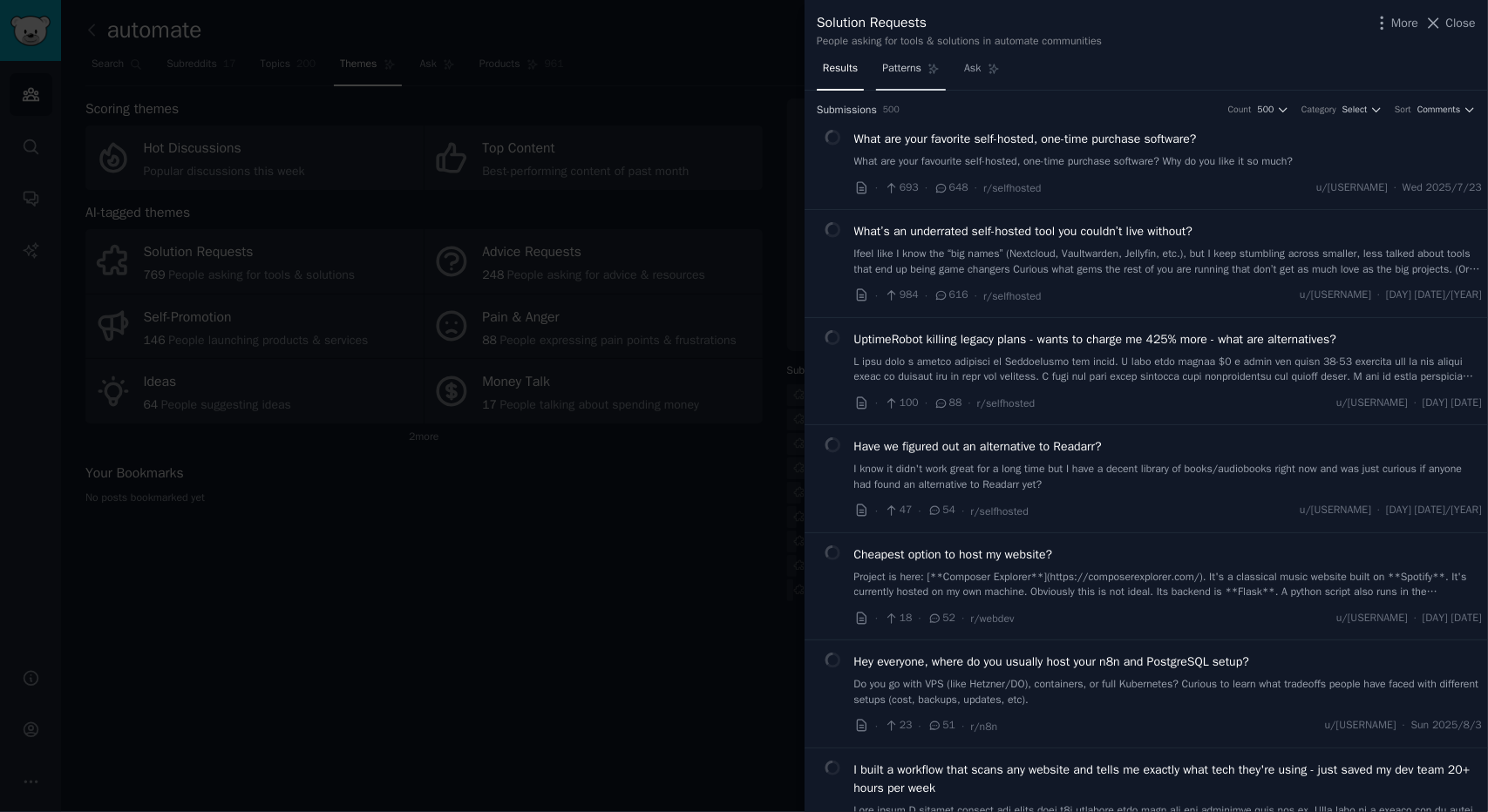 click on "Patterns" at bounding box center [901, 69] 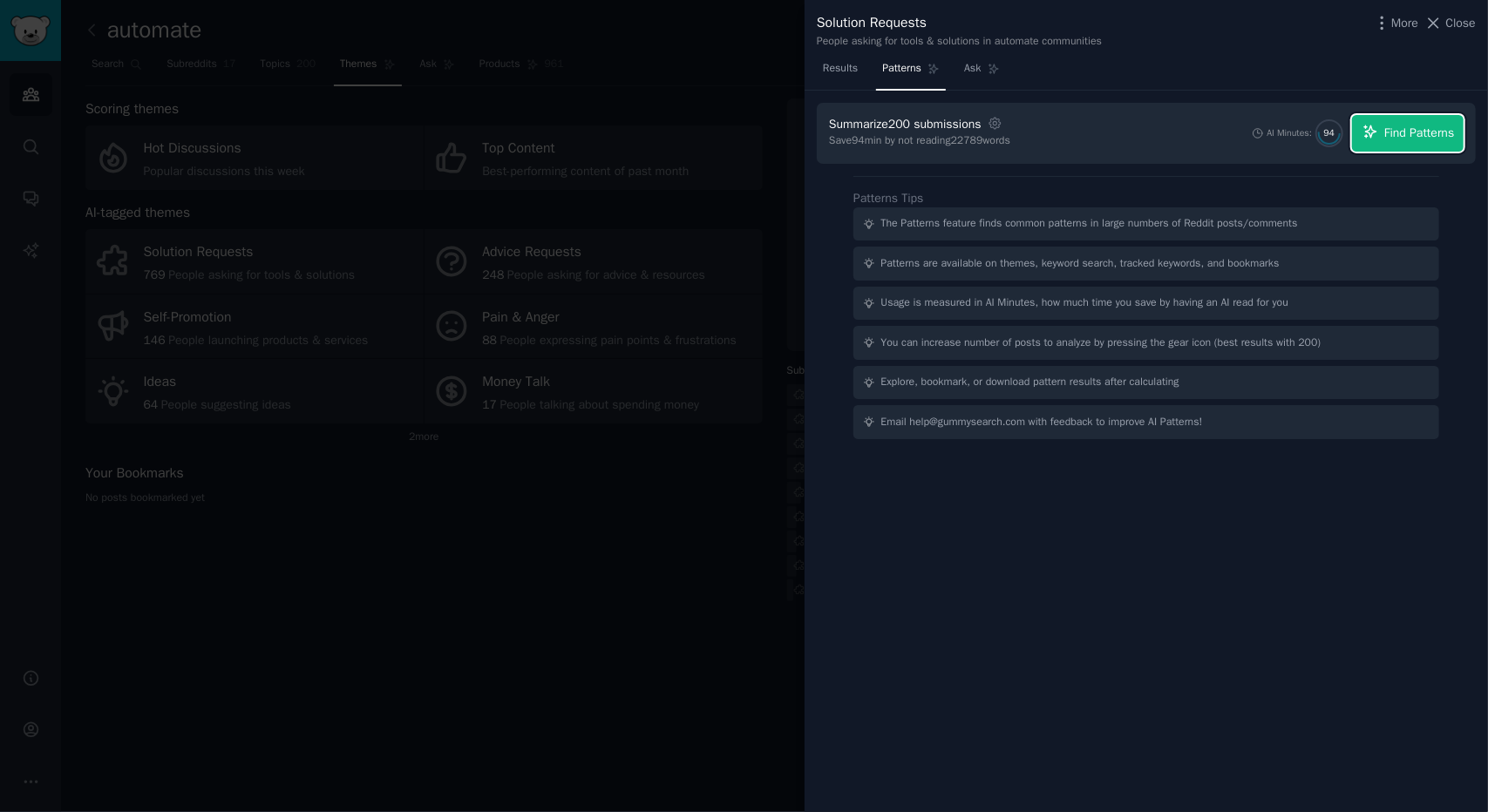 click on "Find Patterns" at bounding box center (1419, 132) 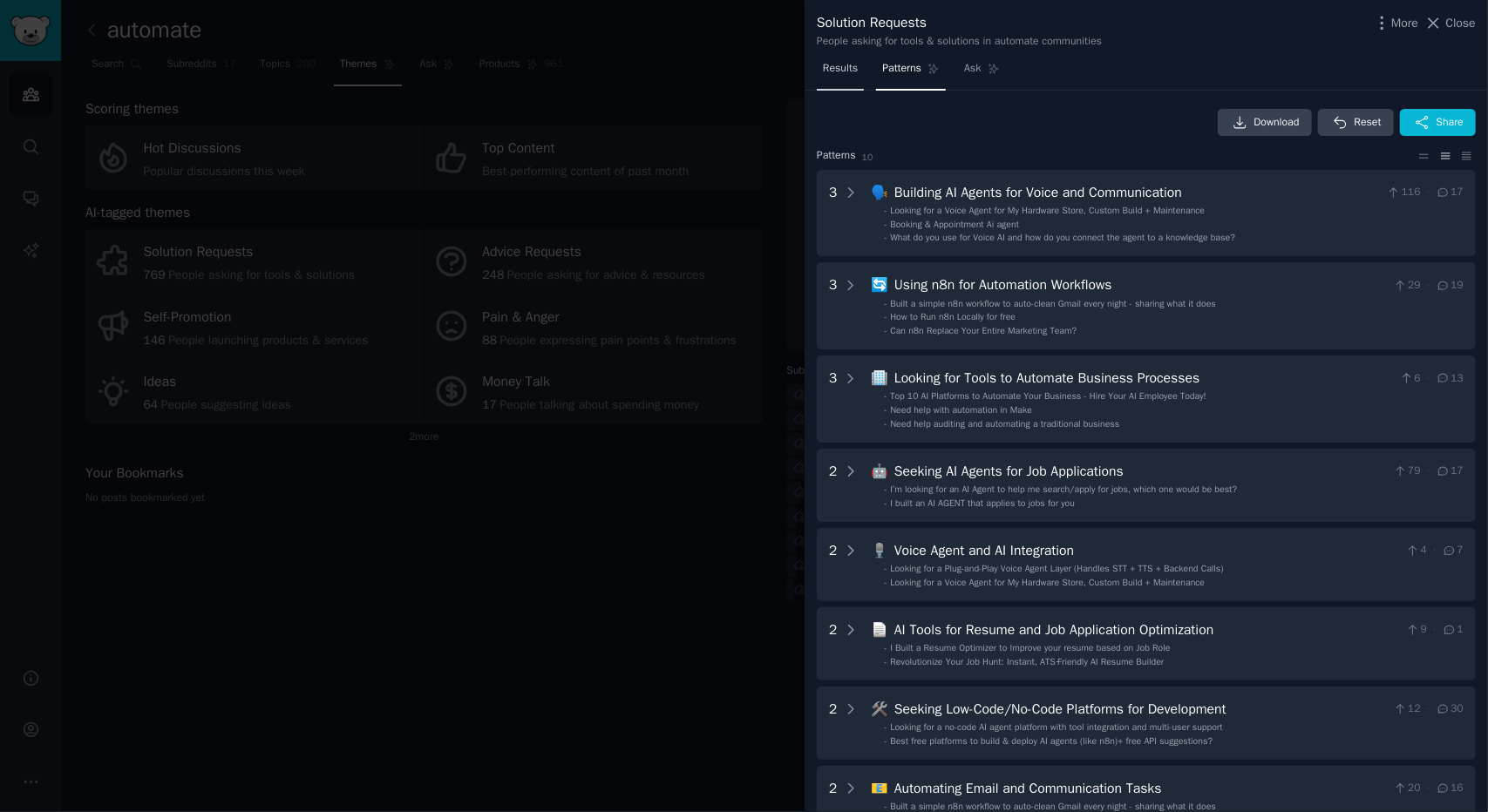 click on "Results" at bounding box center (840, 69) 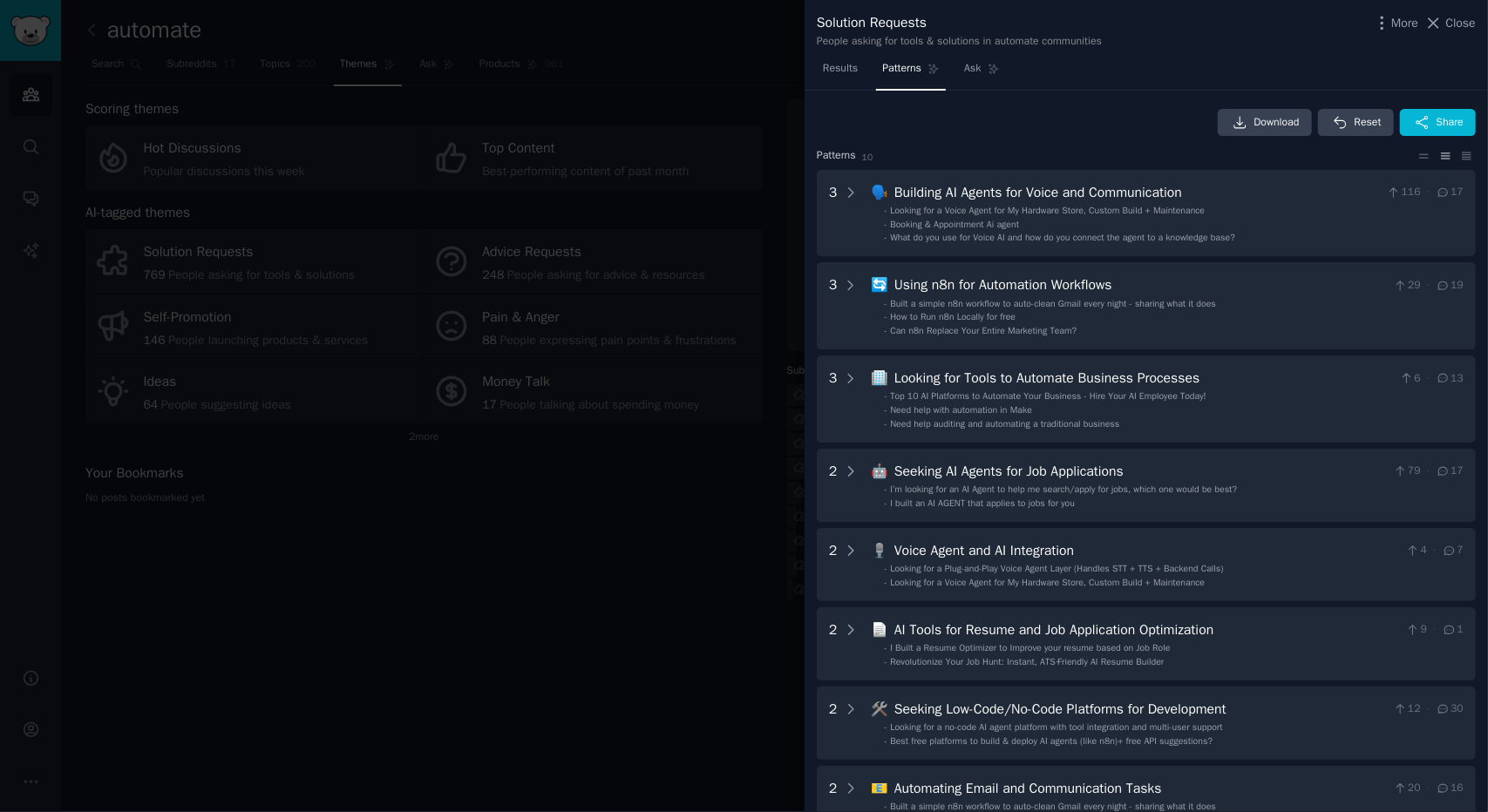 click on "Results" at bounding box center (840, 72) 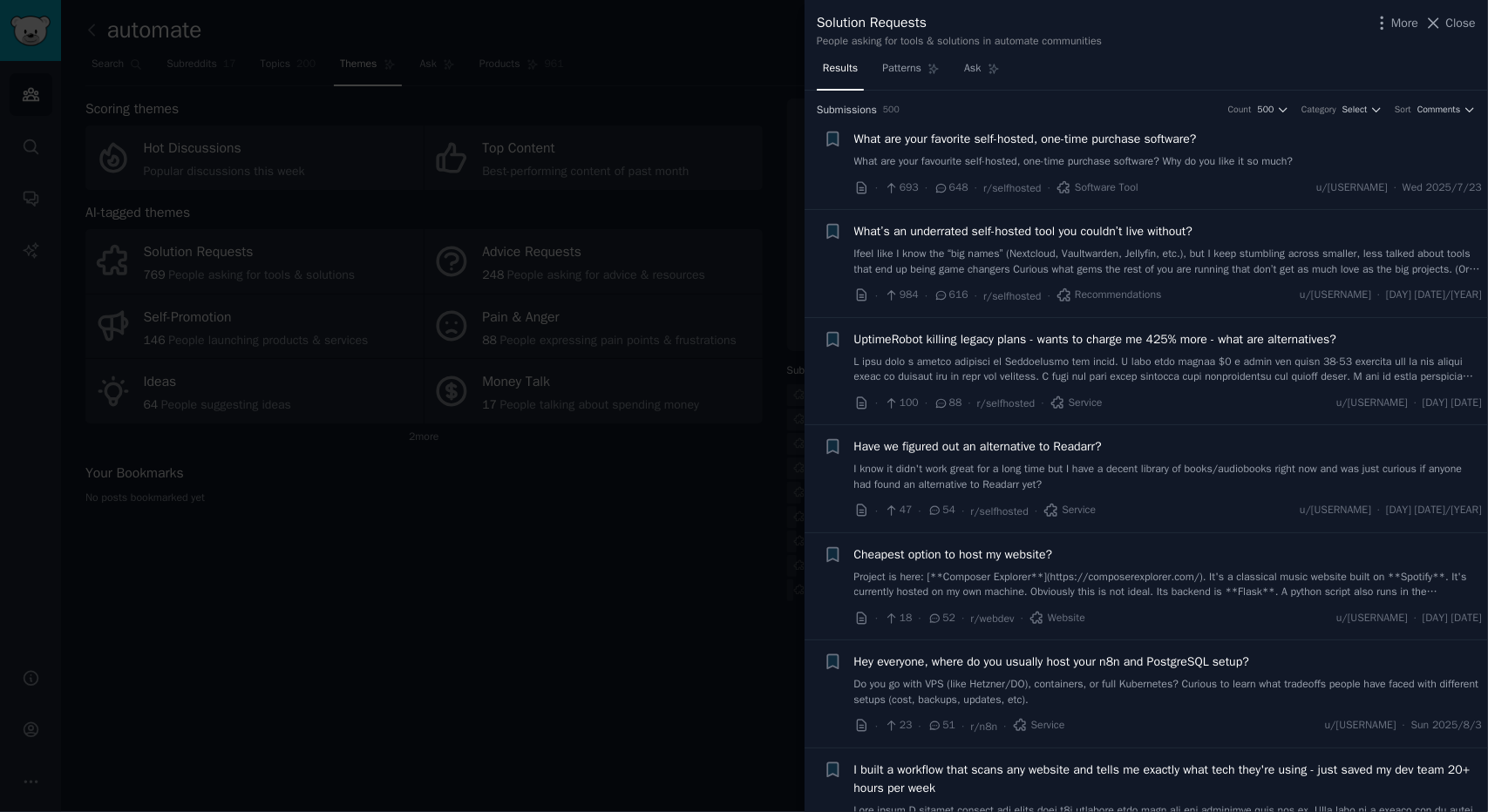 click on "Results Patterns Ask" at bounding box center [1146, 72] 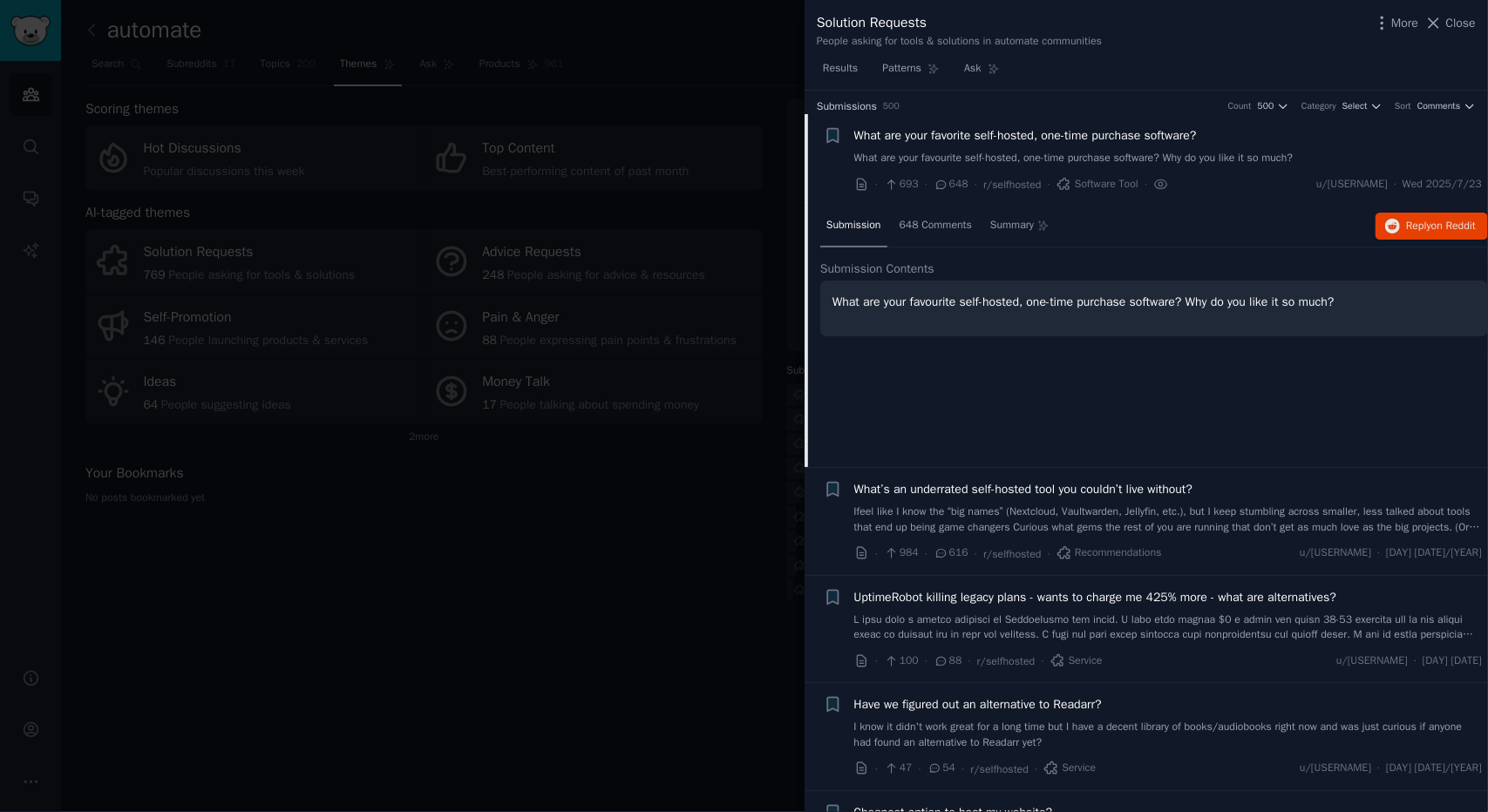 scroll, scrollTop: 0, scrollLeft: 0, axis: both 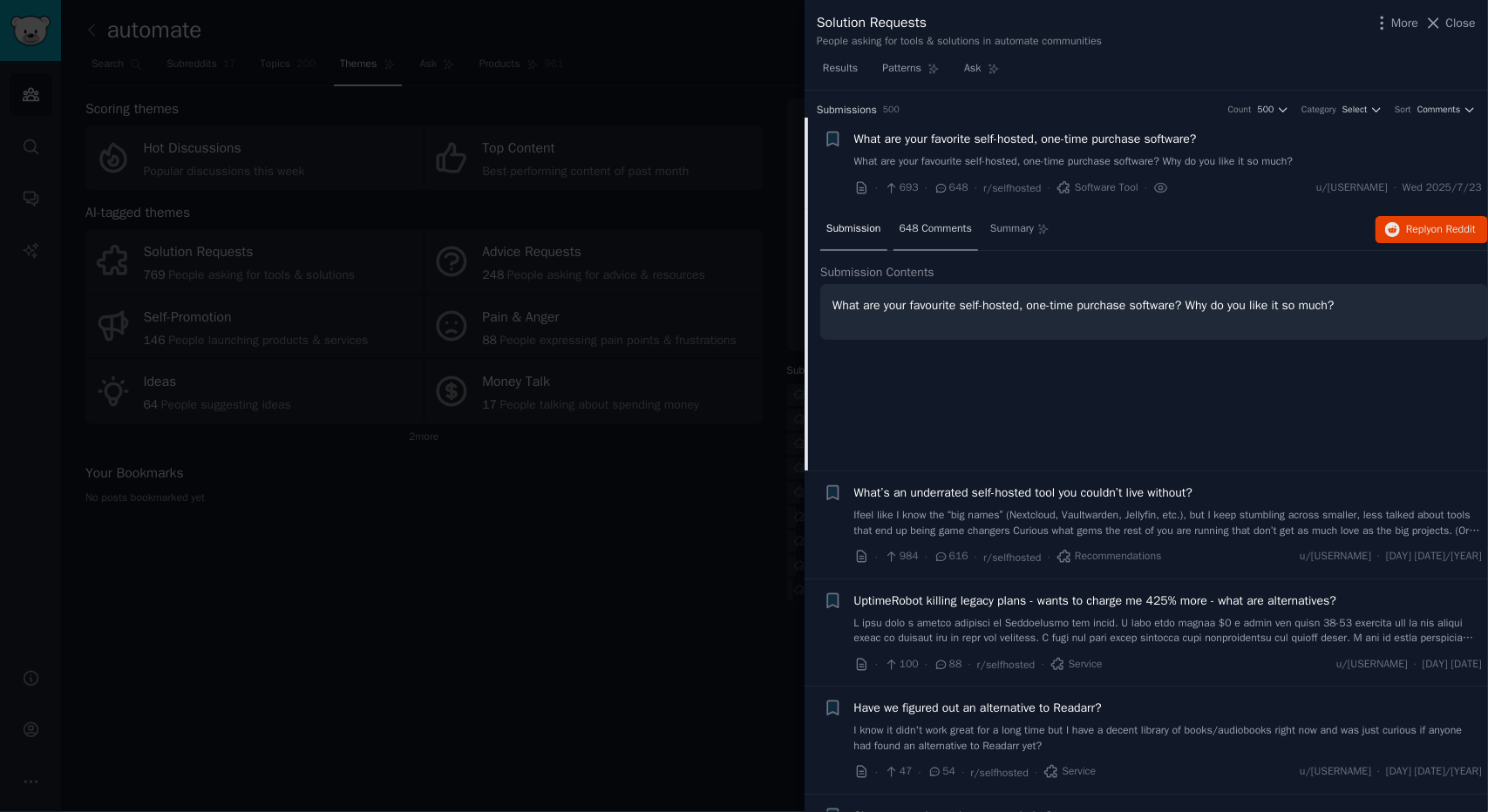 click on "648 Comments" at bounding box center [935, 229] 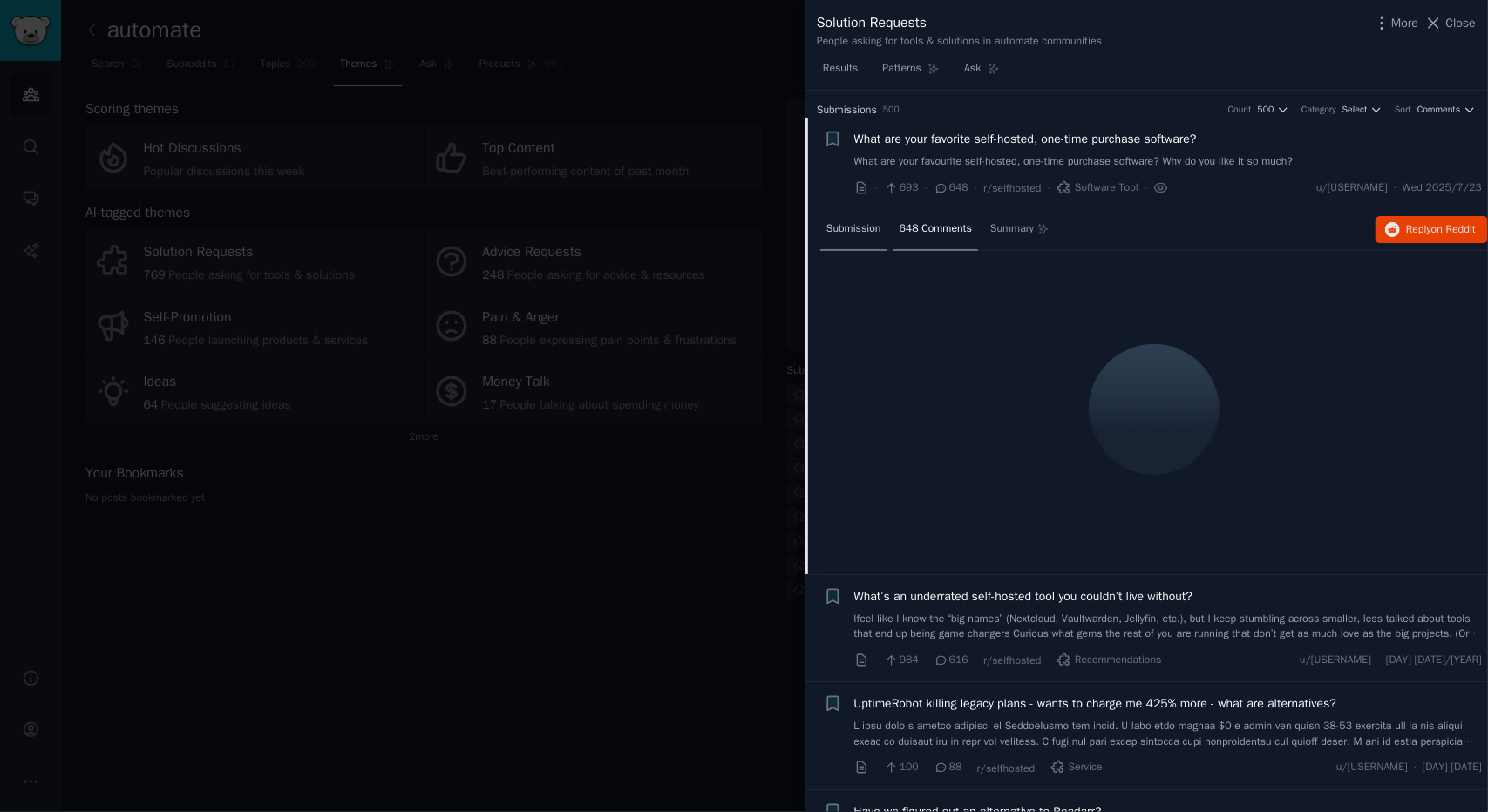 click on "Submission" at bounding box center [853, 229] 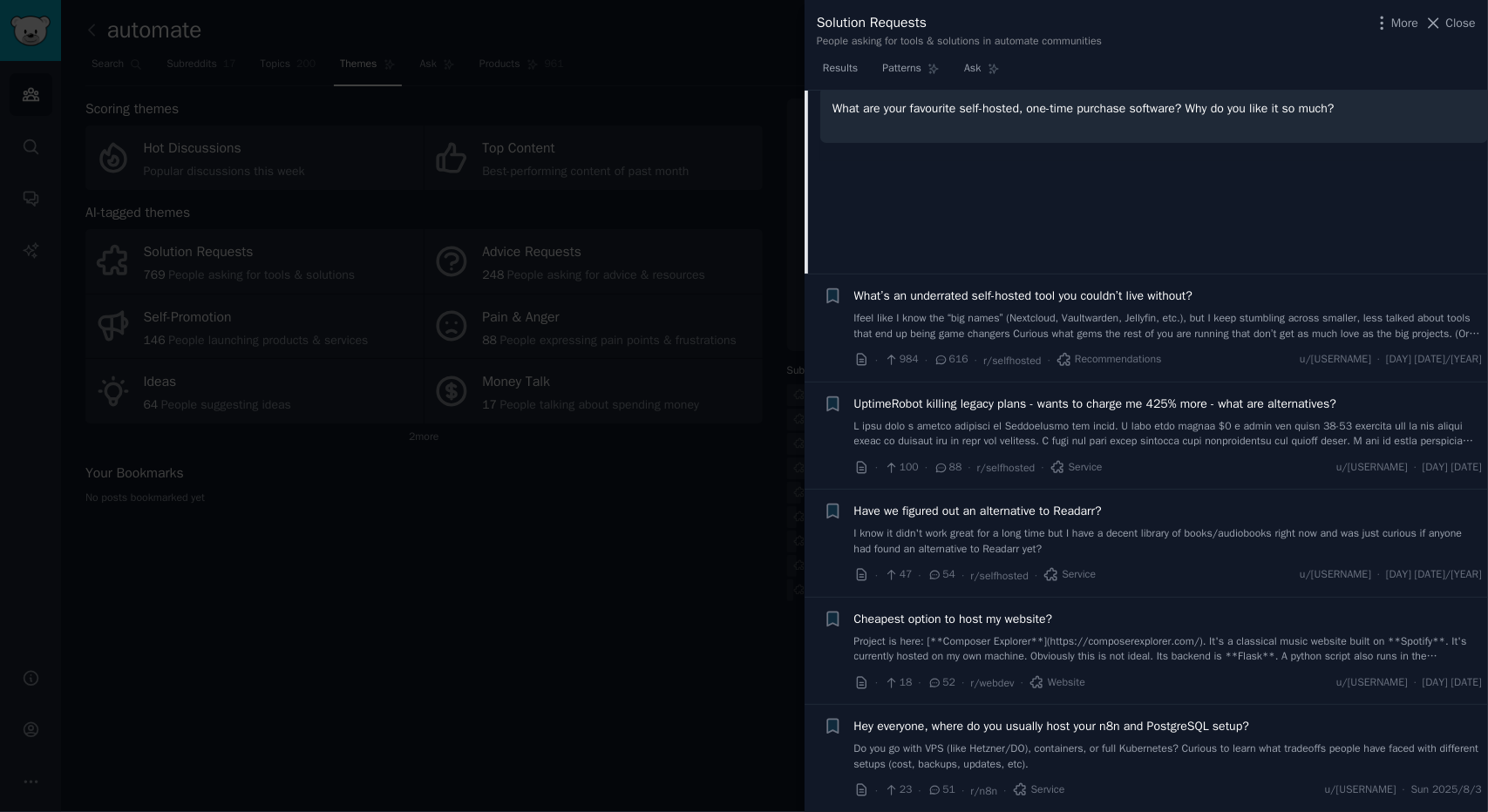 scroll, scrollTop: 0, scrollLeft: 0, axis: both 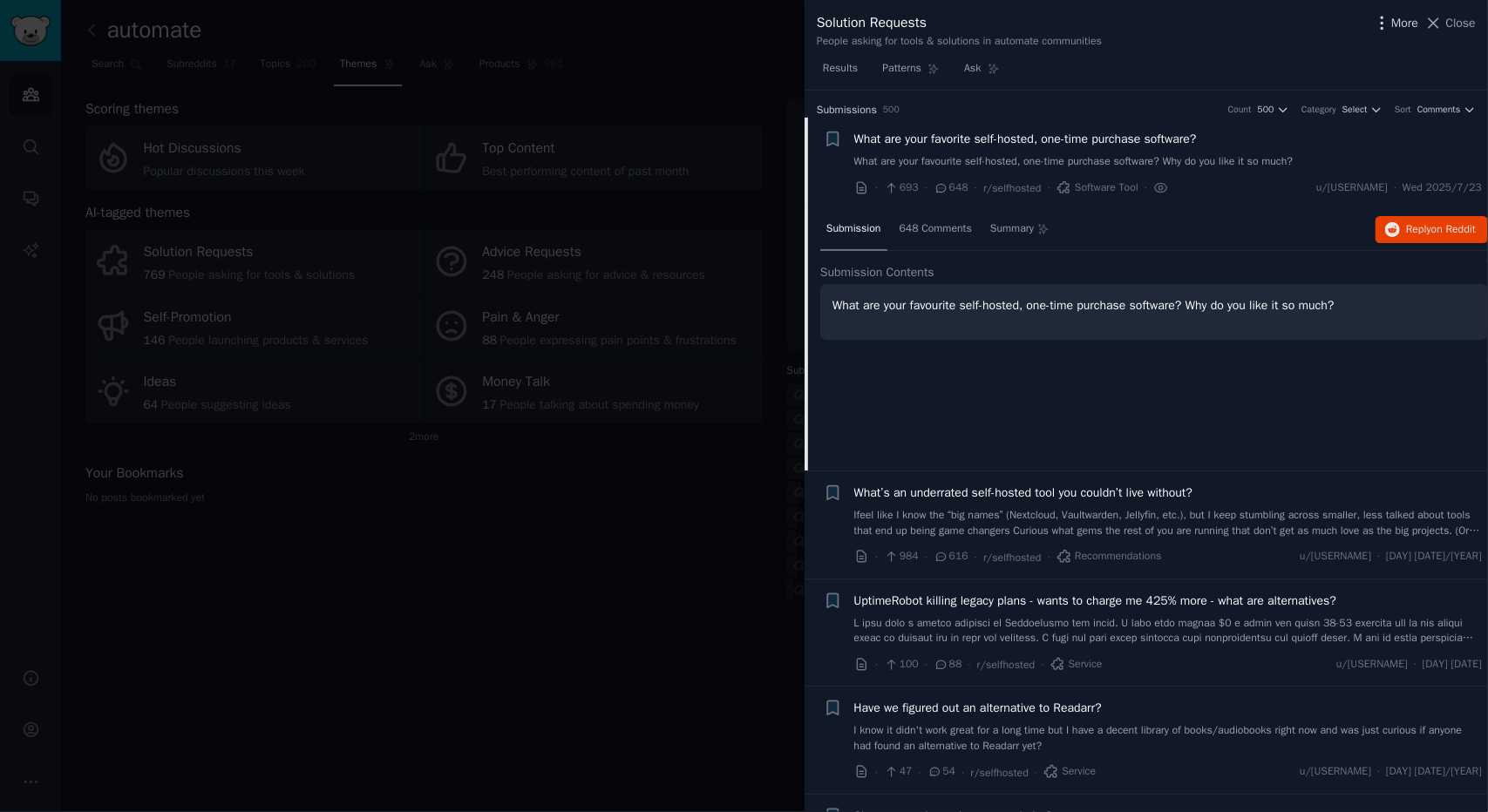 click 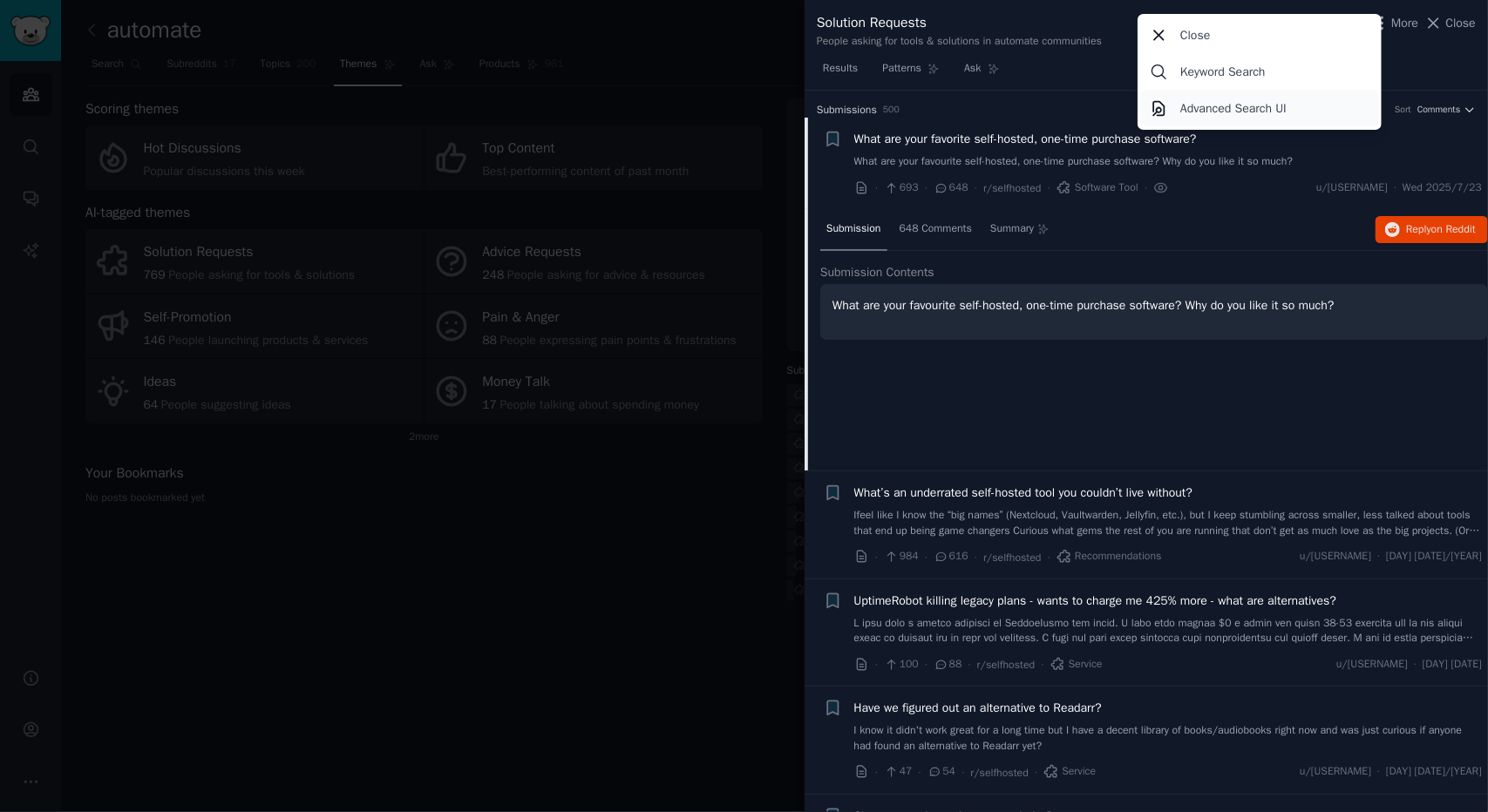 click on "Advanced Search UI" at bounding box center [1260, 108] 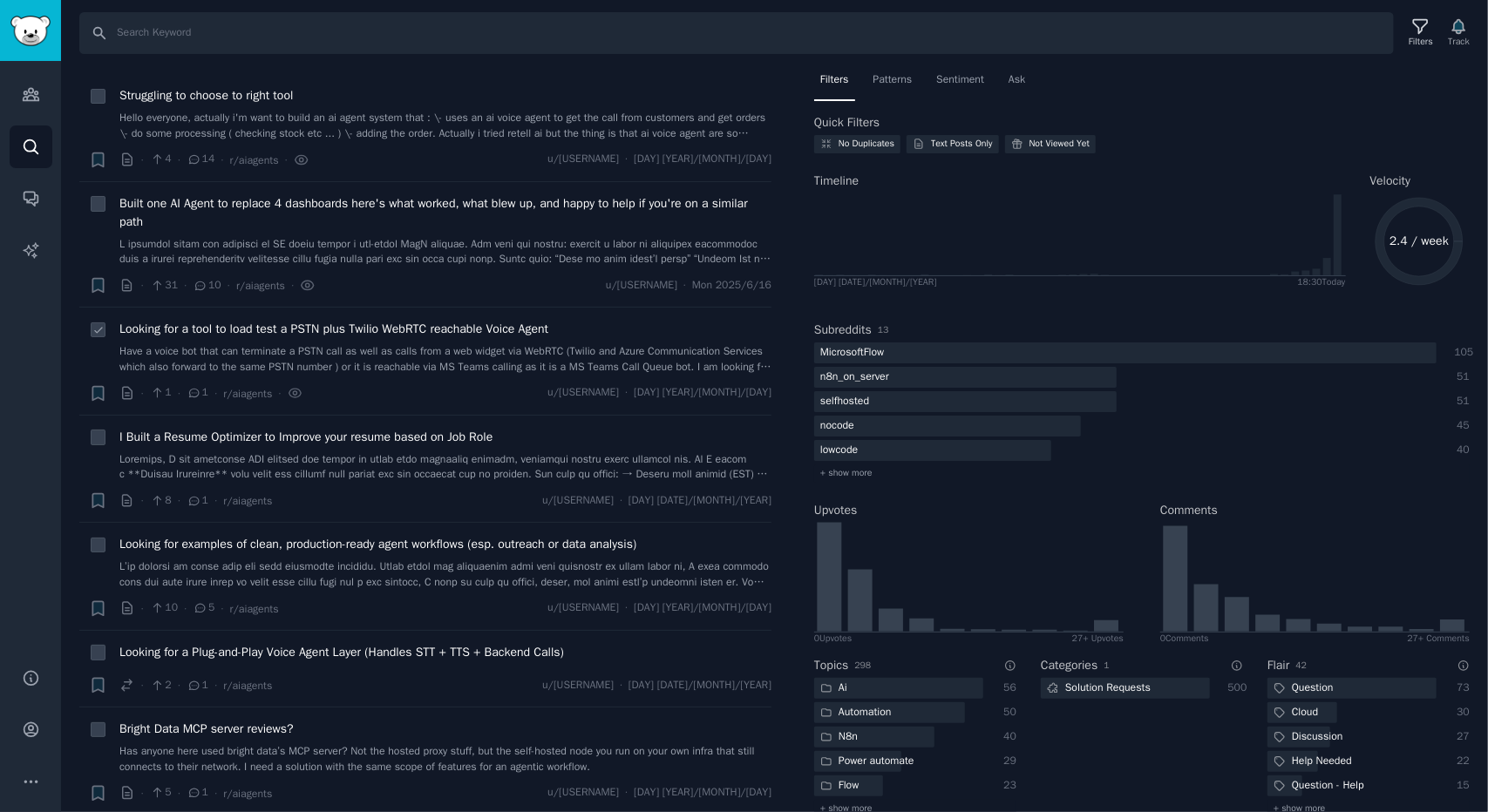 scroll, scrollTop: 0, scrollLeft: 0, axis: both 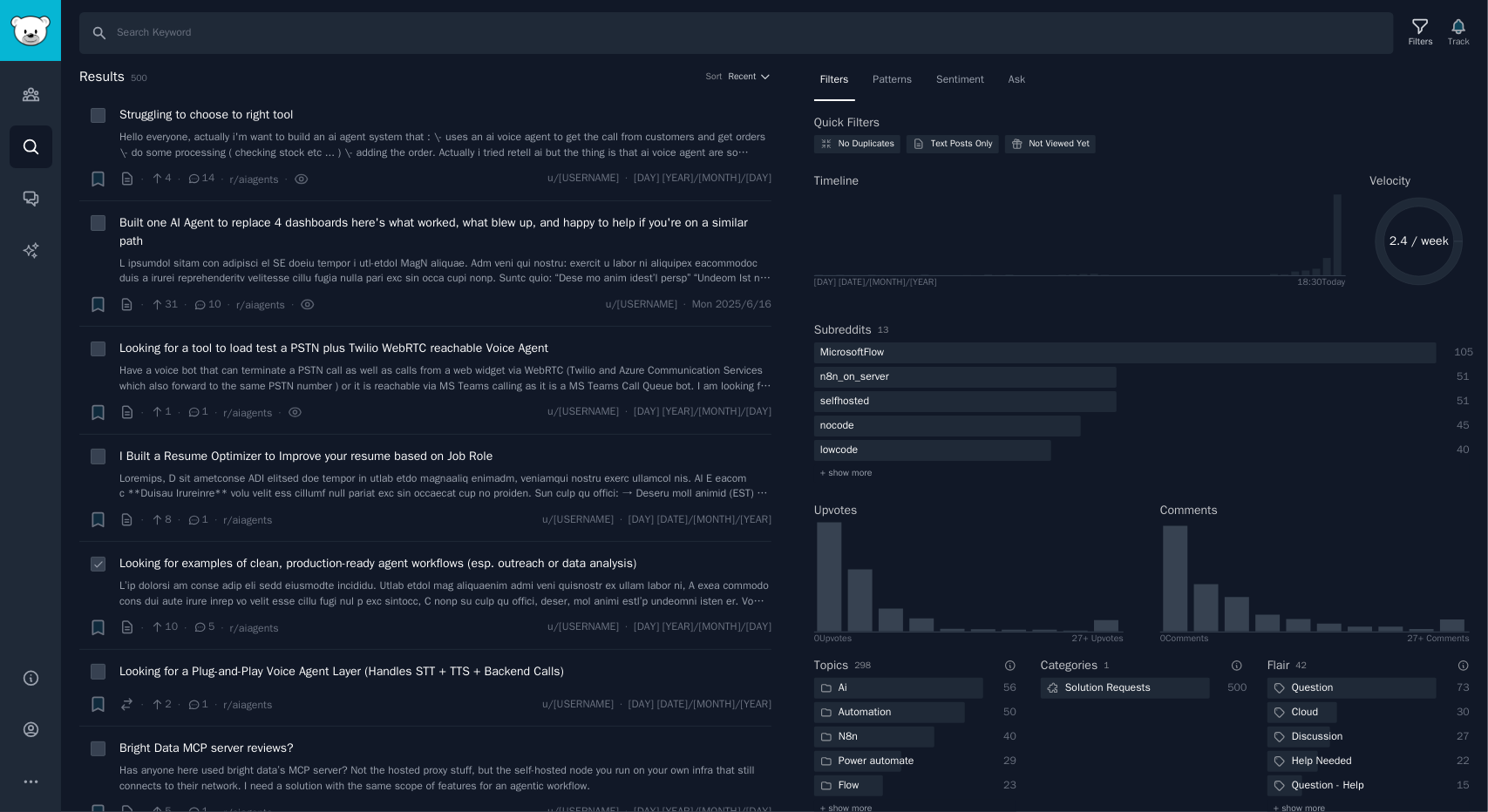 click on "Looking for examples of clean, production-ready agent workflows (esp. outreach or data analysis)" at bounding box center [445, 581] 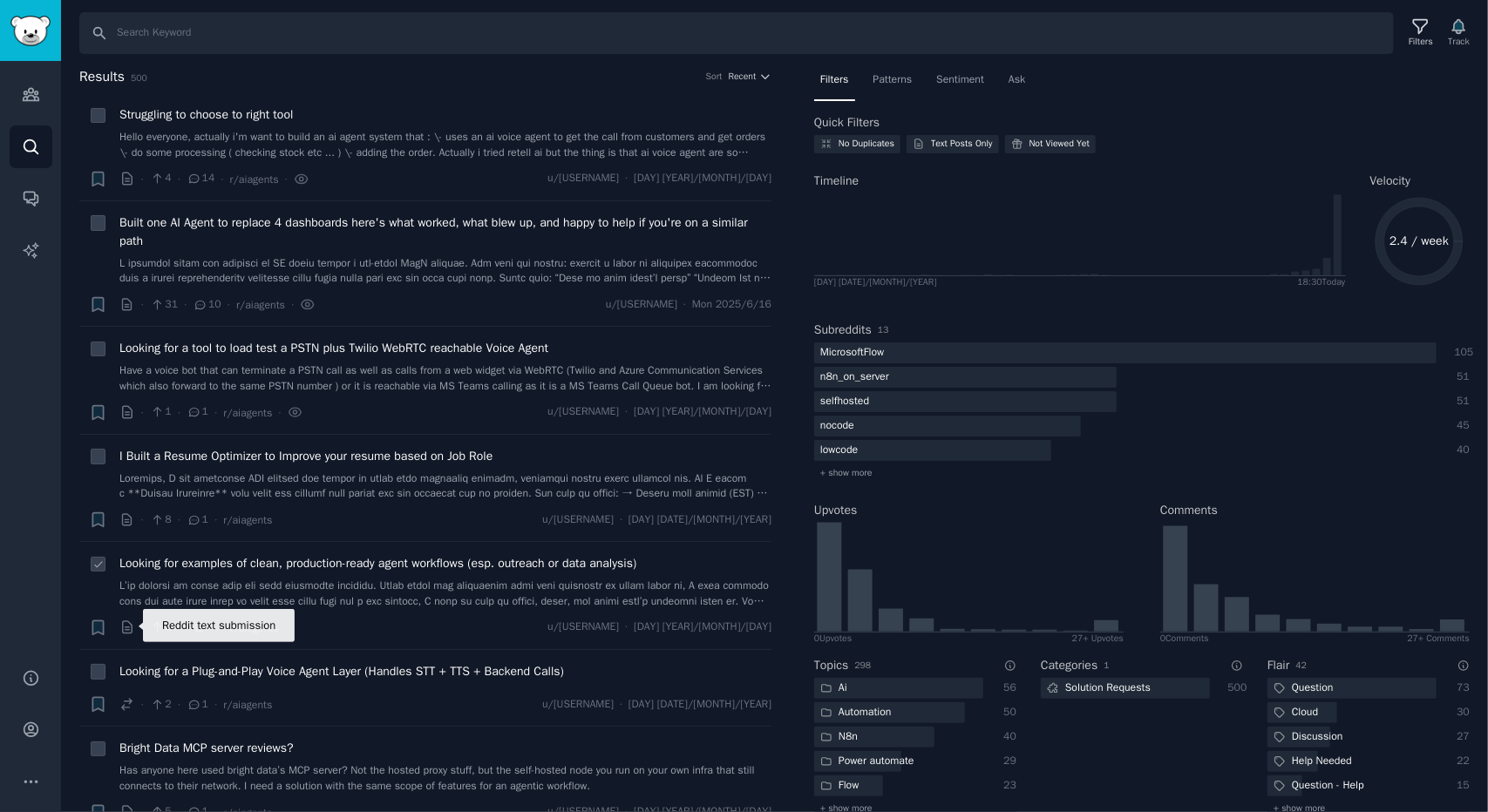 click 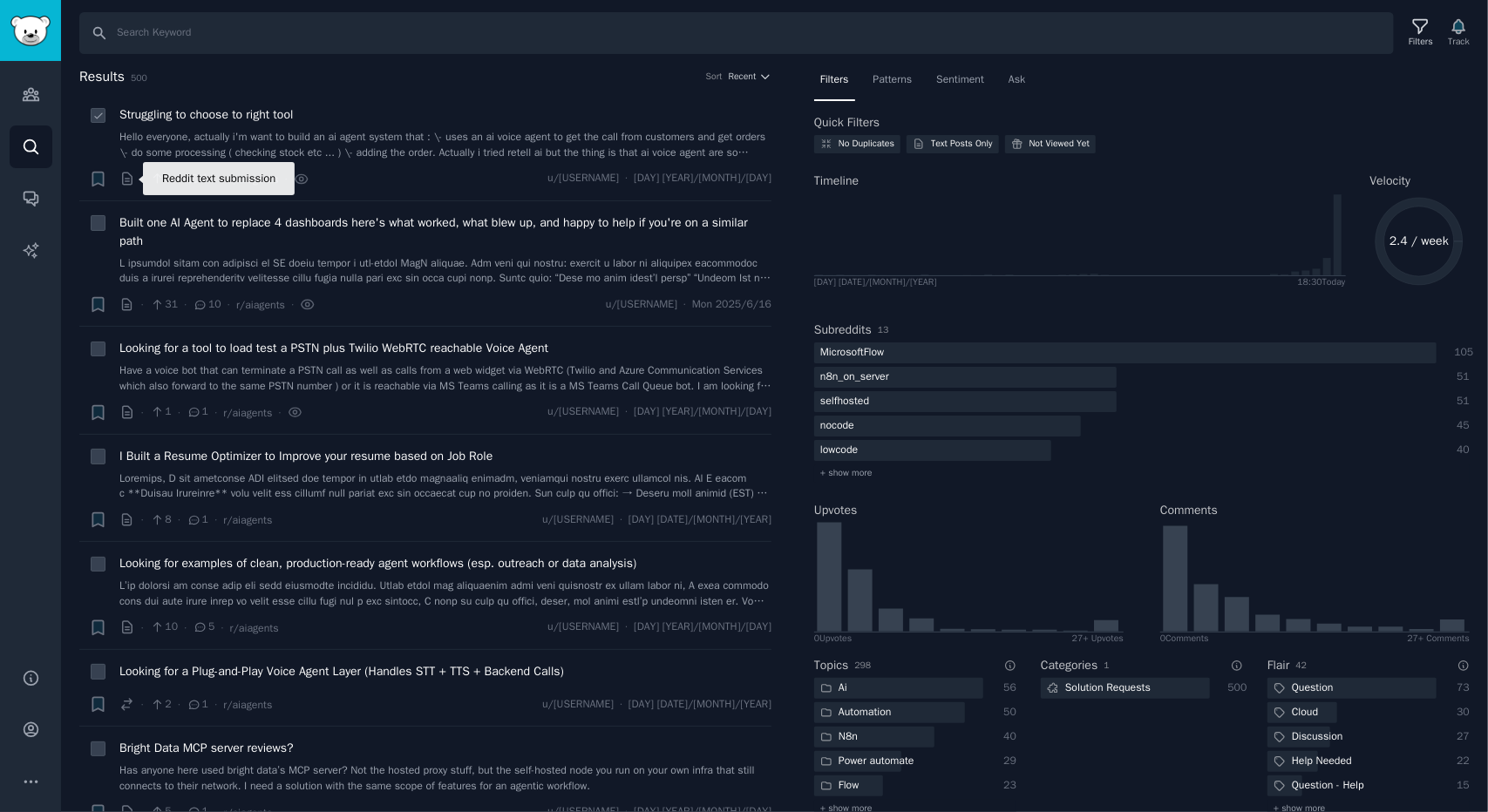 click 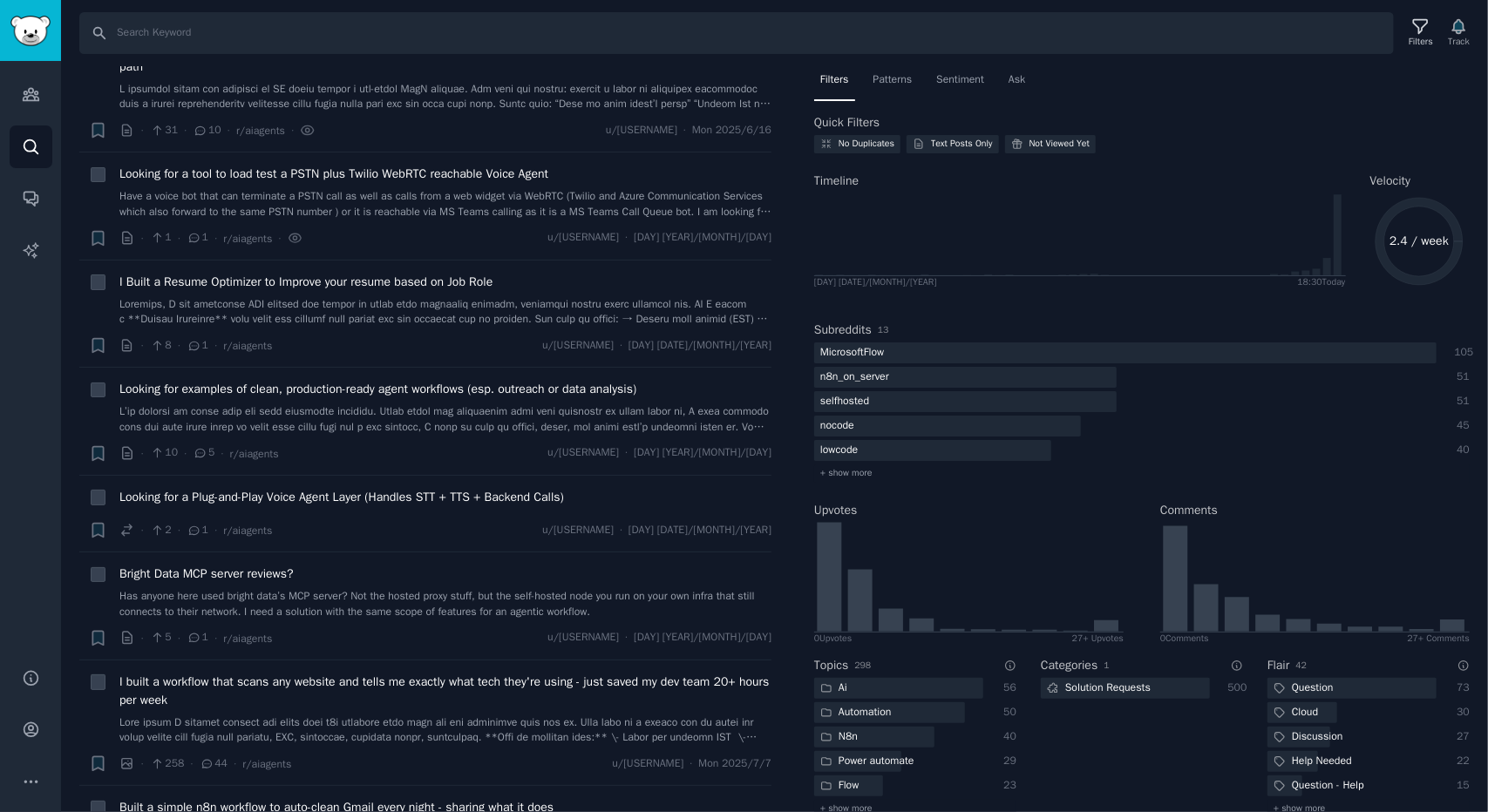 scroll, scrollTop: 0, scrollLeft: 0, axis: both 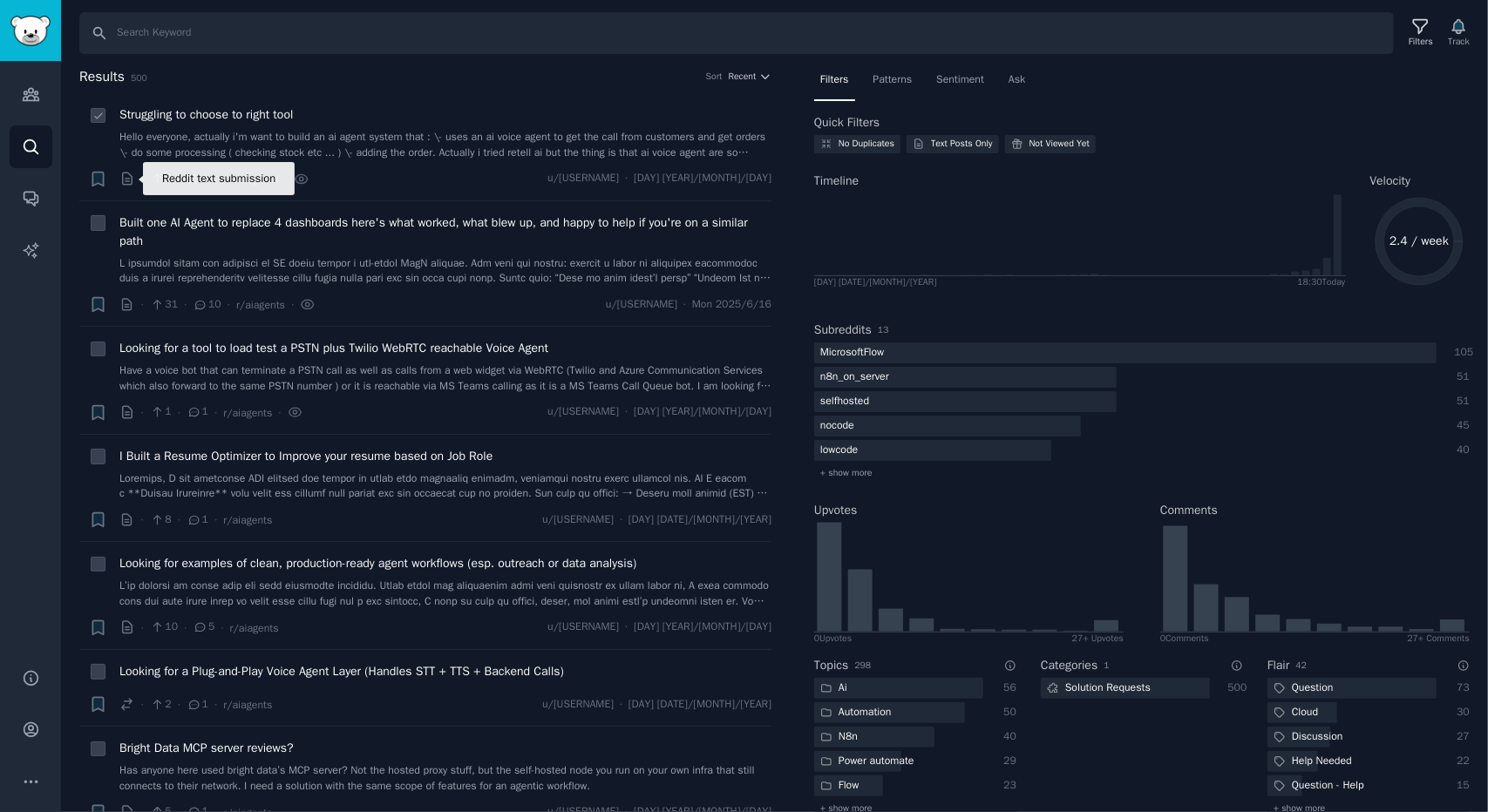 click 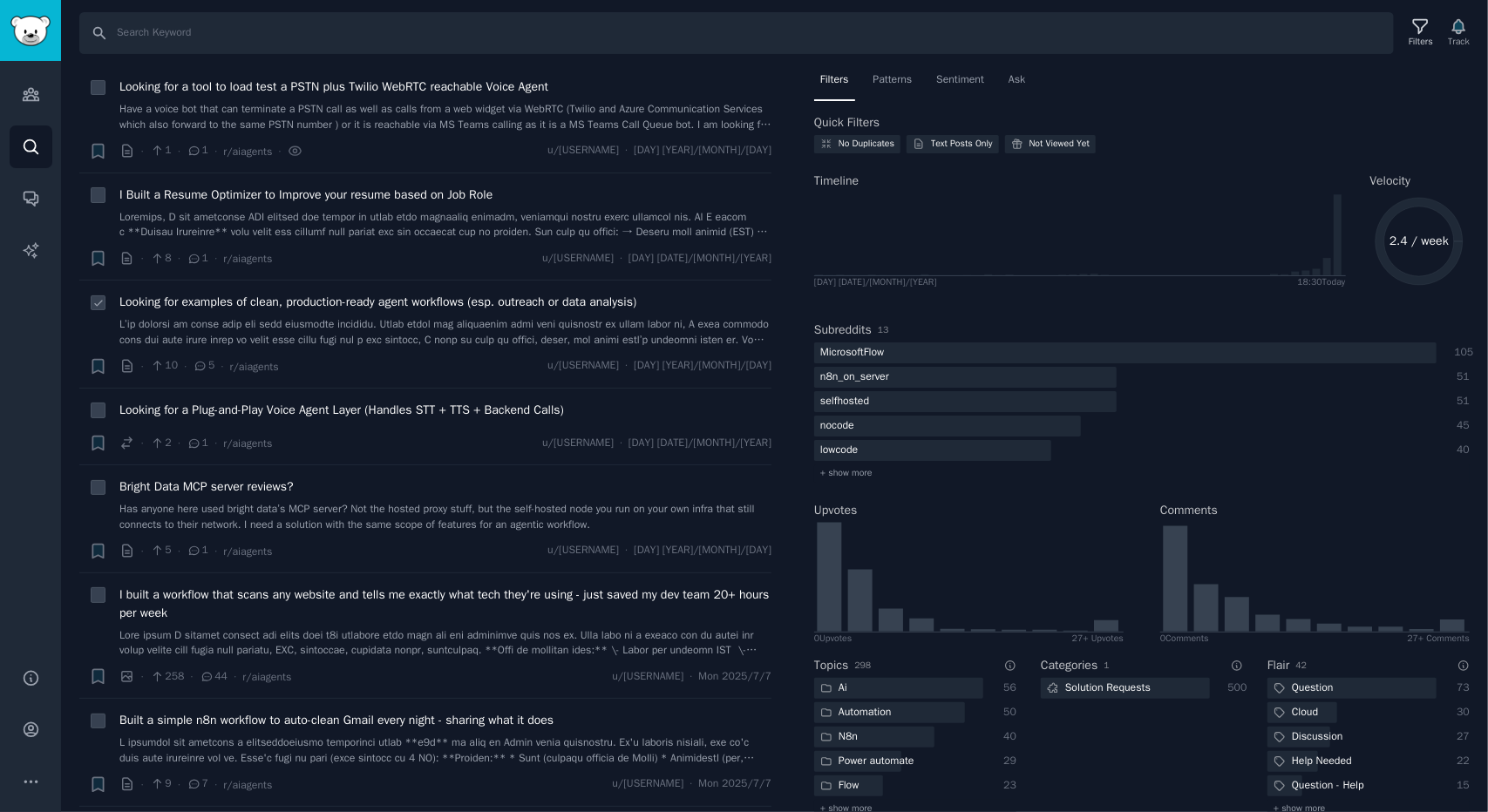 scroll, scrollTop: 348, scrollLeft: 0, axis: vertical 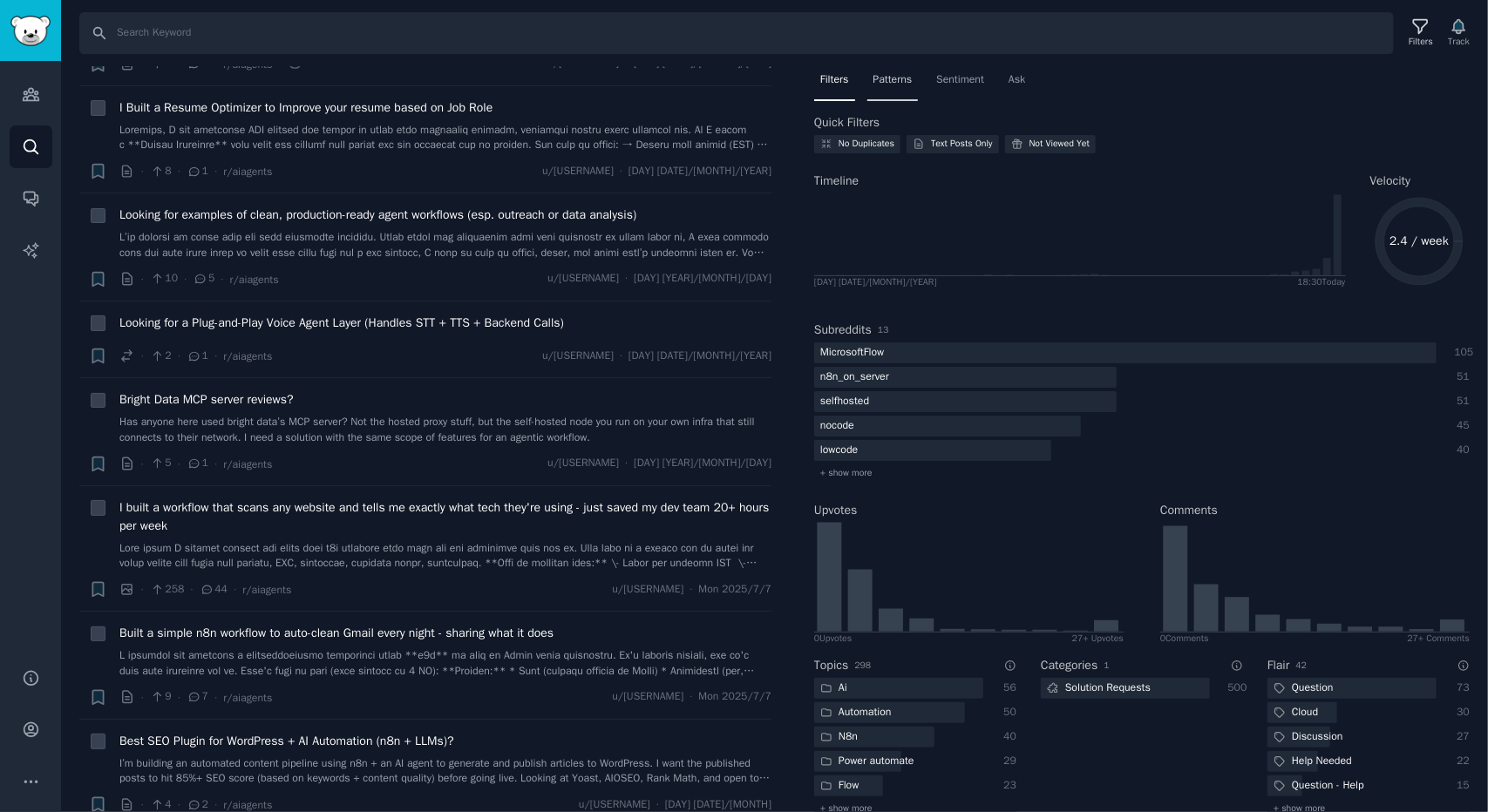 click on "Patterns" at bounding box center [893, 80] 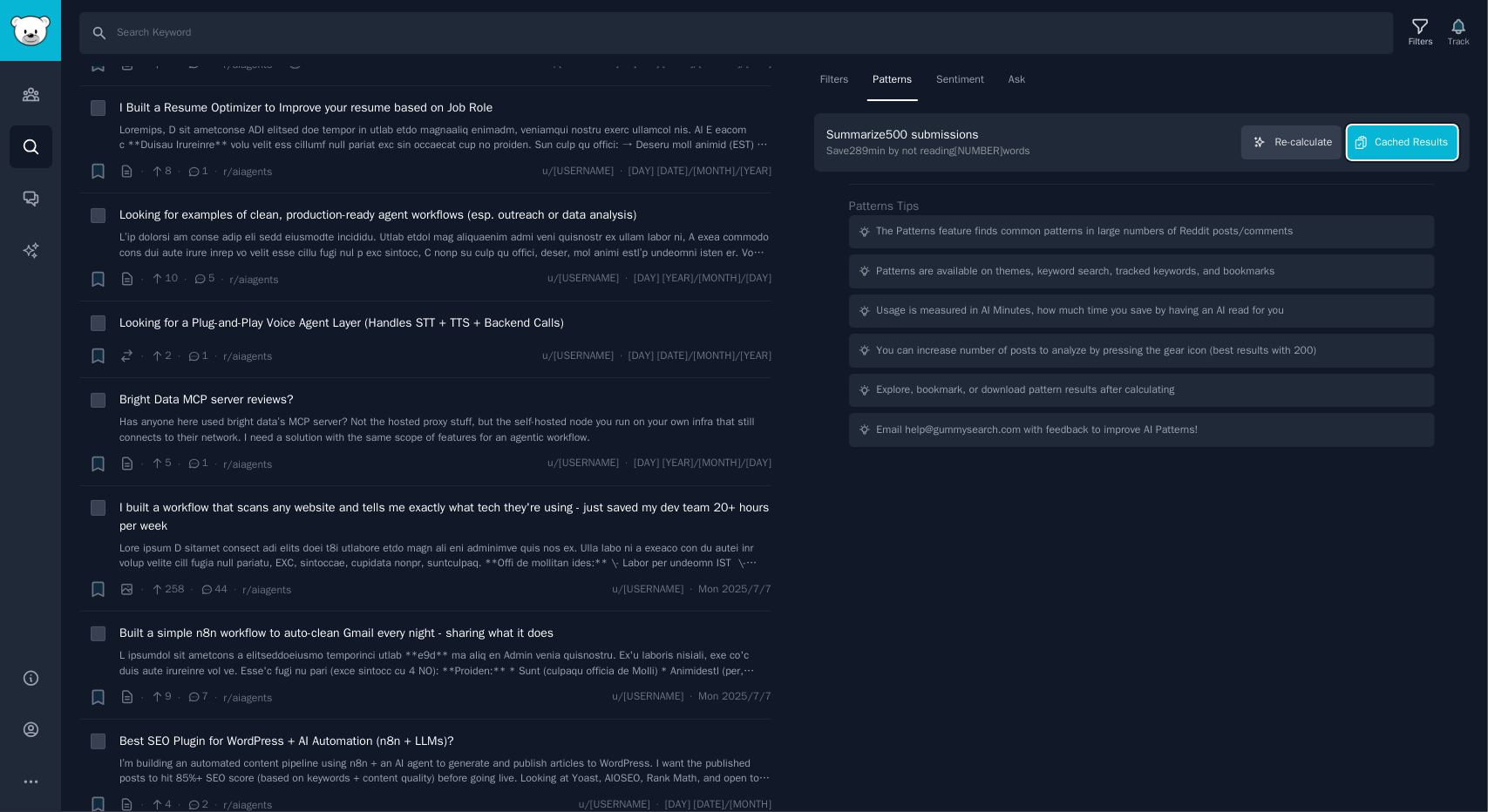 click on "Cached Results" at bounding box center [1412, 143] 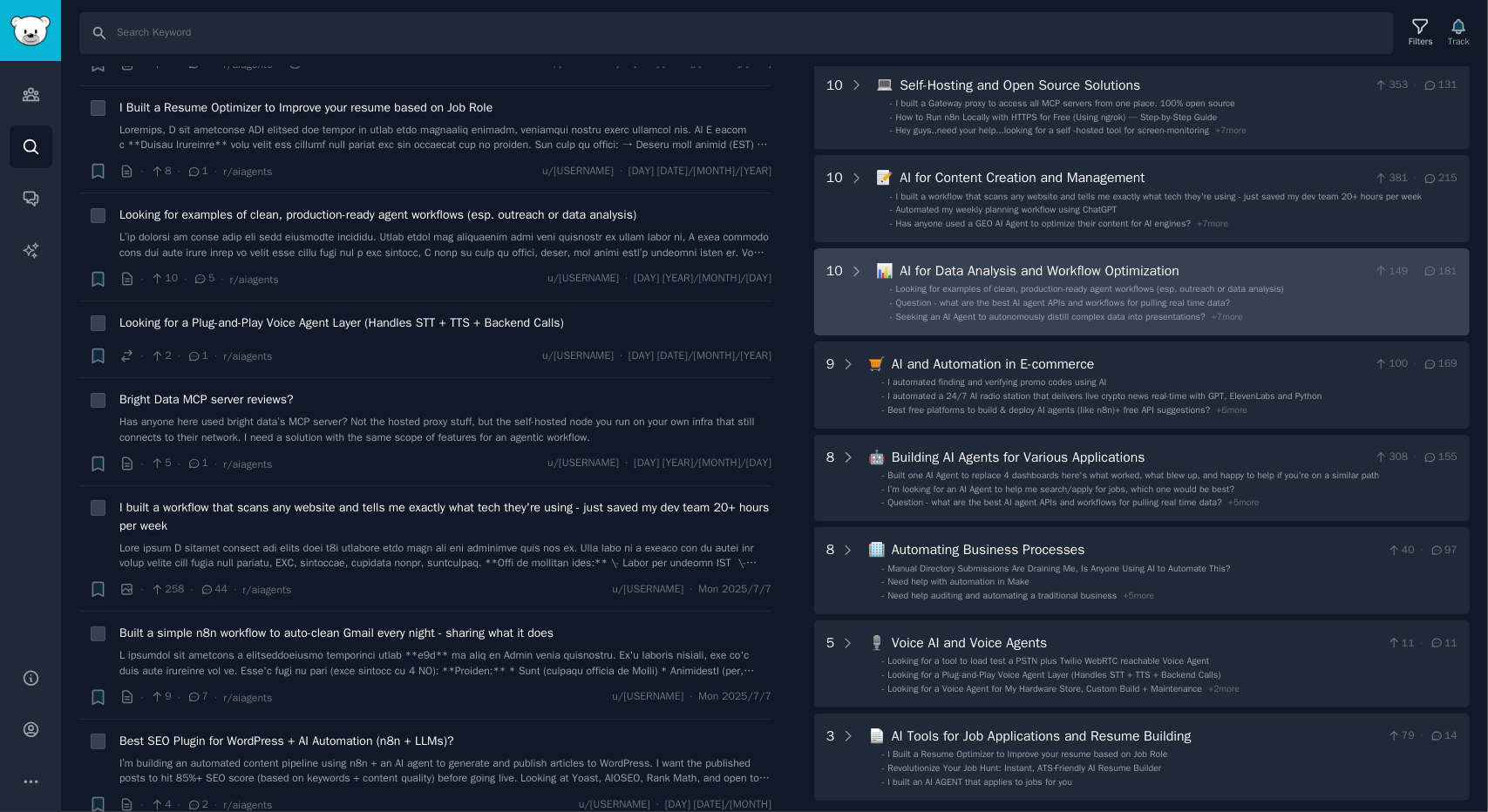 scroll, scrollTop: 348, scrollLeft: 0, axis: vertical 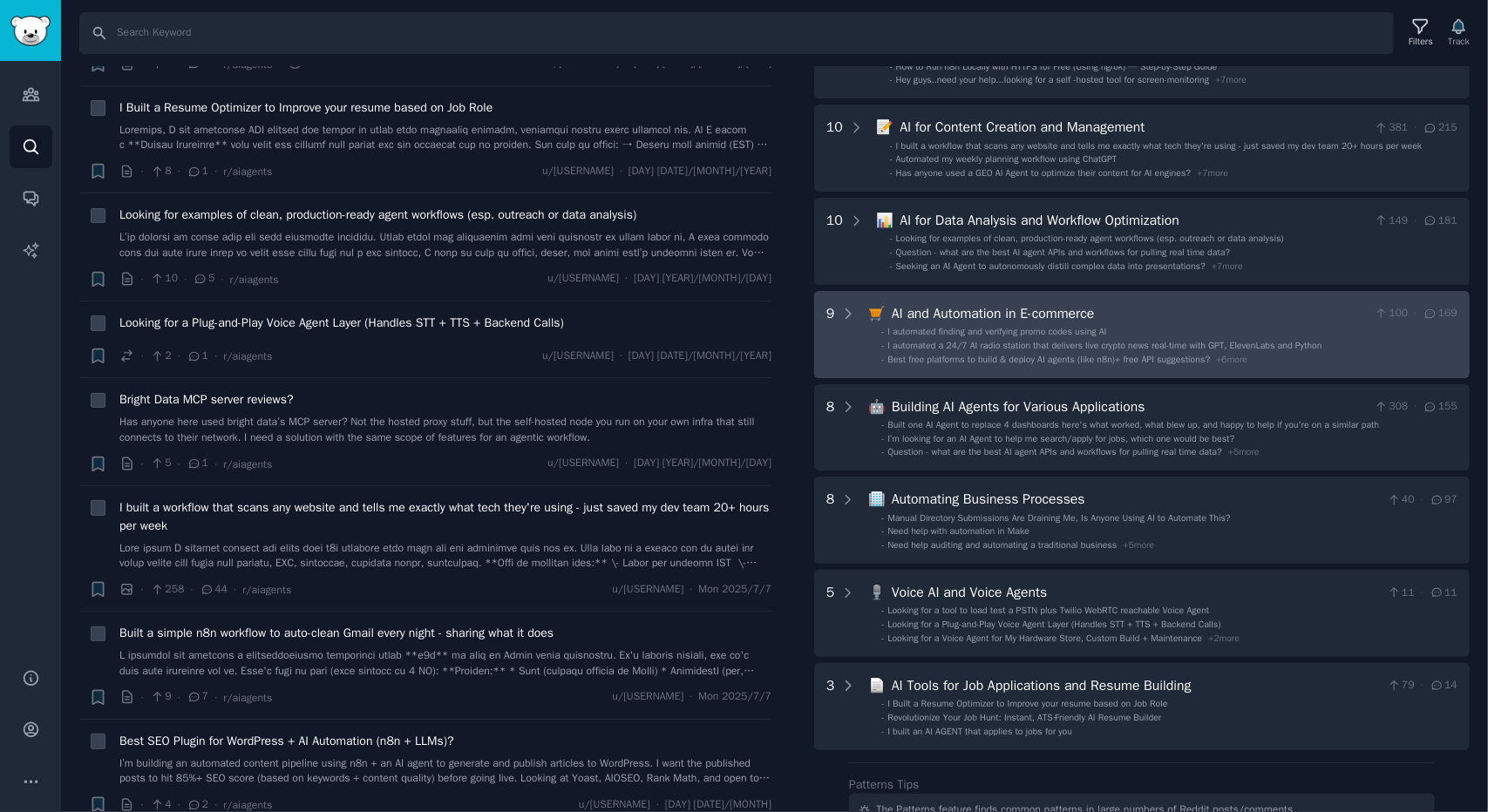 click on "9 🛒 AI and Automation in E-commerce 100 · 169 - I automated finding and verifying promo codes using AI - I automated a 24/7 AI radio station that delivers live crypto news real-time with GPT, ElevenLabs and Python - Best free platforms to build & deploy AI agents (like n8n)+ free API suggestions? +  6  more" at bounding box center [1142, 335] 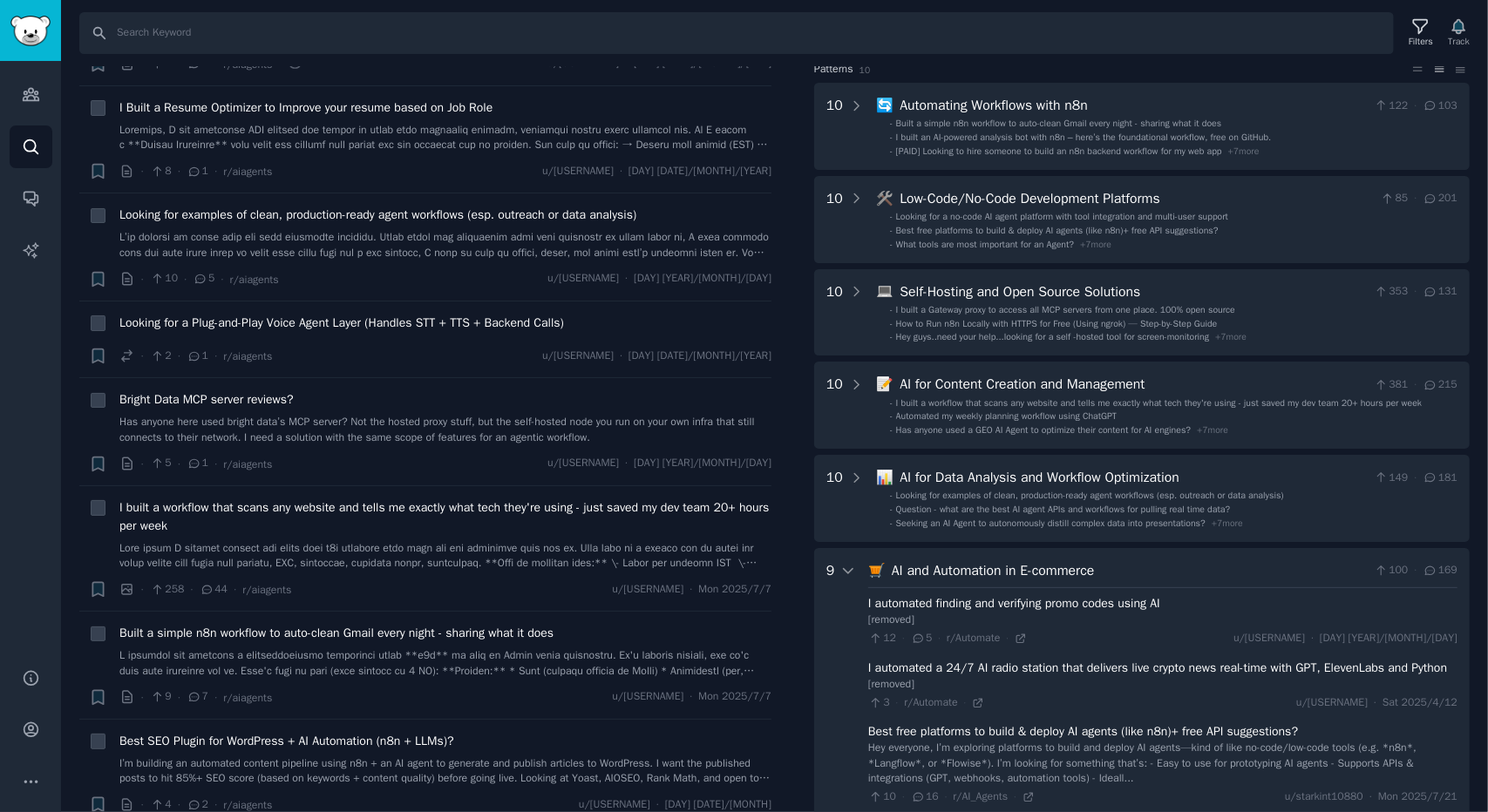 scroll, scrollTop: 312, scrollLeft: 0, axis: vertical 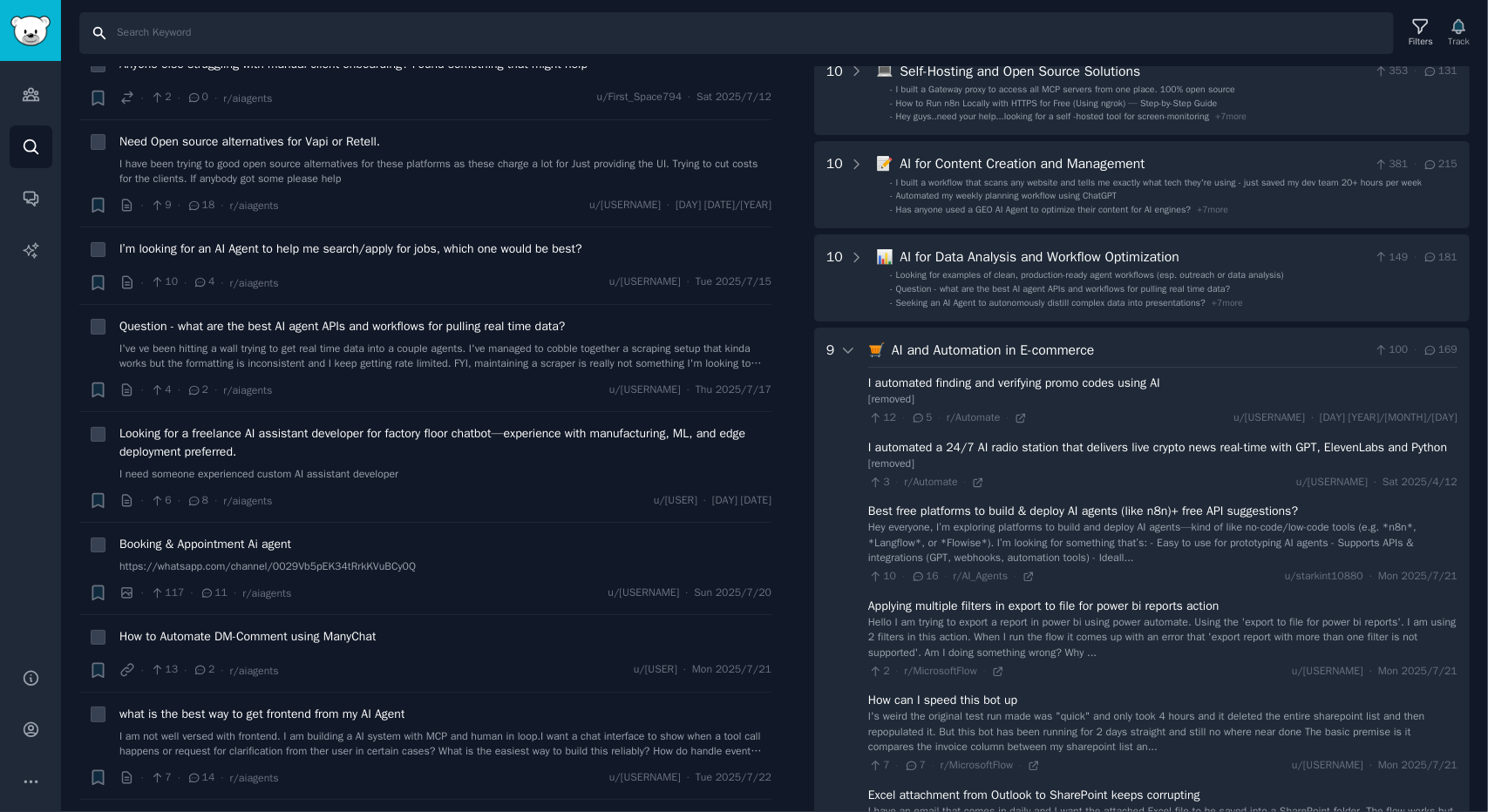 click on "Search" at bounding box center (737, 33) 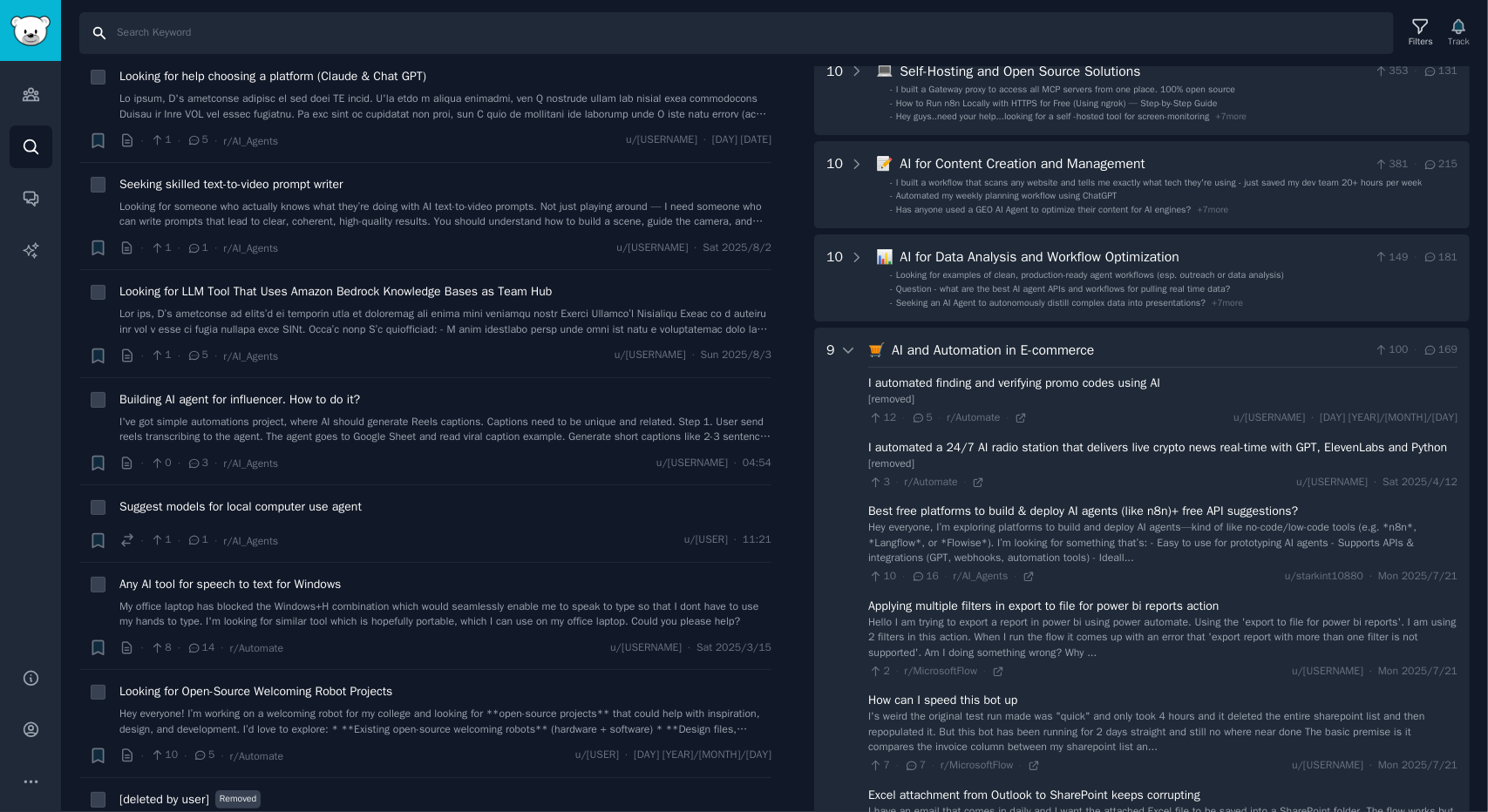 scroll, scrollTop: 4618, scrollLeft: 0, axis: vertical 